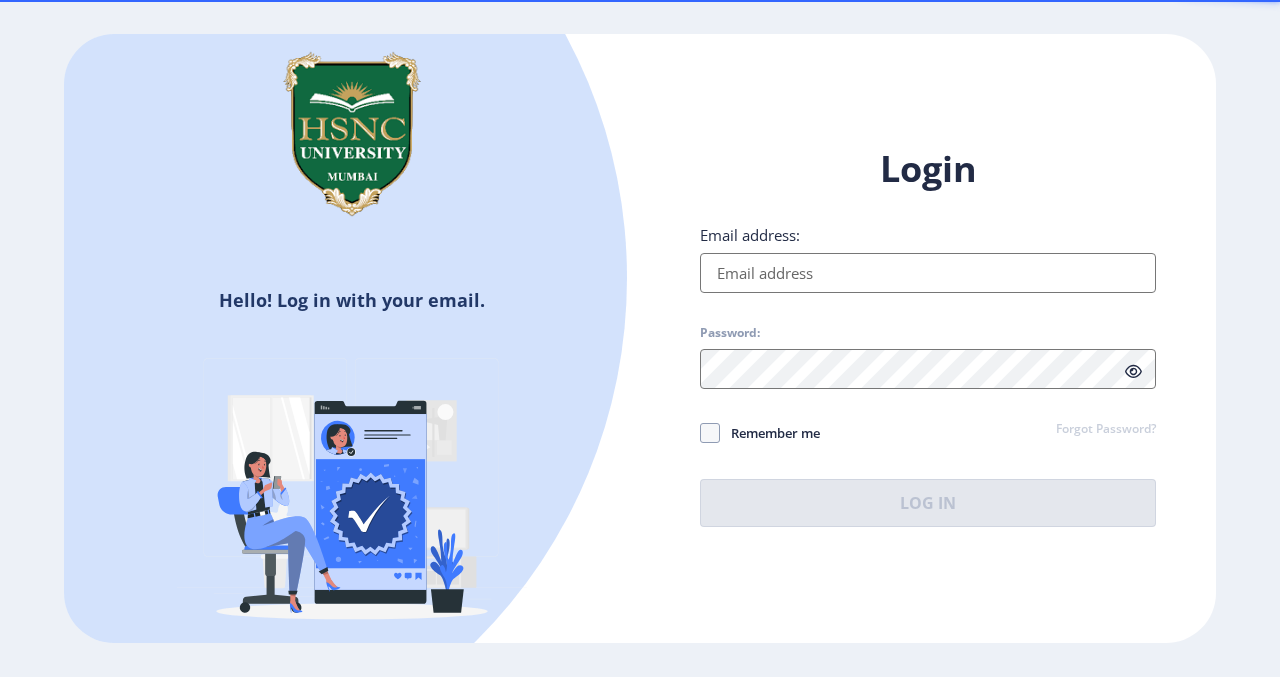 scroll, scrollTop: 0, scrollLeft: 0, axis: both 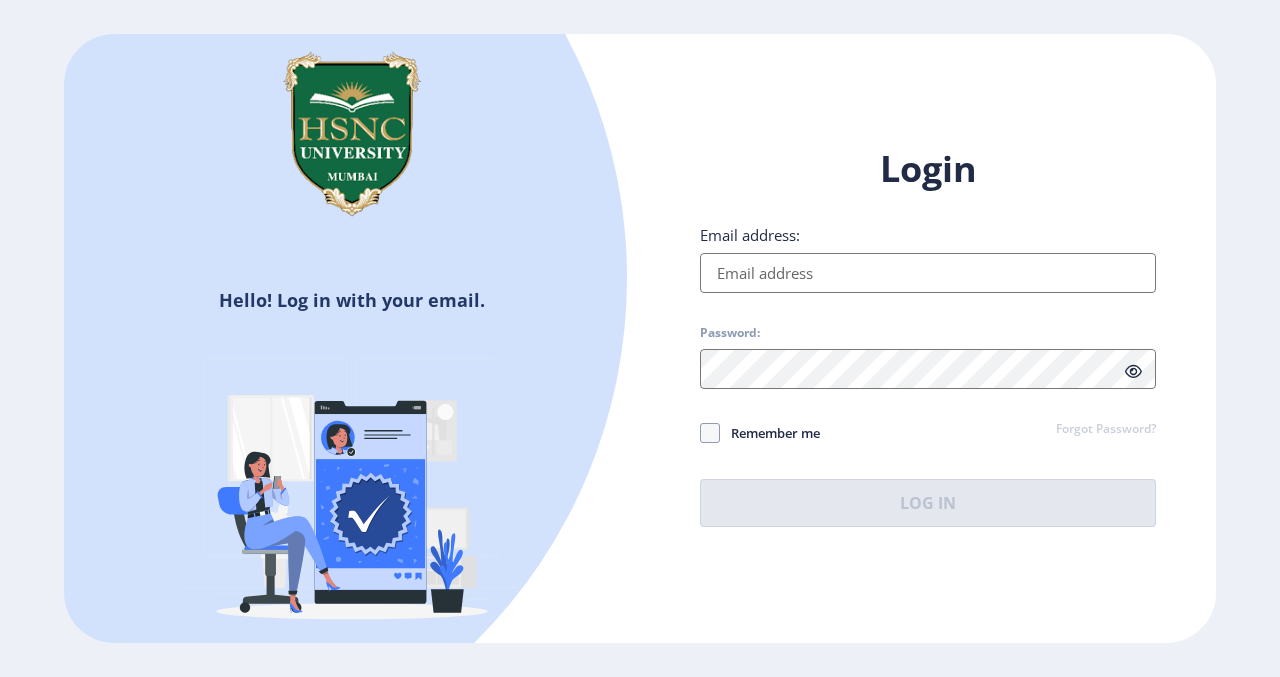 click on "Email address:" at bounding box center (928, 273) 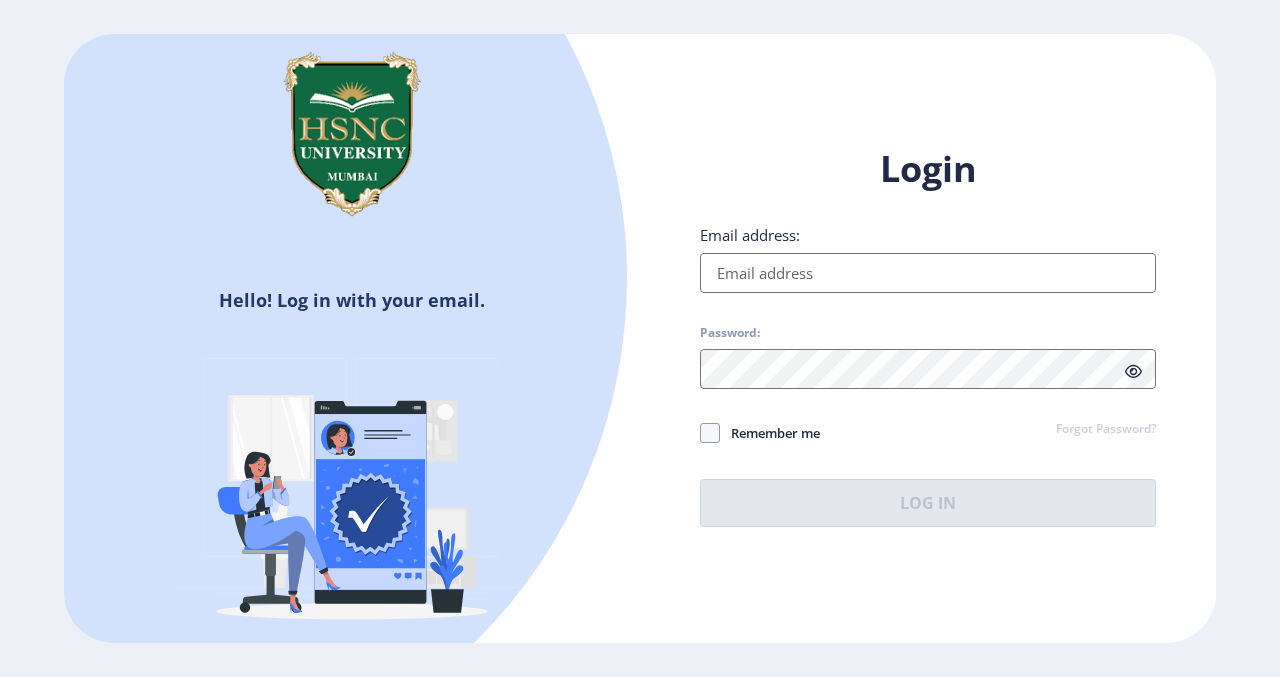 paste on "8 :" 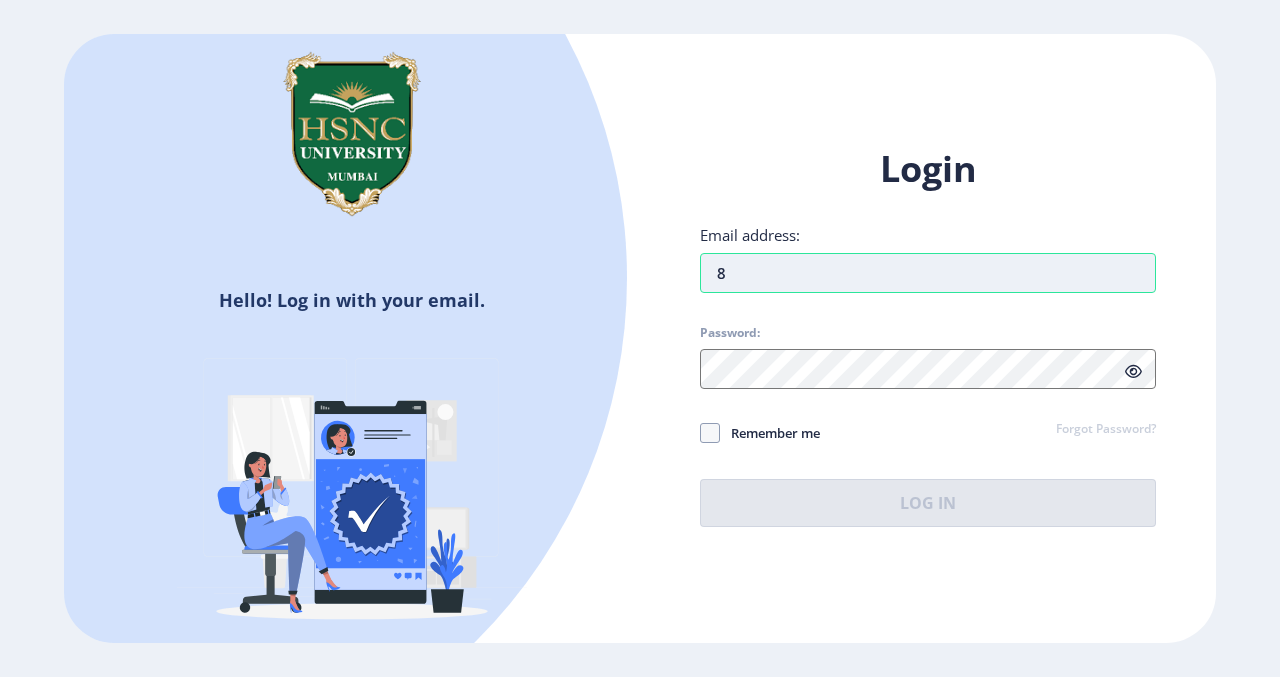 type on "8" 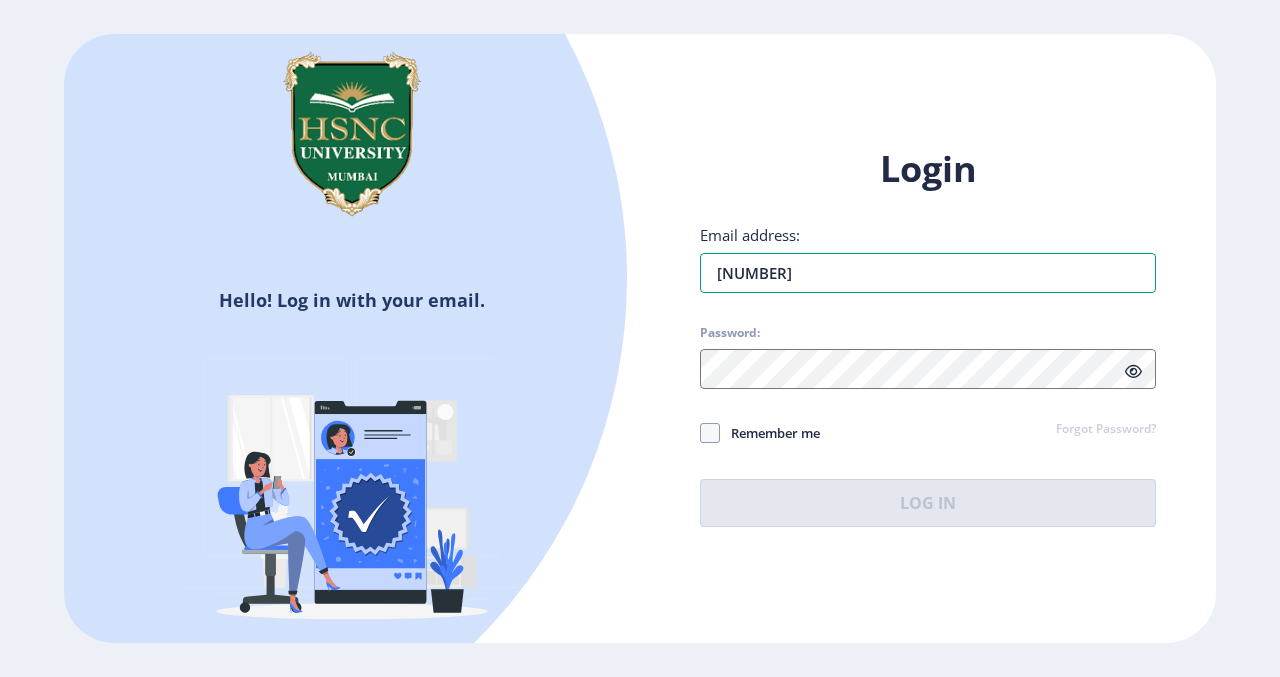 type on "[NUMBER]" 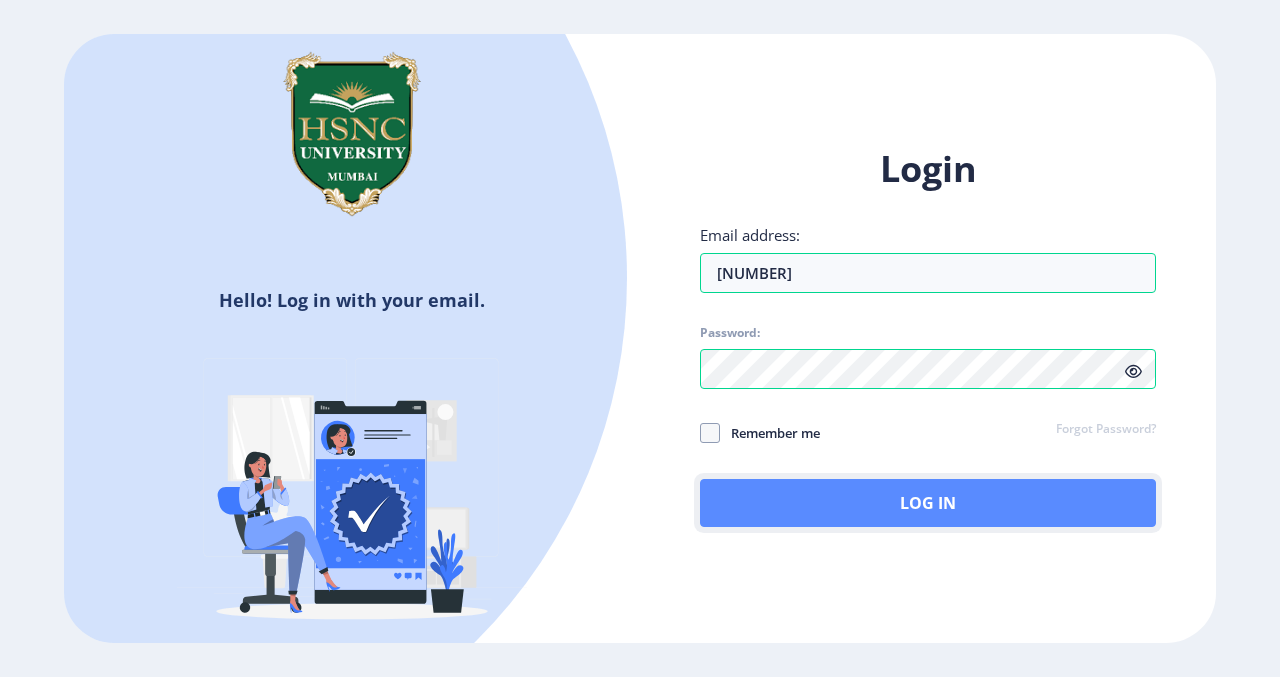 click on "Log In" 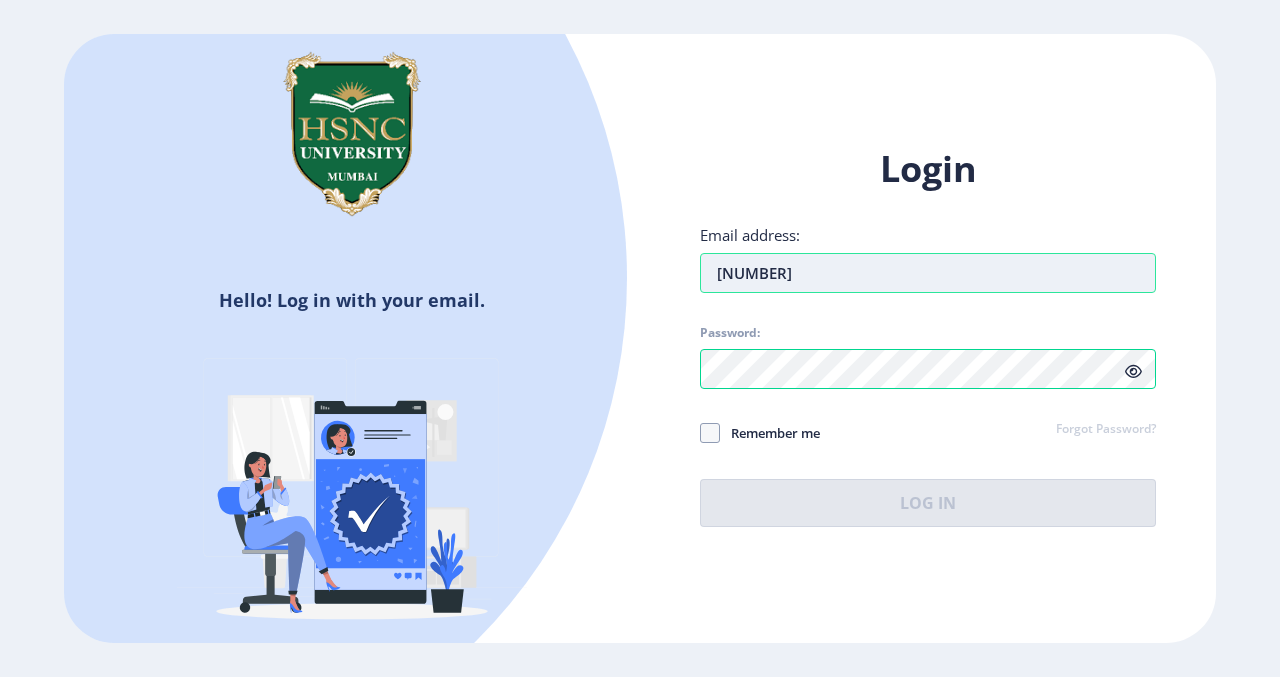 click on "[NUMBER]" at bounding box center [928, 273] 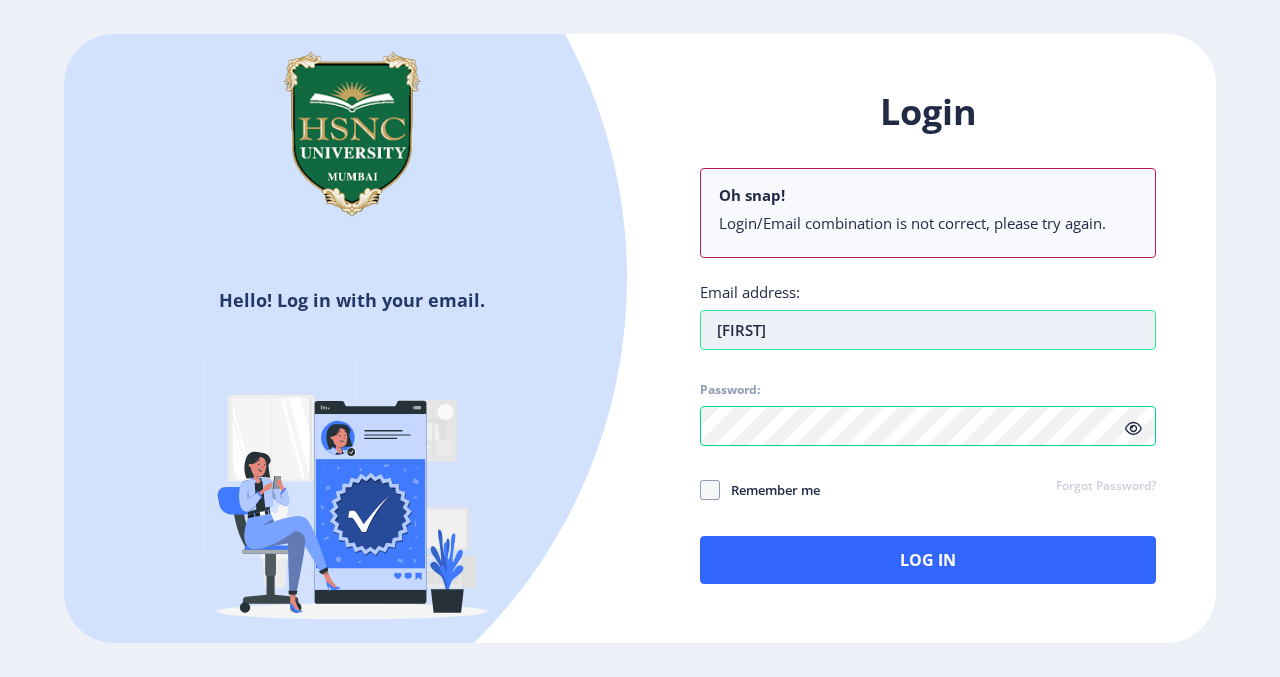 type on "[EMAIL]" 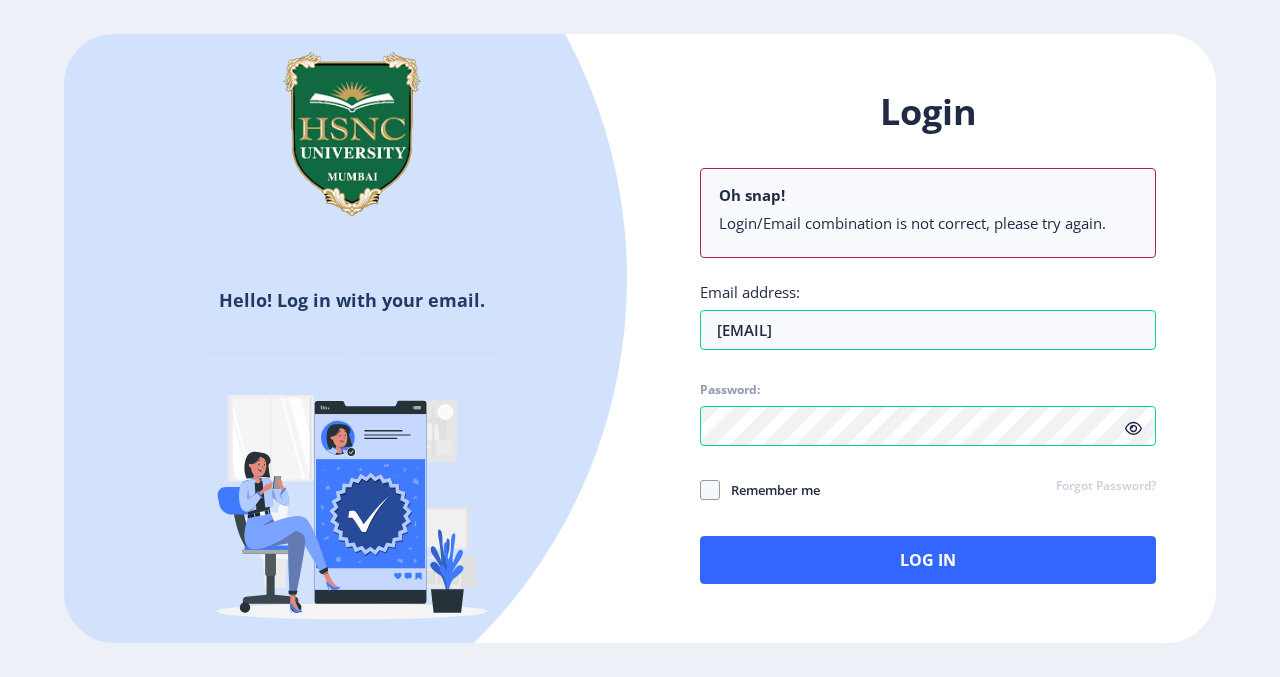 click on "Login Oh snap! Login/Email combination is not correct, please try again. Email address: [EMAIL] Password: Remember me Forgot Password?  Log In" 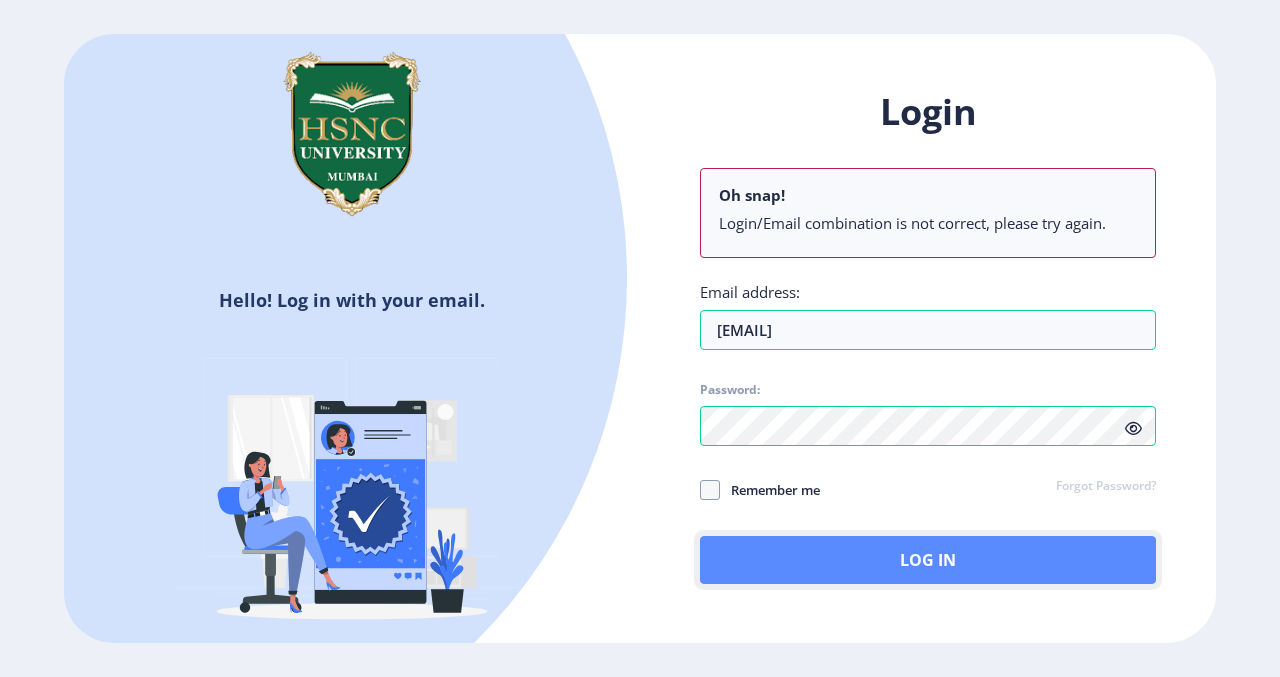 click on "Log In" 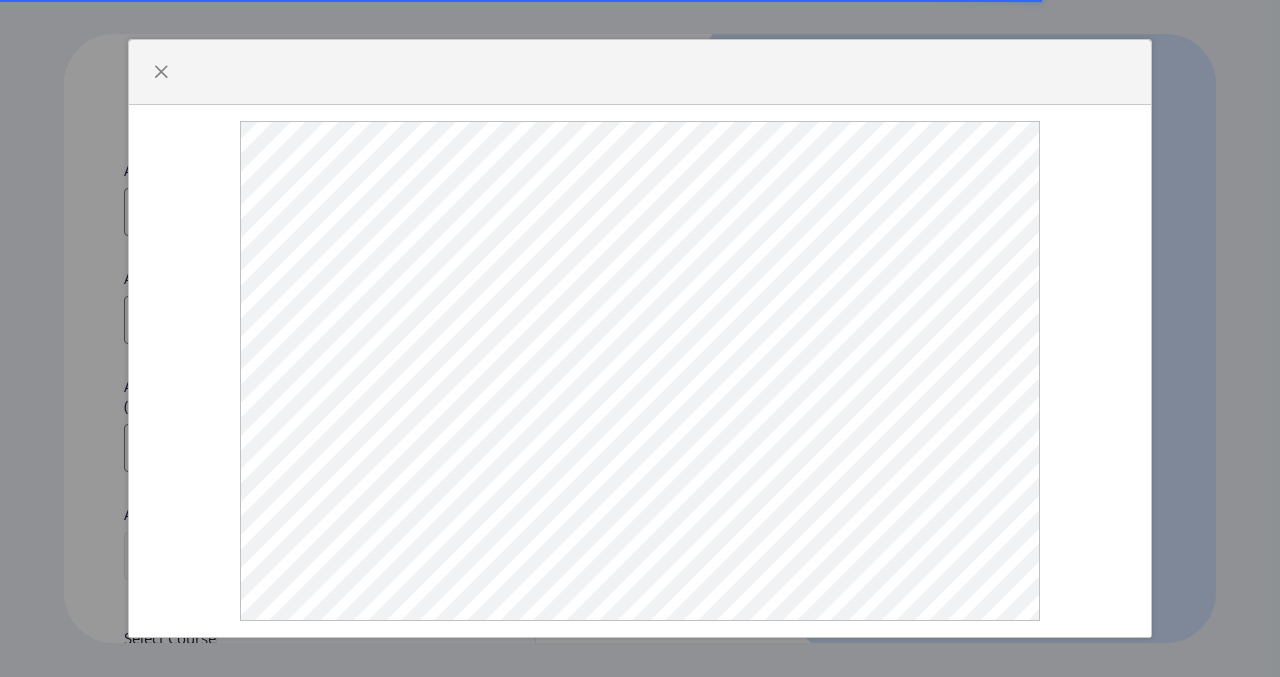 select 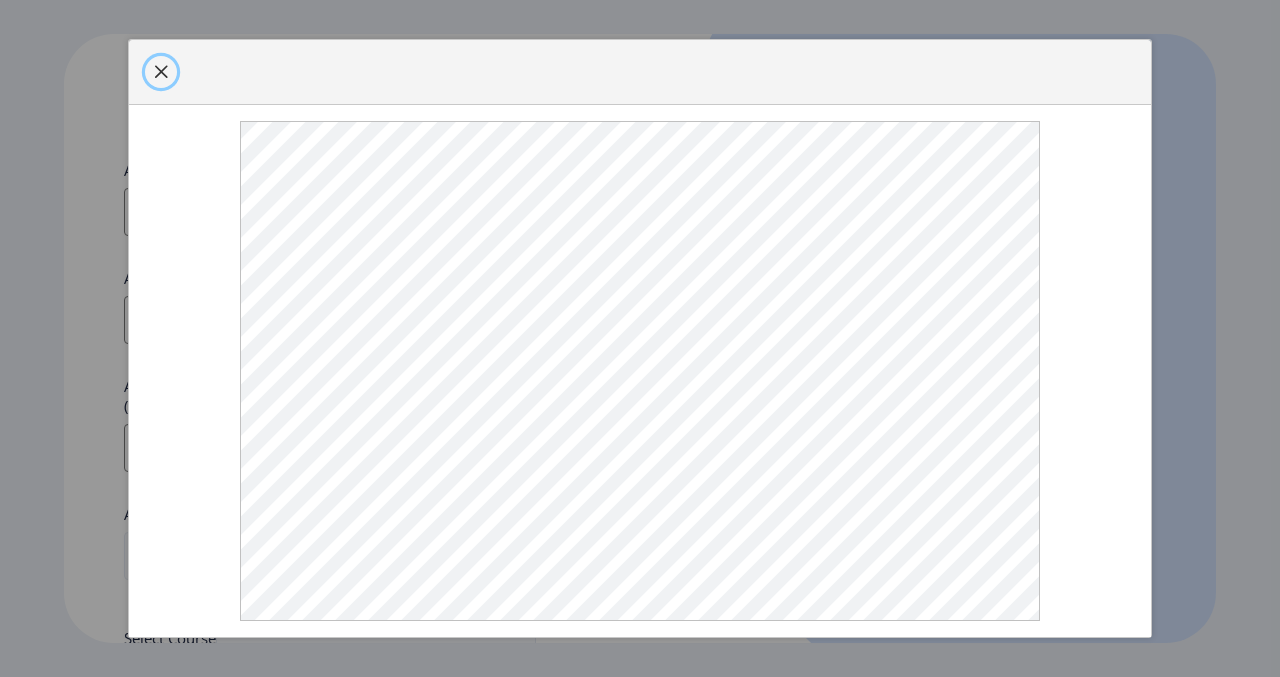 click 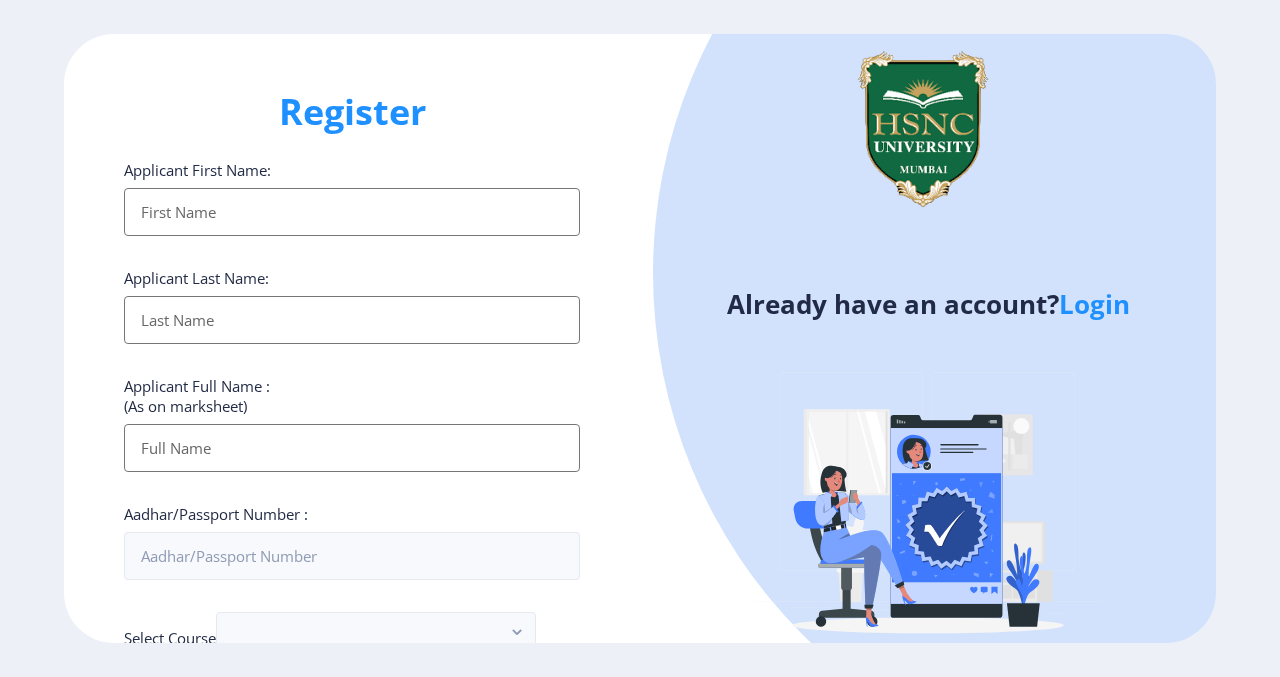 click on "Applicant First Name:" 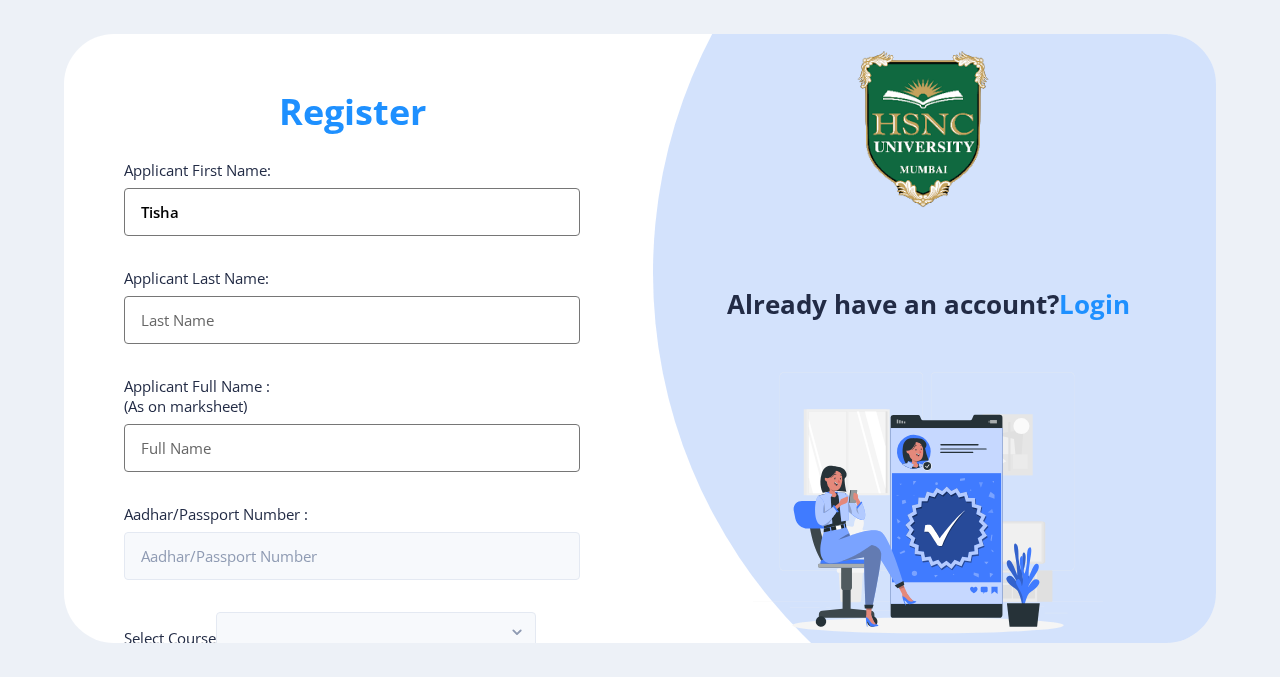 type on "[LAST]" 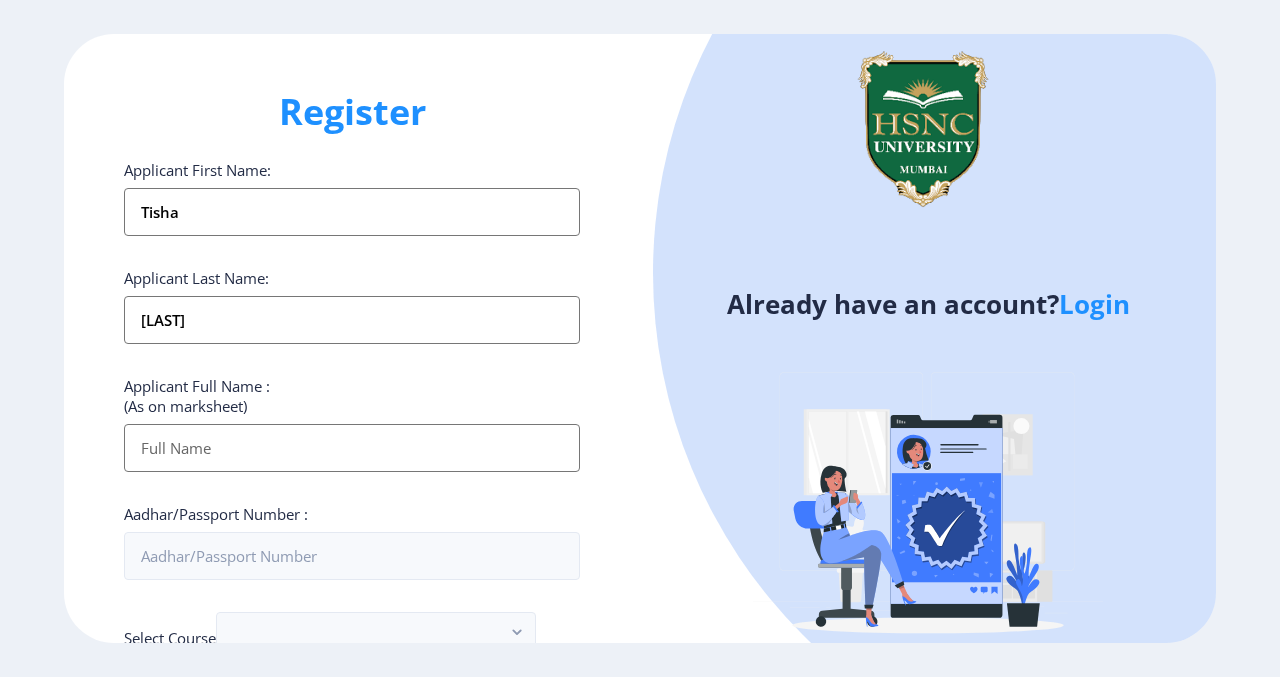 type on "[FIRST] [LAST] [LAST]" 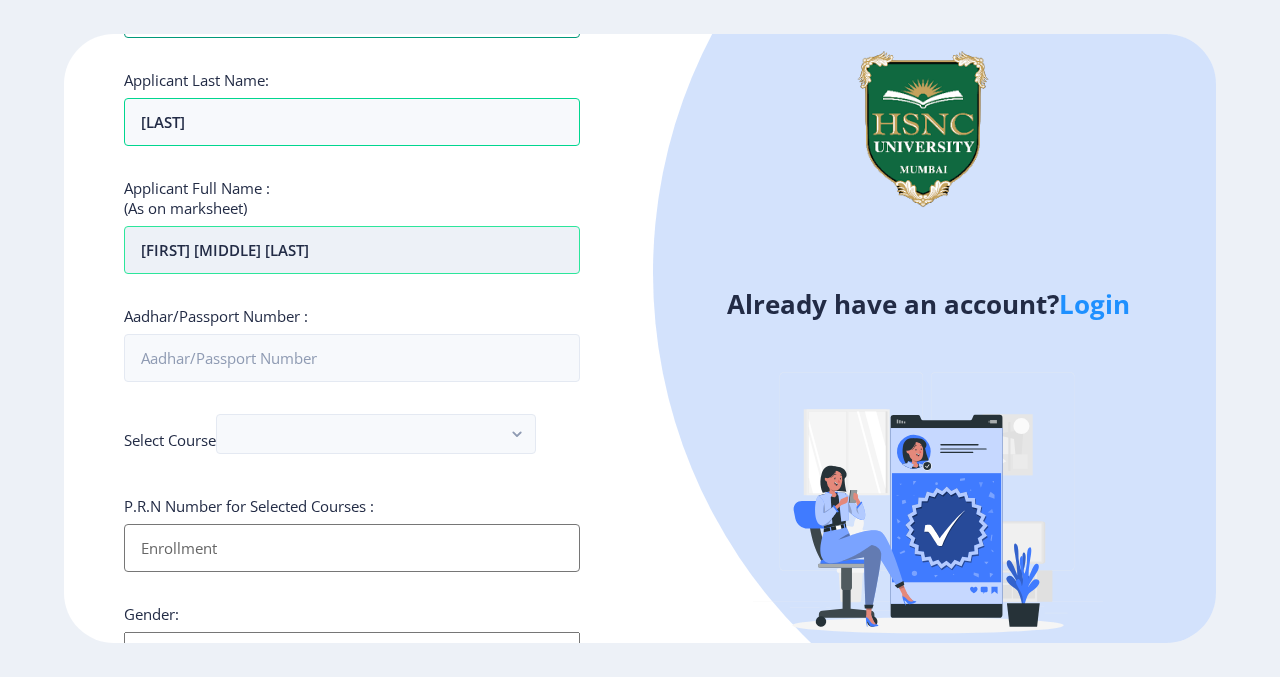 scroll, scrollTop: 229, scrollLeft: 0, axis: vertical 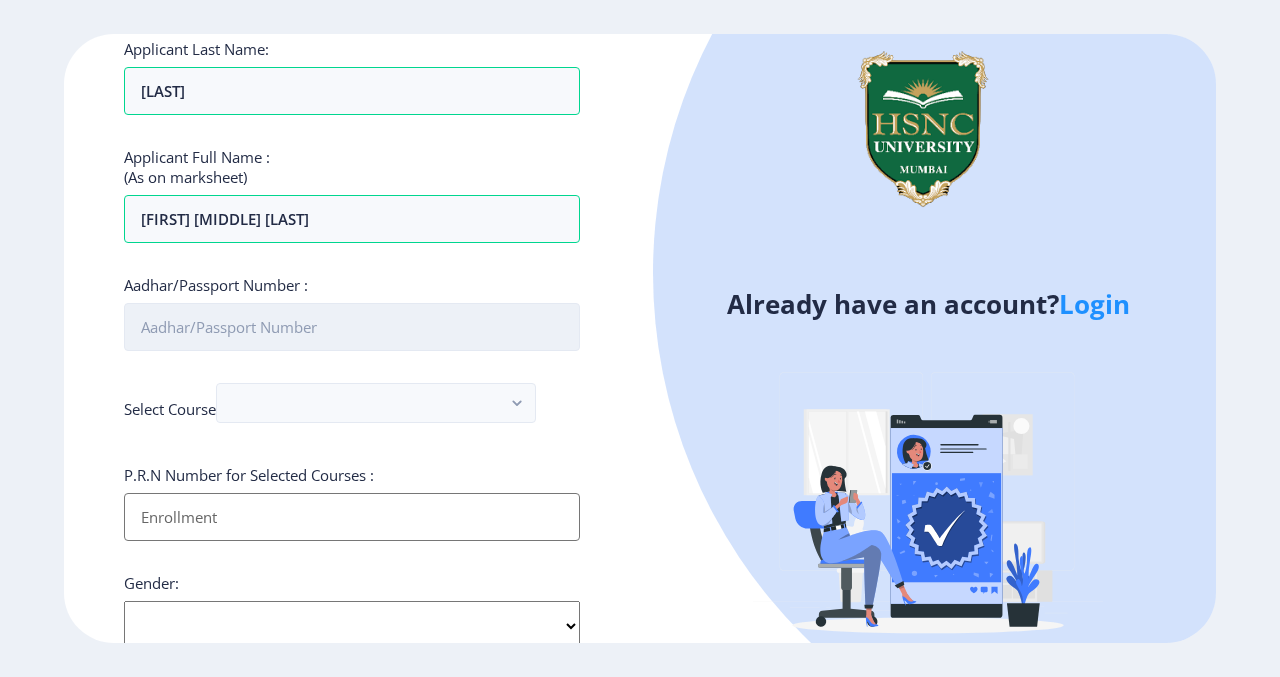 click on "Aadhar/Passport Number :" at bounding box center [352, 327] 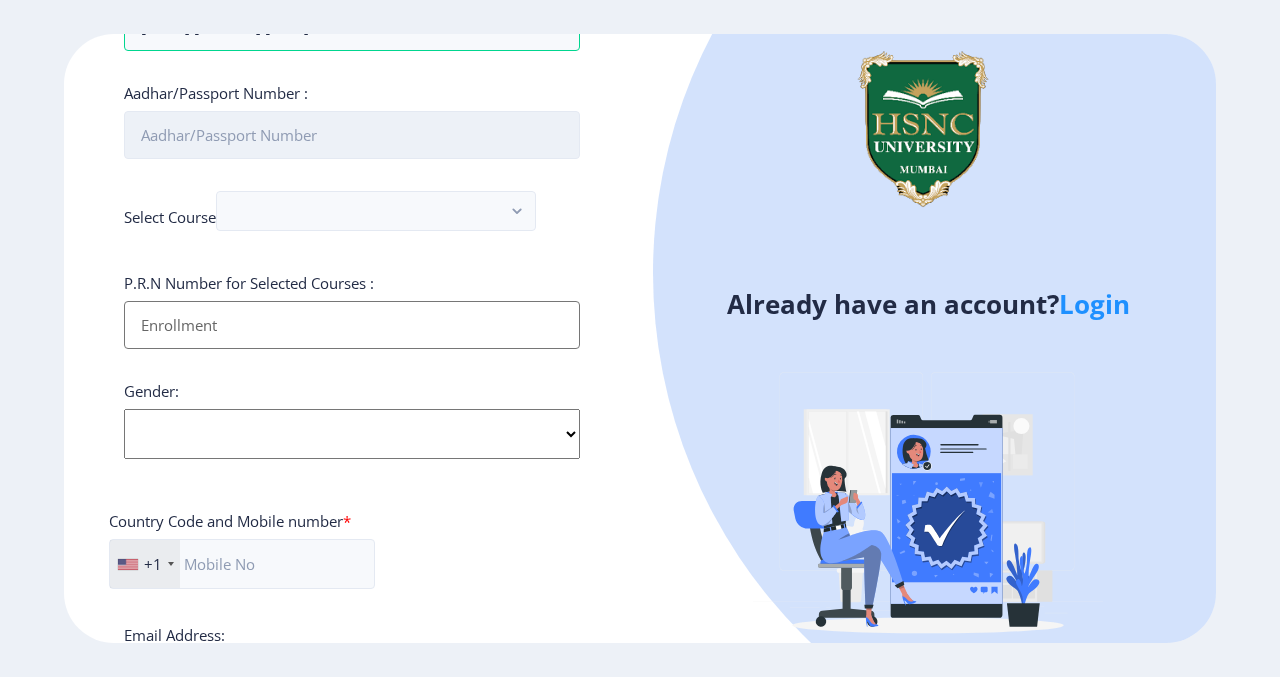 scroll, scrollTop: 432, scrollLeft: 0, axis: vertical 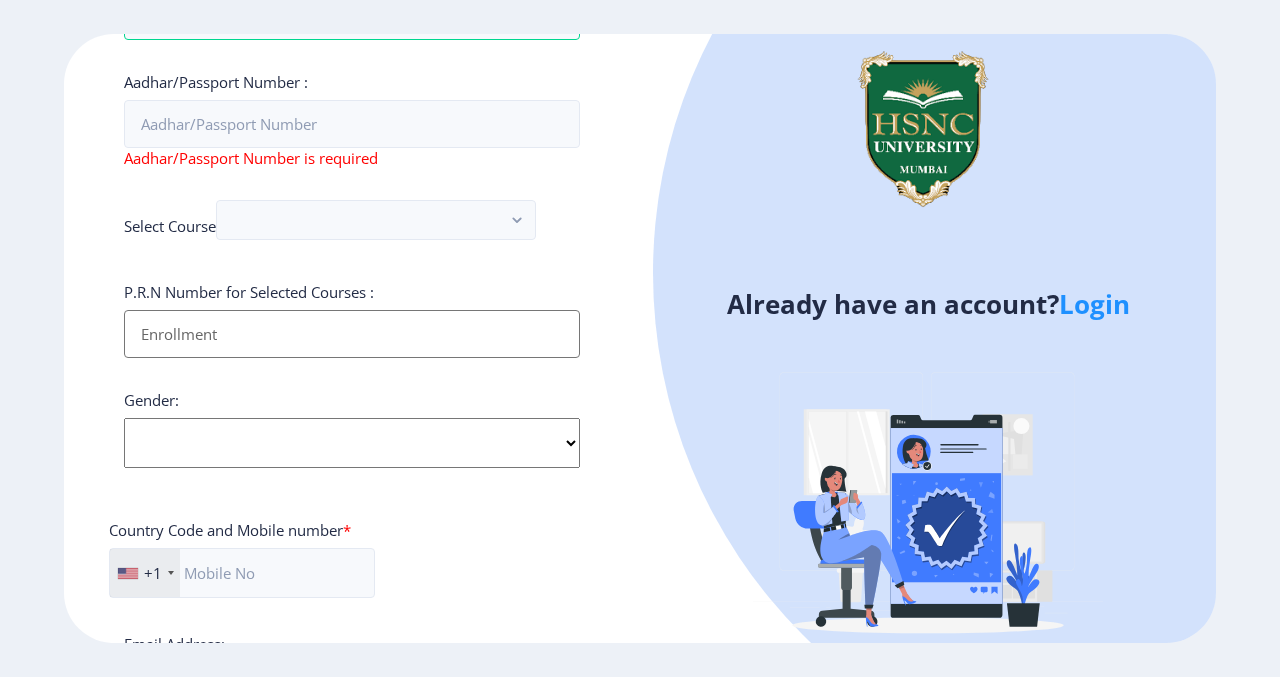 click on "Applicant First Name:" at bounding box center (352, 334) 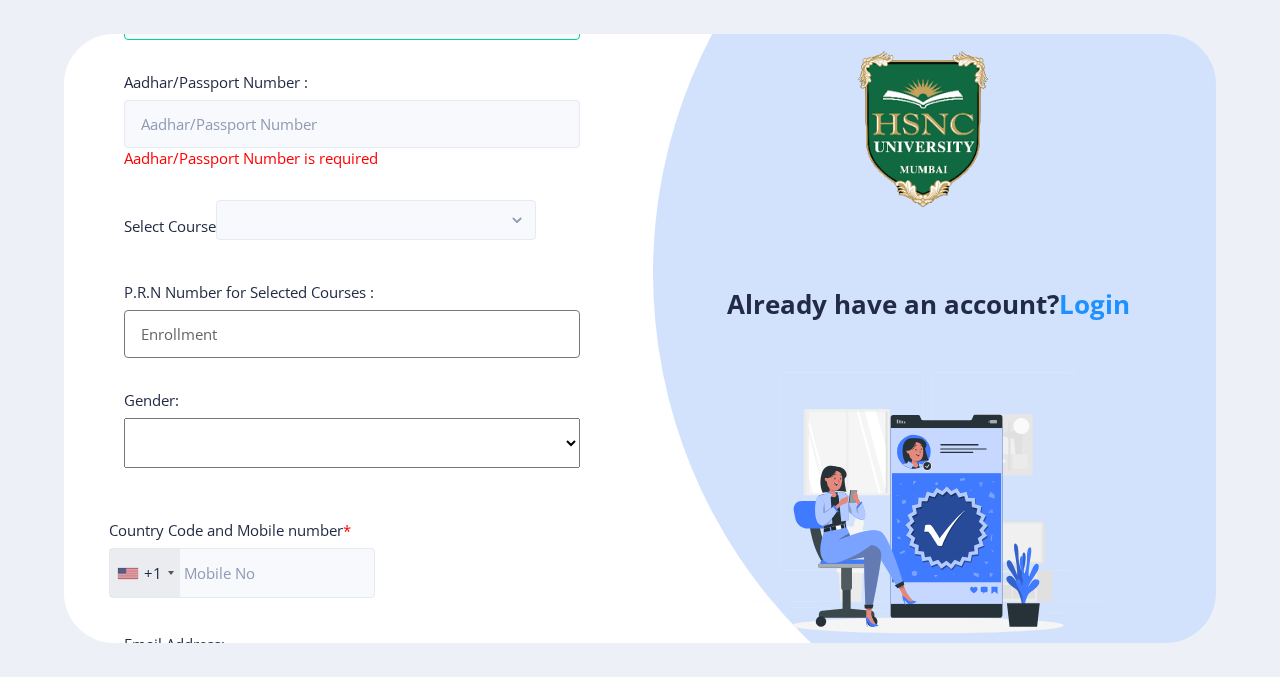 paste on "2022230210050228" 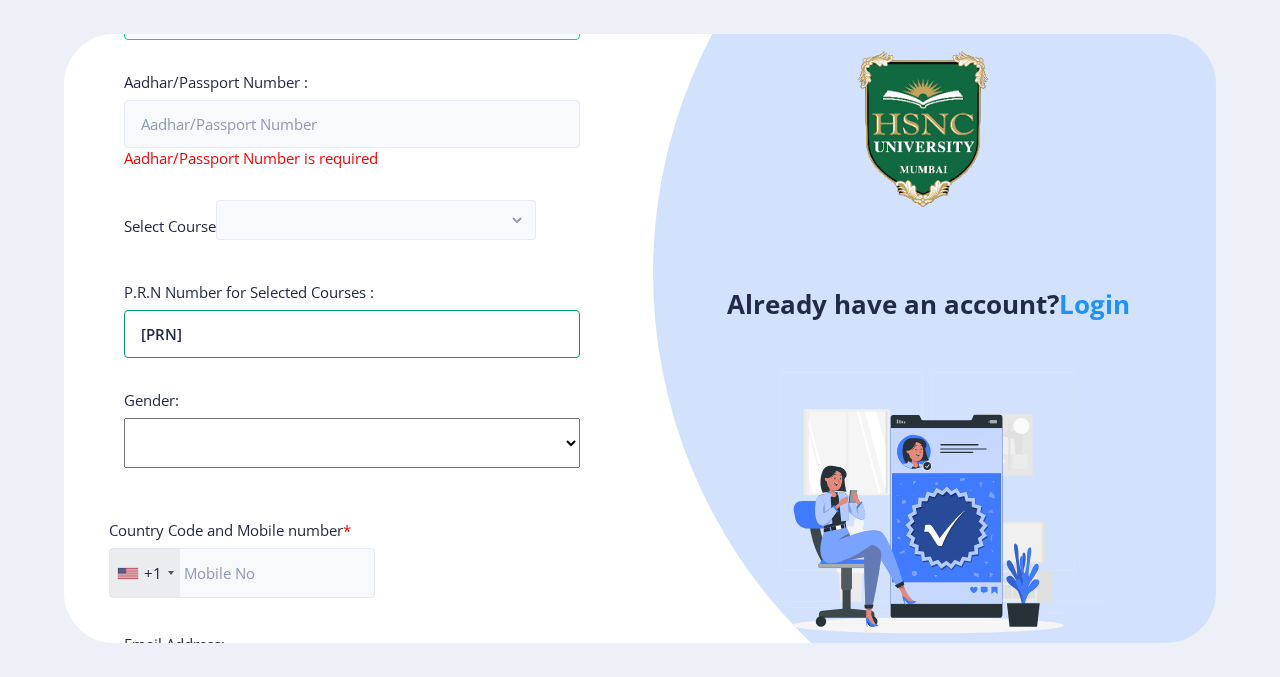 type on "2022230210050228" 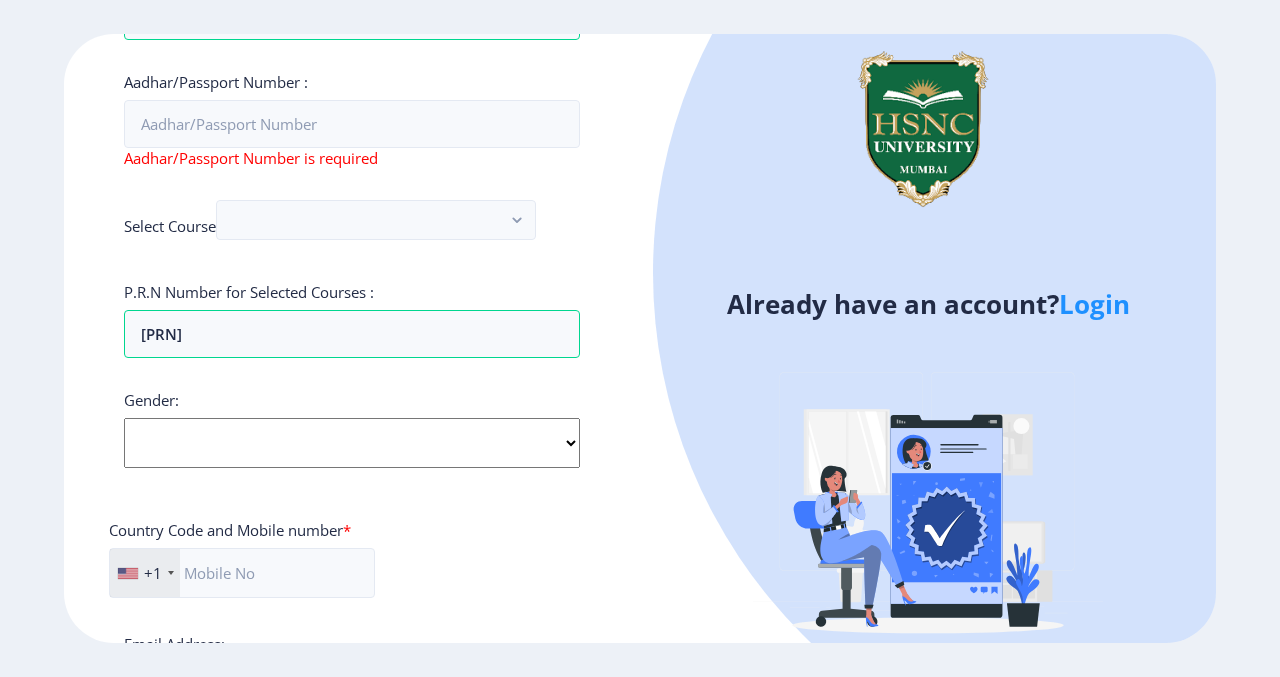 click on "Select Gender Male Female Other" 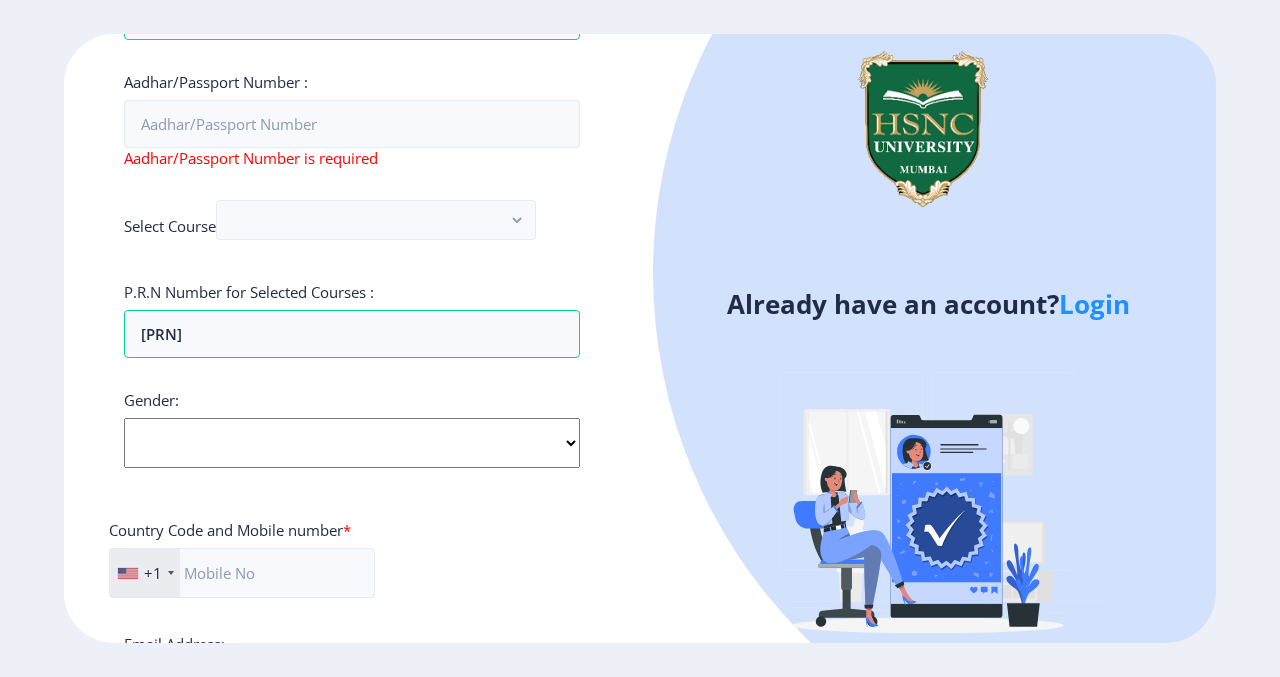 select on "Female" 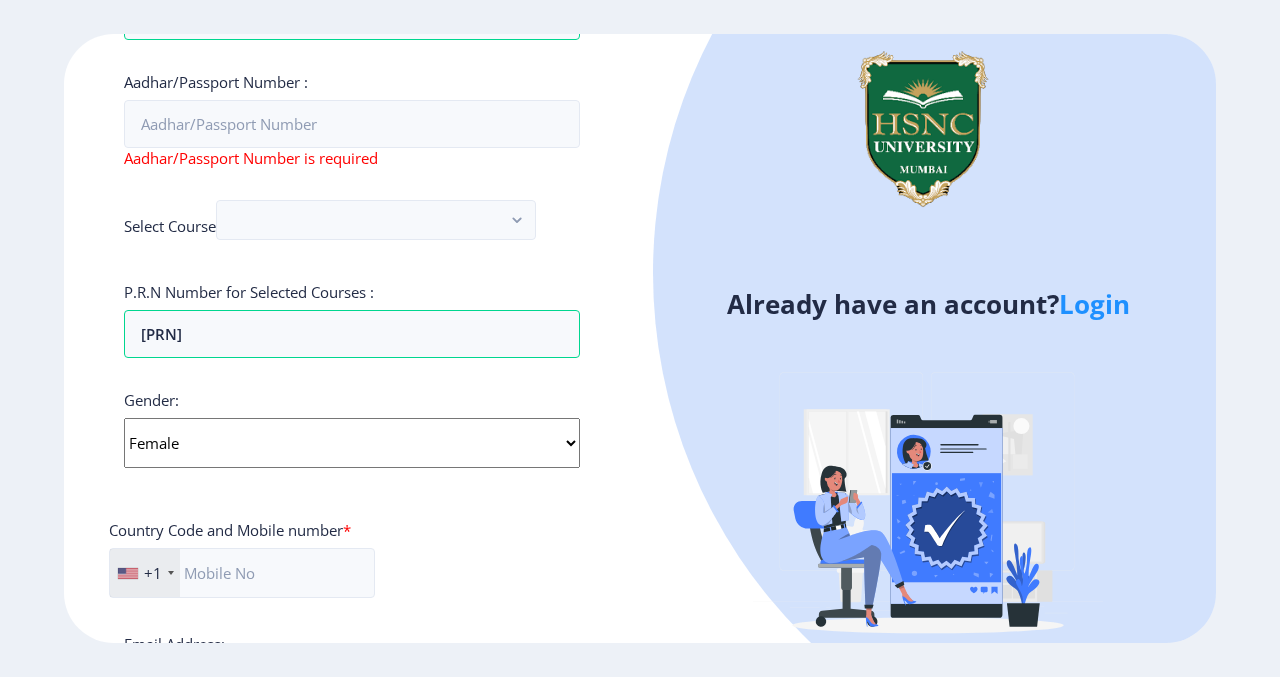 click on "Select Gender Male Female Other" 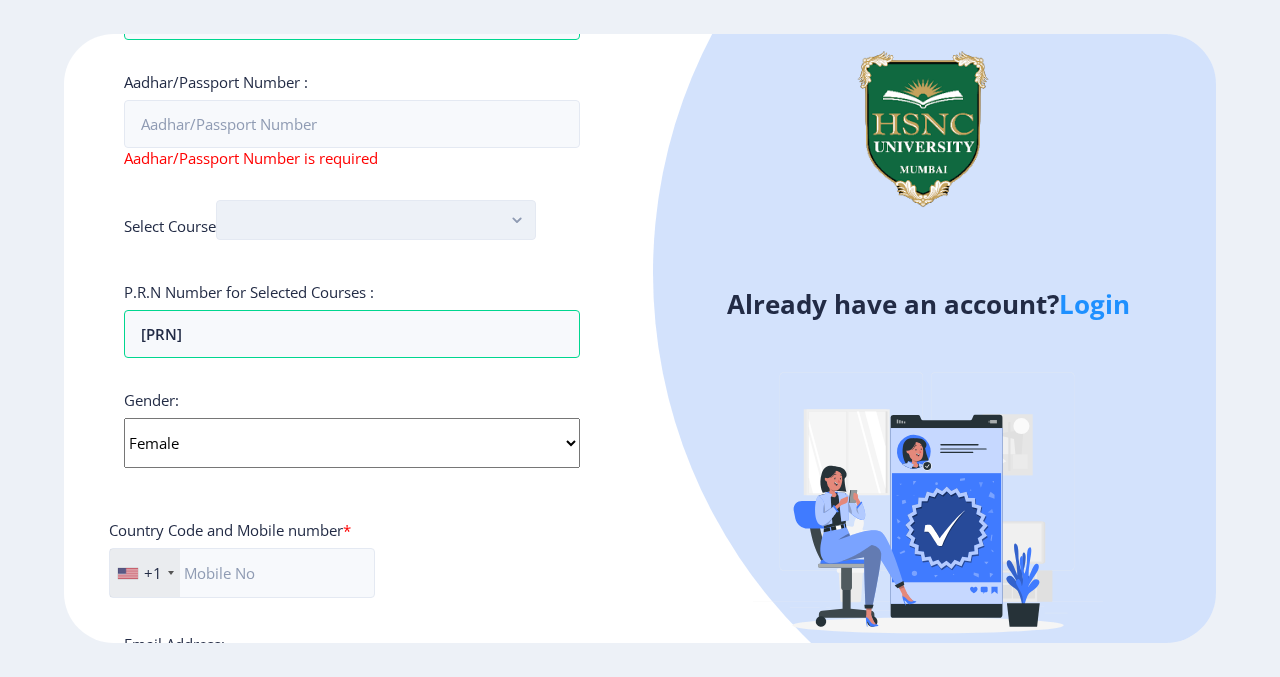 click 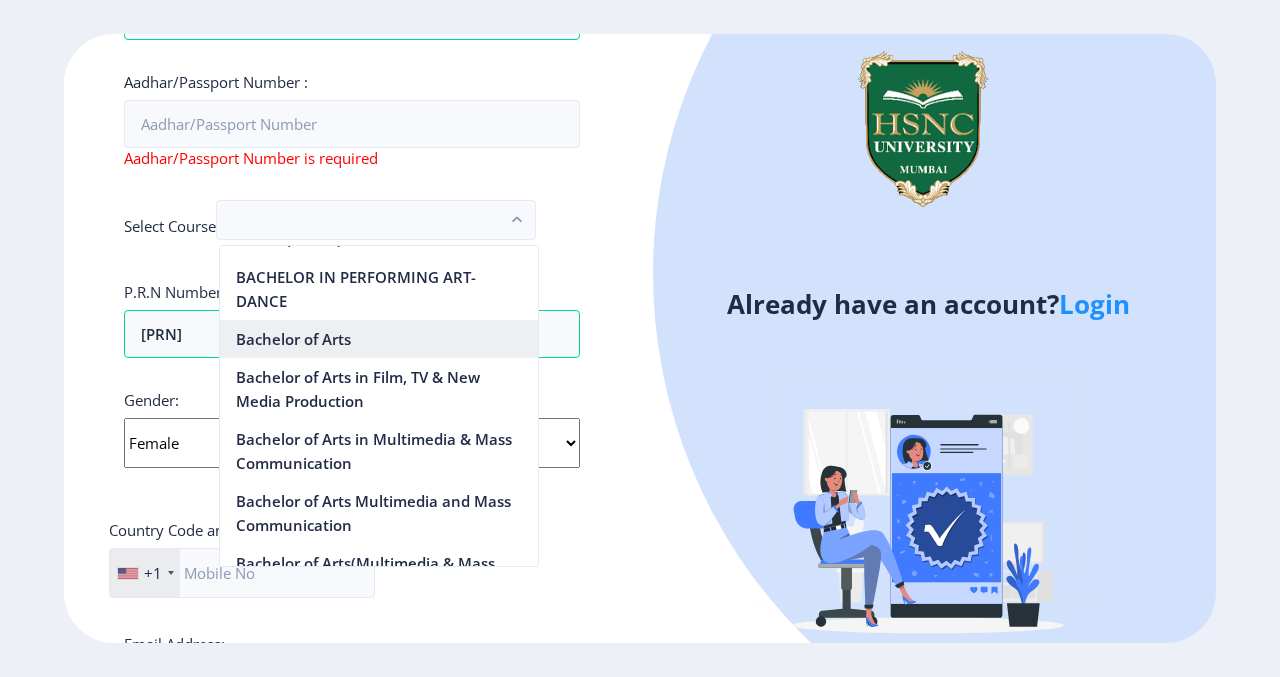 scroll, scrollTop: 241, scrollLeft: 0, axis: vertical 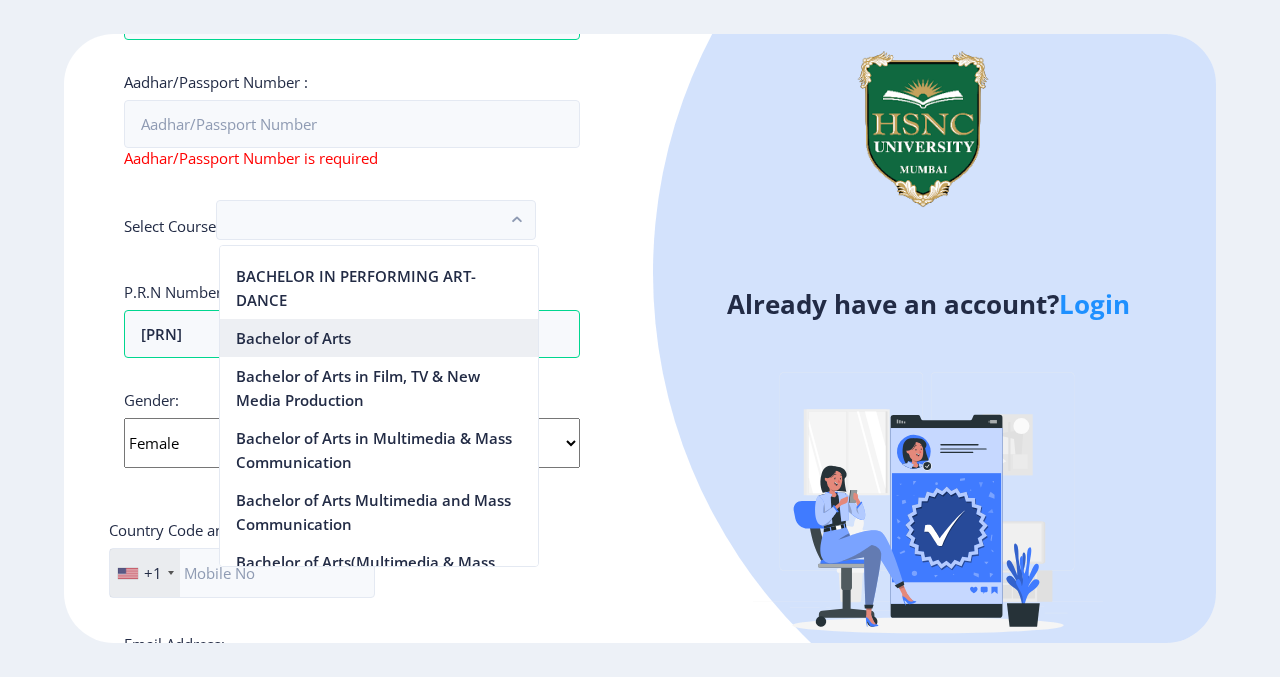 click on "Bachelor of Arts" at bounding box center [379, 338] 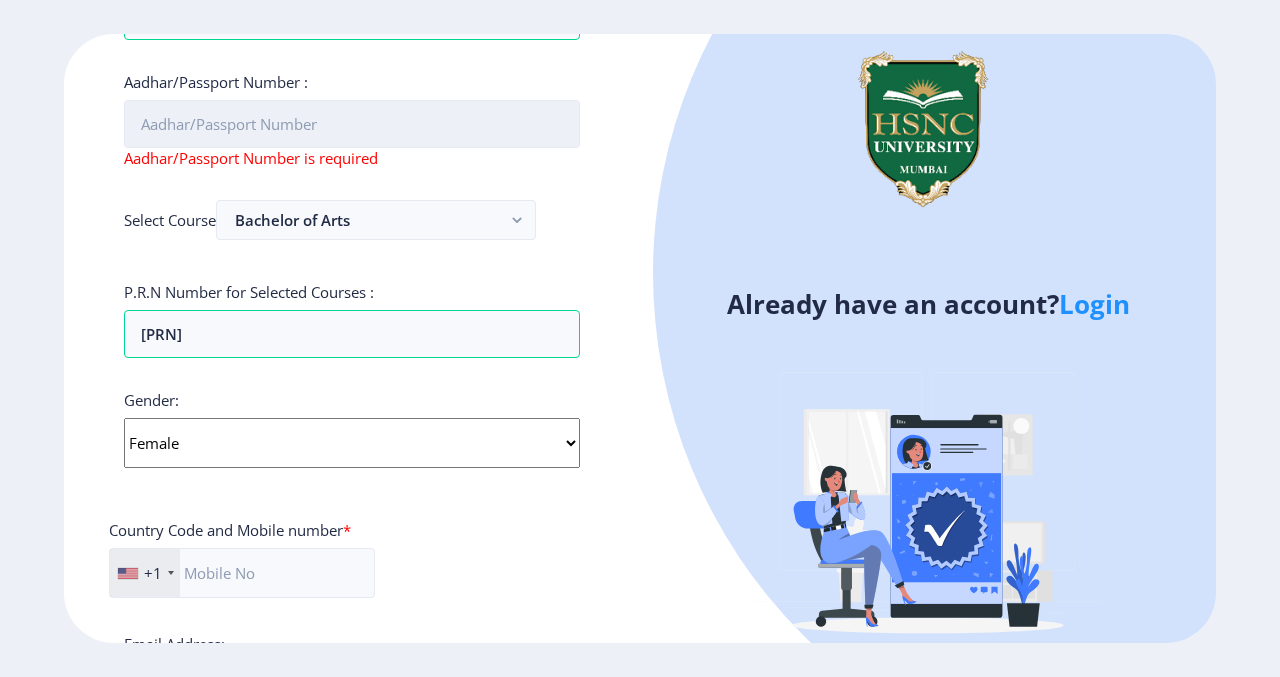 click on "Aadhar/Passport Number :" at bounding box center [352, 124] 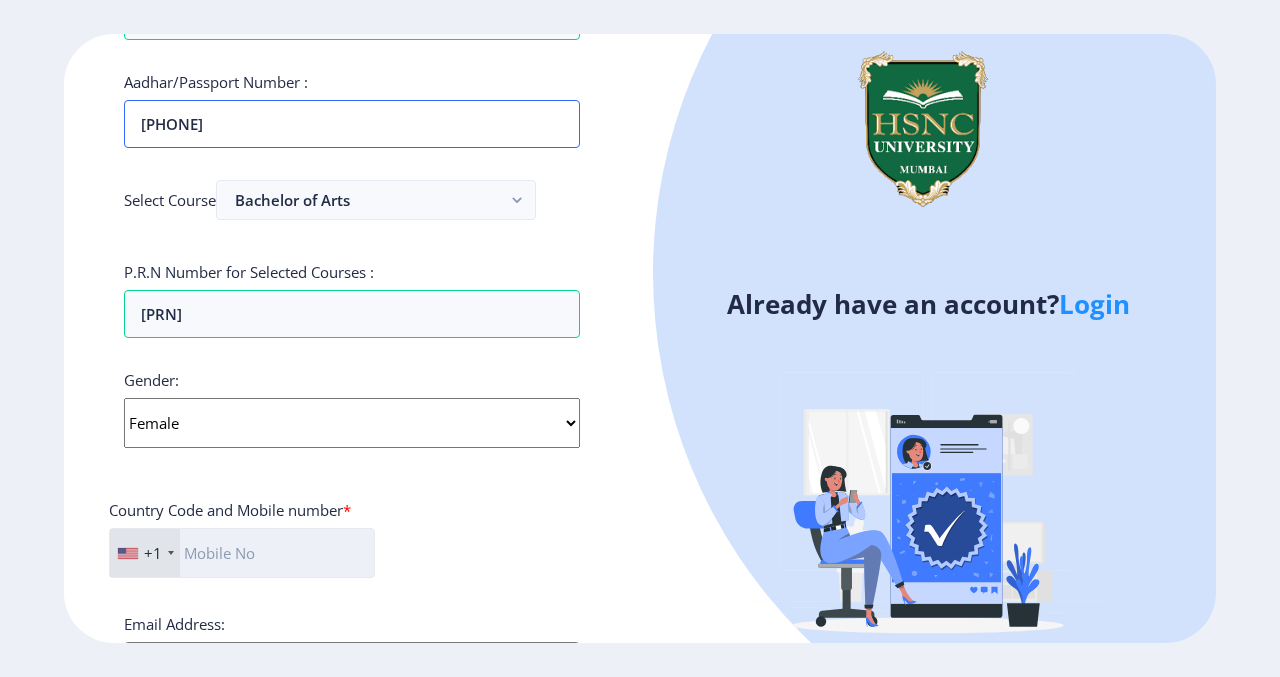 type on "291491527447" 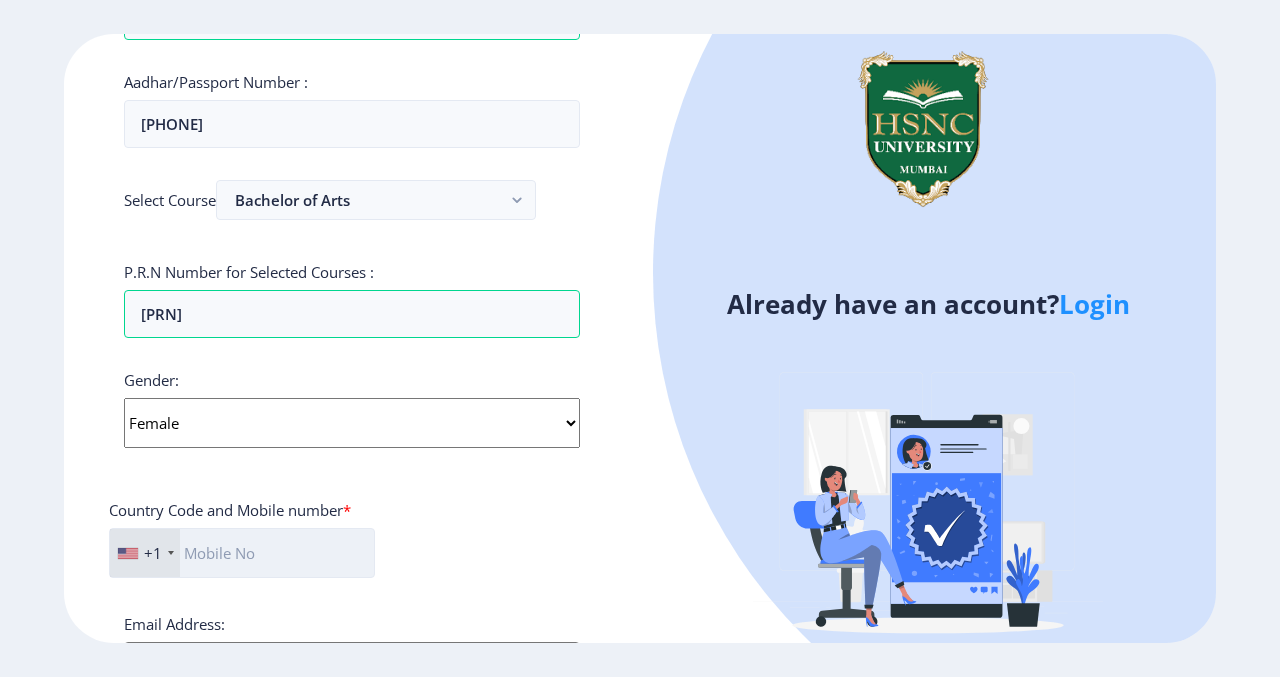 click 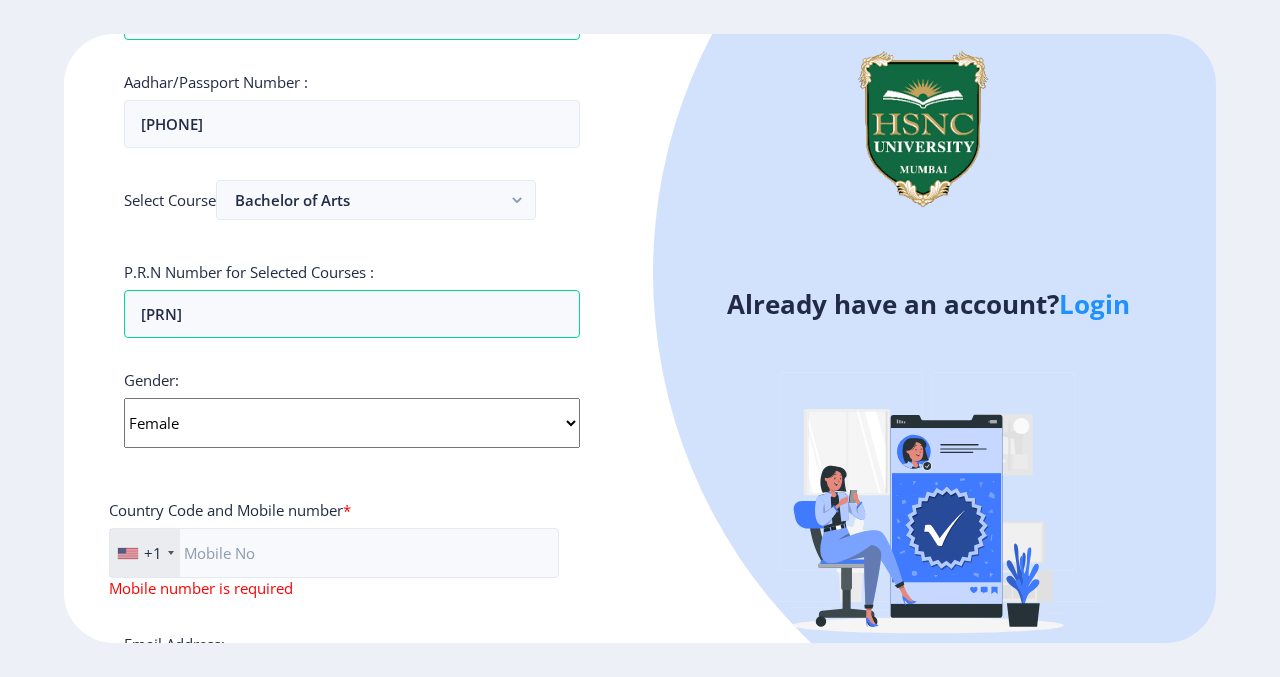 click on "+1" 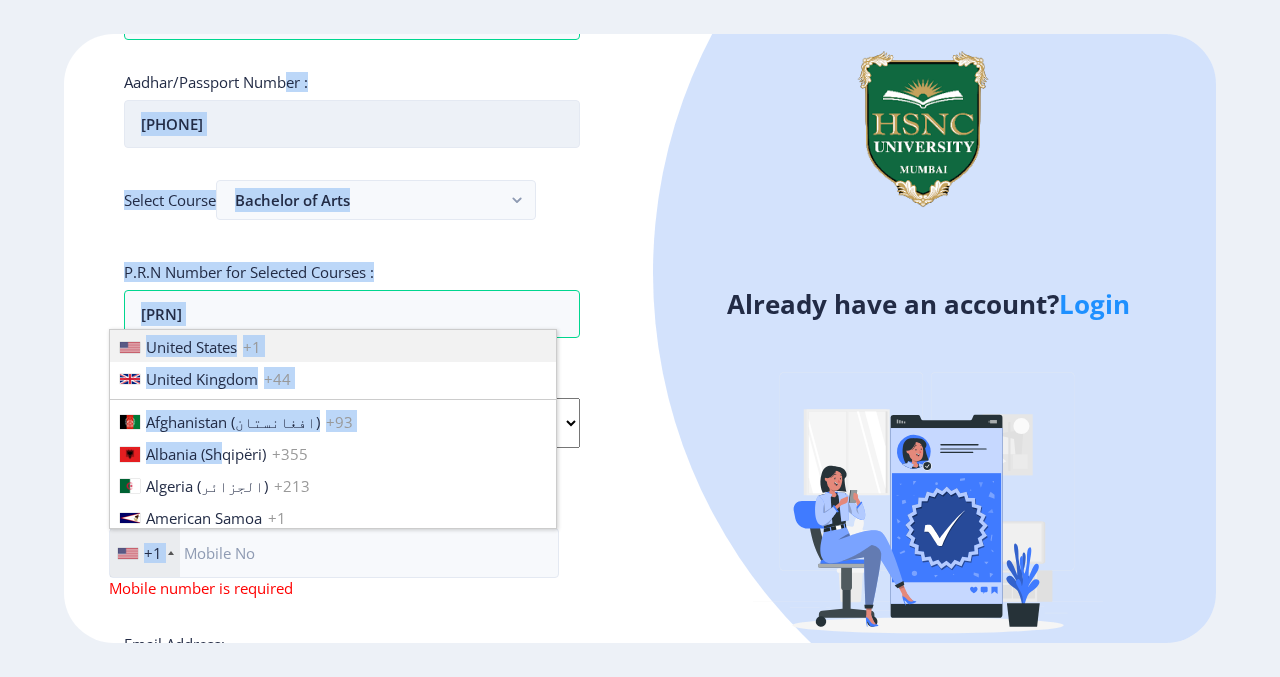 drag, startPoint x: 227, startPoint y: 433, endPoint x: 285, endPoint y: 75, distance: 362.66788 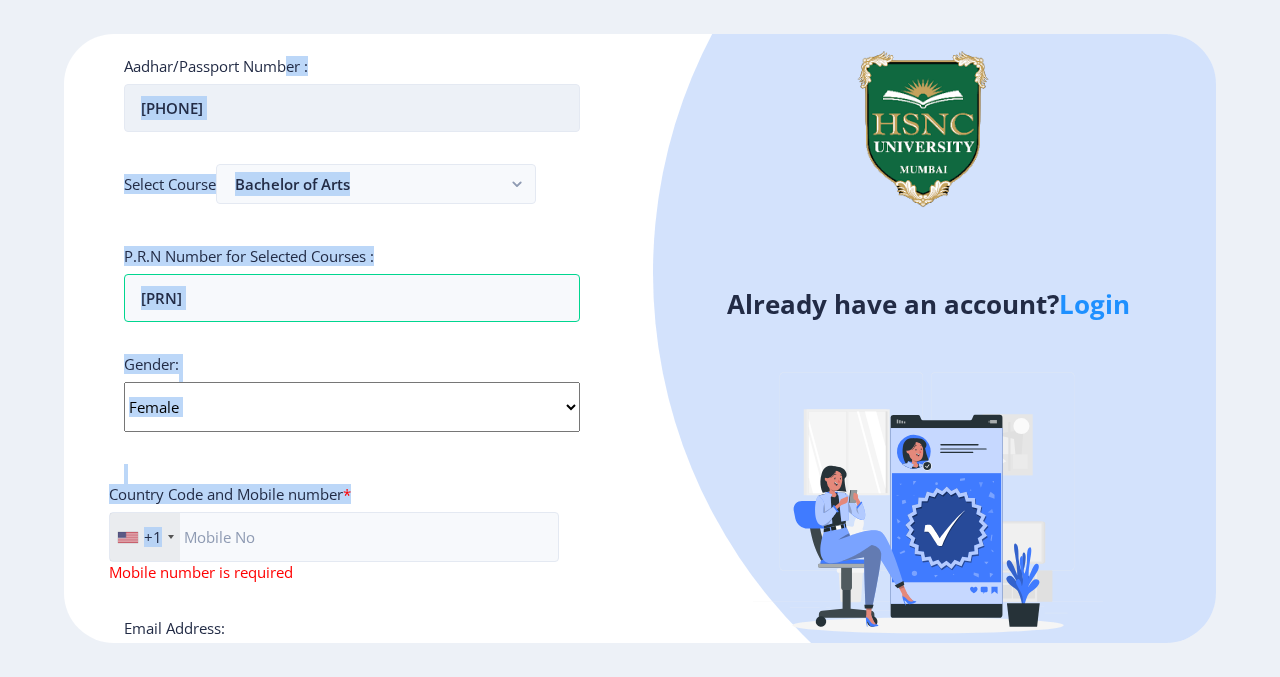 scroll, scrollTop: 444, scrollLeft: 0, axis: vertical 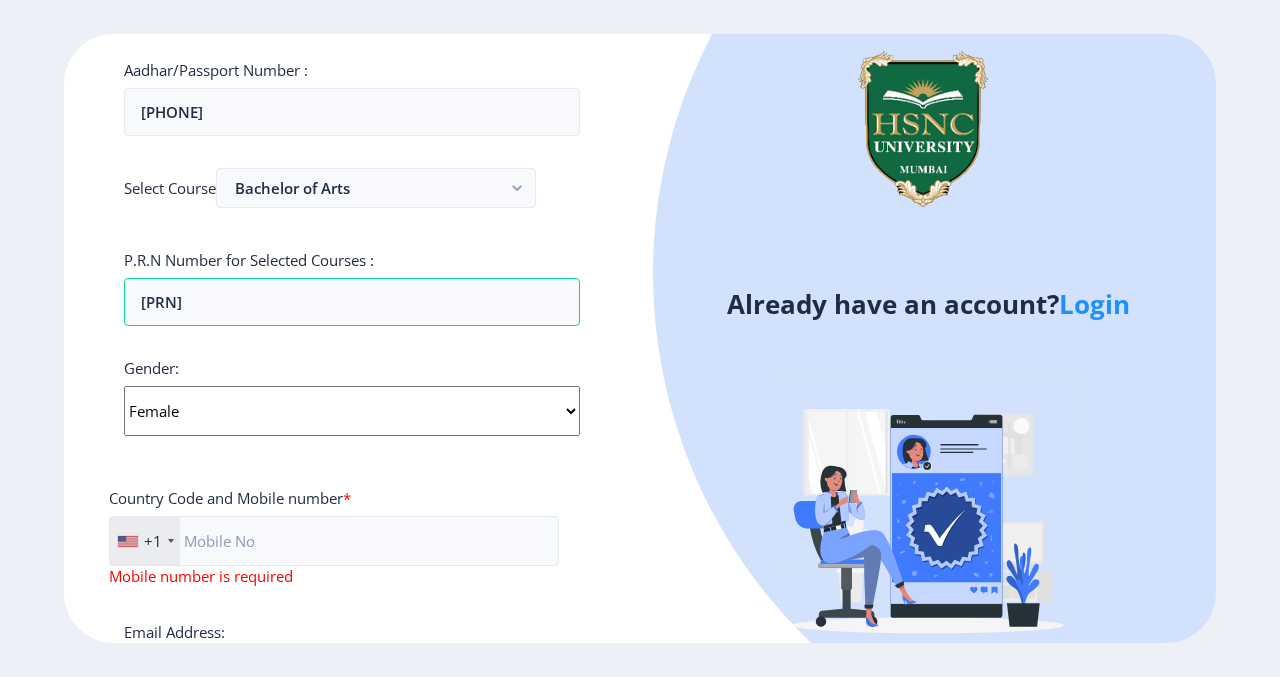 click on "Mobile number is required" 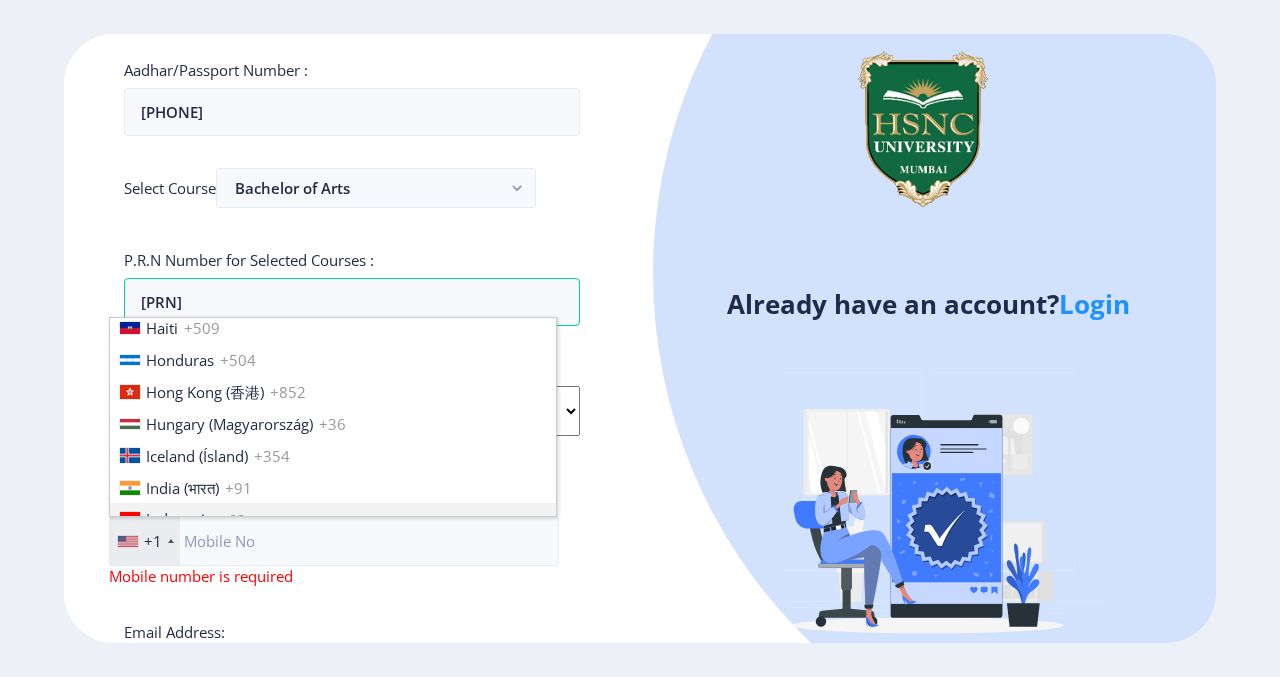 scroll, scrollTop: 3026, scrollLeft: 0, axis: vertical 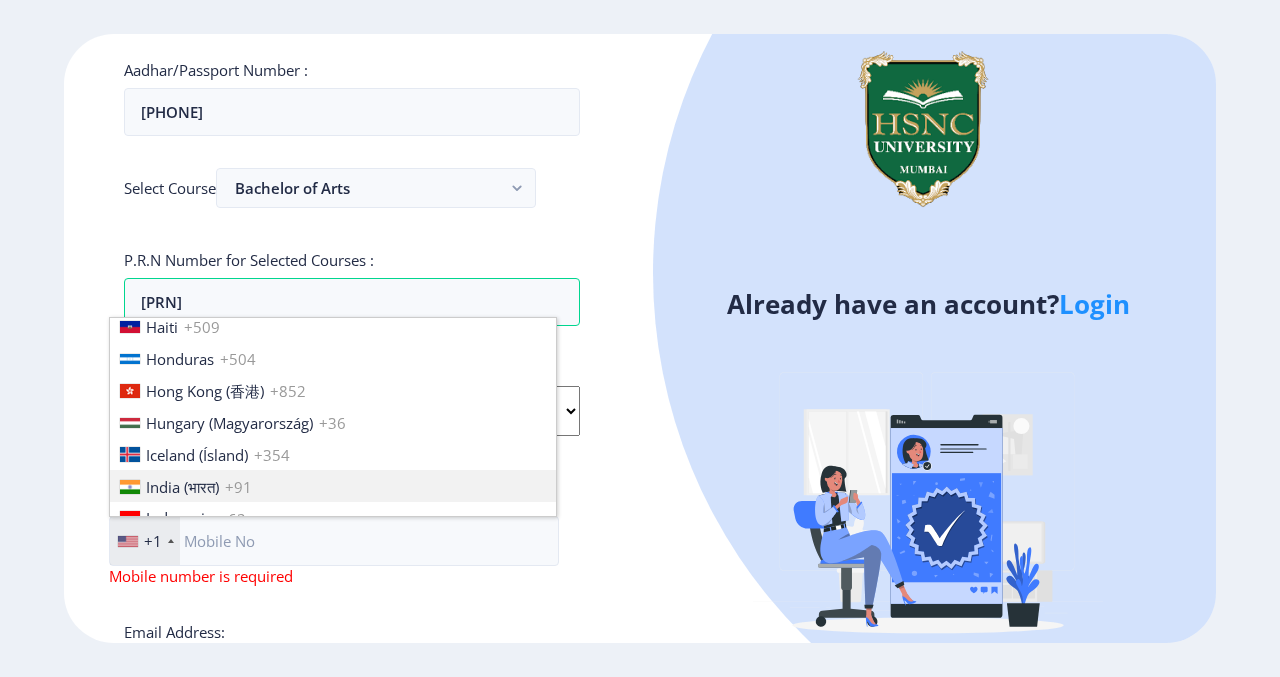 click on "India (भारत) +91" at bounding box center (333, 486) 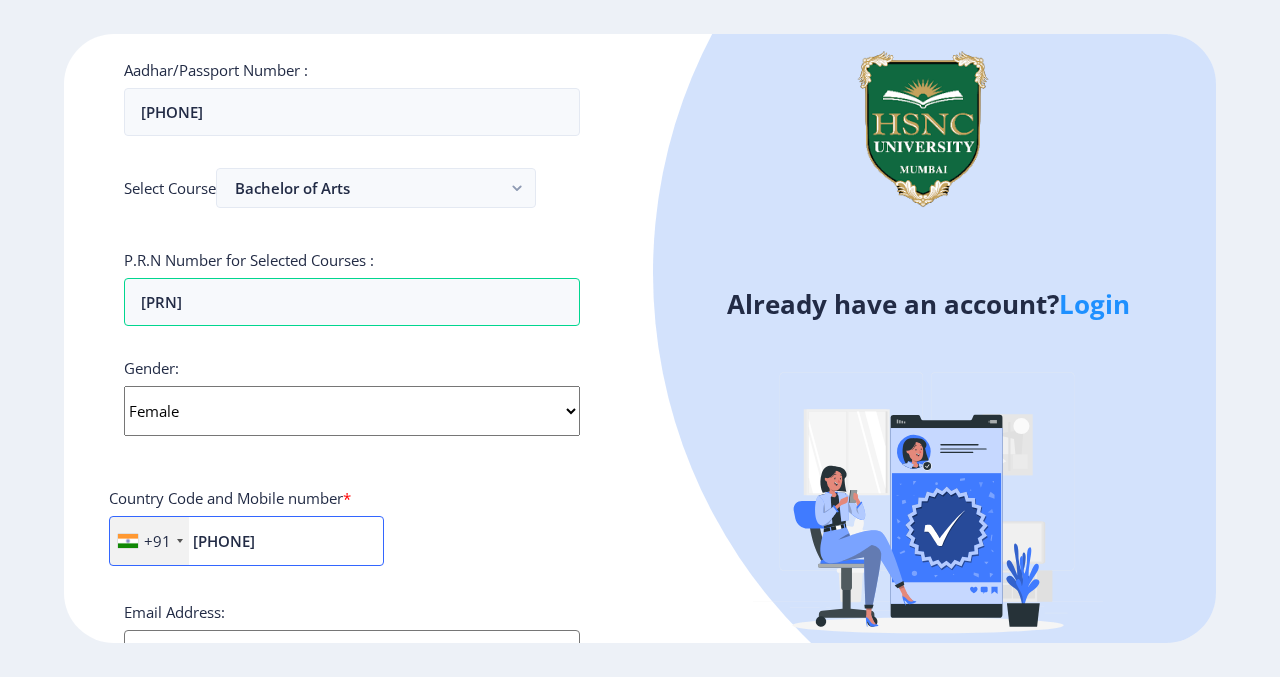 type on "[PHONE]" 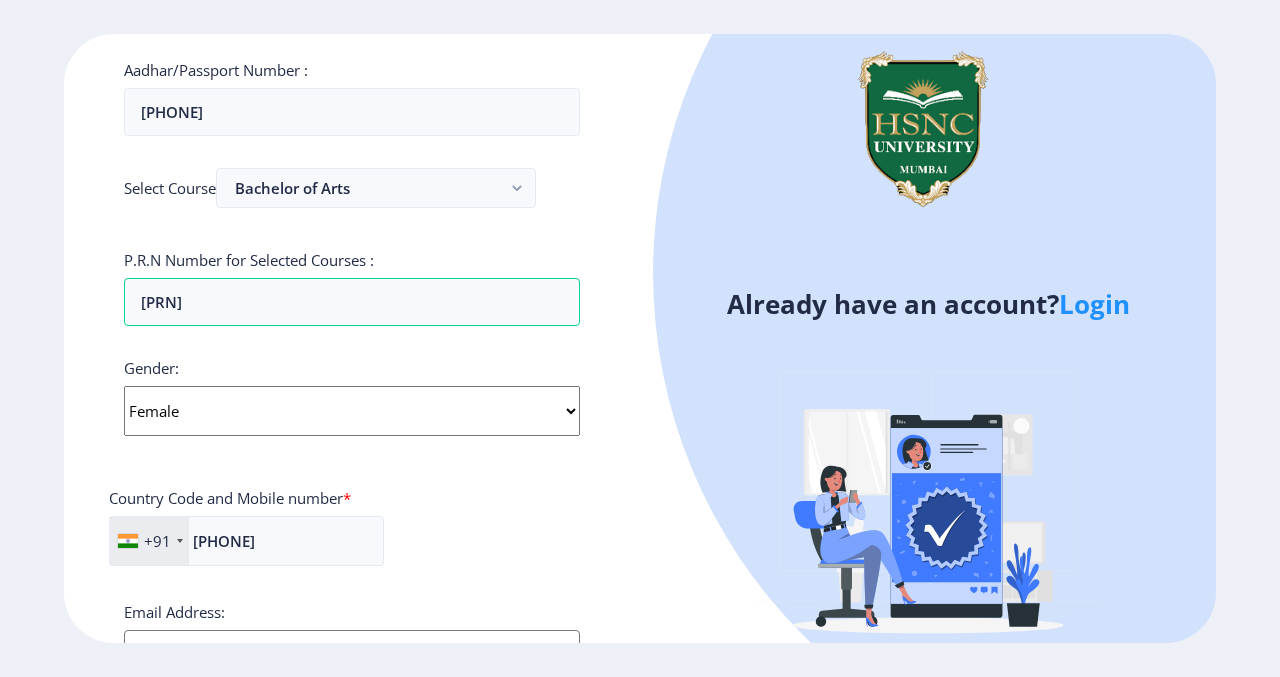 click on "+91 United States +1 United Kingdom +44 Afghanistan (‫افغانستان‬‎) +93 Albania (Shqipëri) +355 Algeria (‫الجزائر‬‎) +213 American Samoa +1 Andorra +376 Angola +244 Anguilla +1 Antigua and Barbuda +1 Argentina +54 Armenia (Հայաստան) +374 Aruba +297 Australia +61 Austria (Österreich) +43 Azerbaijan (Azərbaycan) +994 Bahamas +1 Bahrain (‫البحرين‬‎) +973 Bangladesh (বাংলাদেশ) +880 Barbados +1 Belarus (Беларусь) +375 Belgium (België) +32 Belize +501 Benin (Bénin) +229 Bermuda +1 Bhutan (འབྲུག) +975 Bolivia +591 Bosnia and Herzegovina (Босна и Херцеговина) +387 Botswana +267 Brazil (Brasil) +55 British Indian Ocean Territory +246 British Virgin Islands +1 Brunei +673 Bulgaria (България) +359 Burkina Faso +226 Burundi (Uburundi) +257 Cambodia (កម្ពុជា) +855 Cameroon (Cameroun) +237 Canada +1 Cape Verde (Kabu Verdi) +238 Caribbean Netherlands +599 Cayman Islands +1 +236 Chad (Tchad) +235 +56" 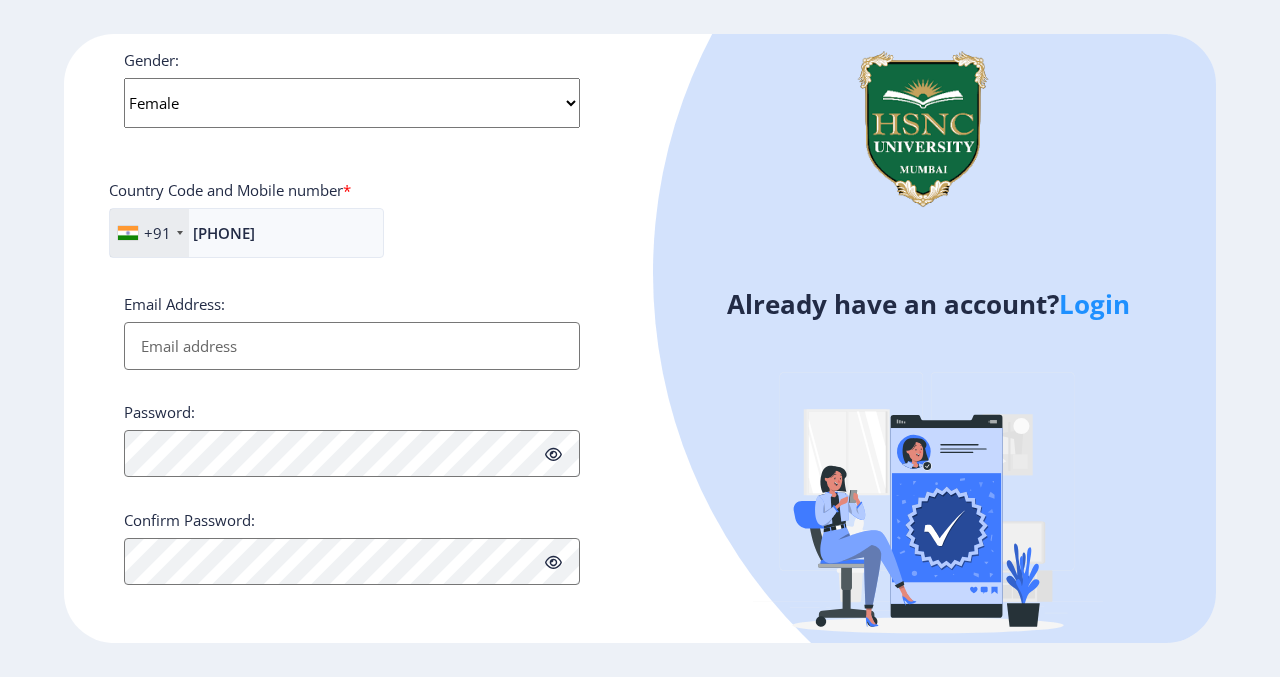 click on "Email Address:" at bounding box center [352, 346] 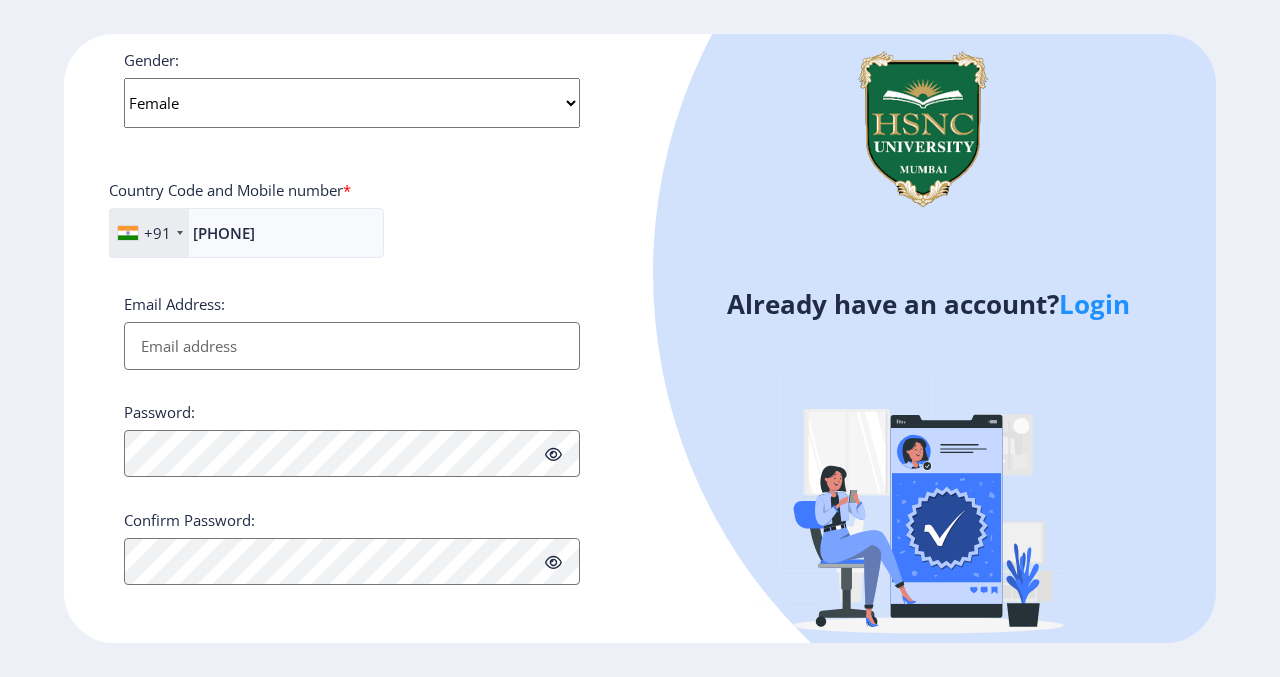 type on "[EMAIL]" 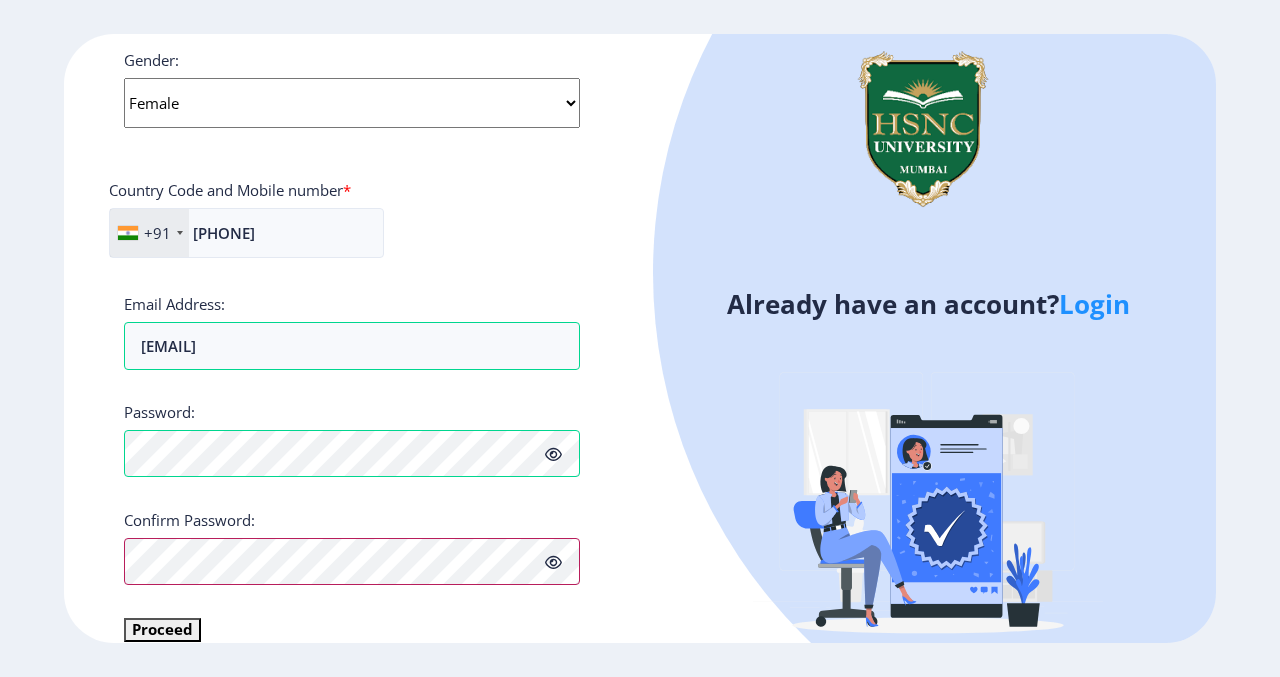 scroll, scrollTop: 776, scrollLeft: 0, axis: vertical 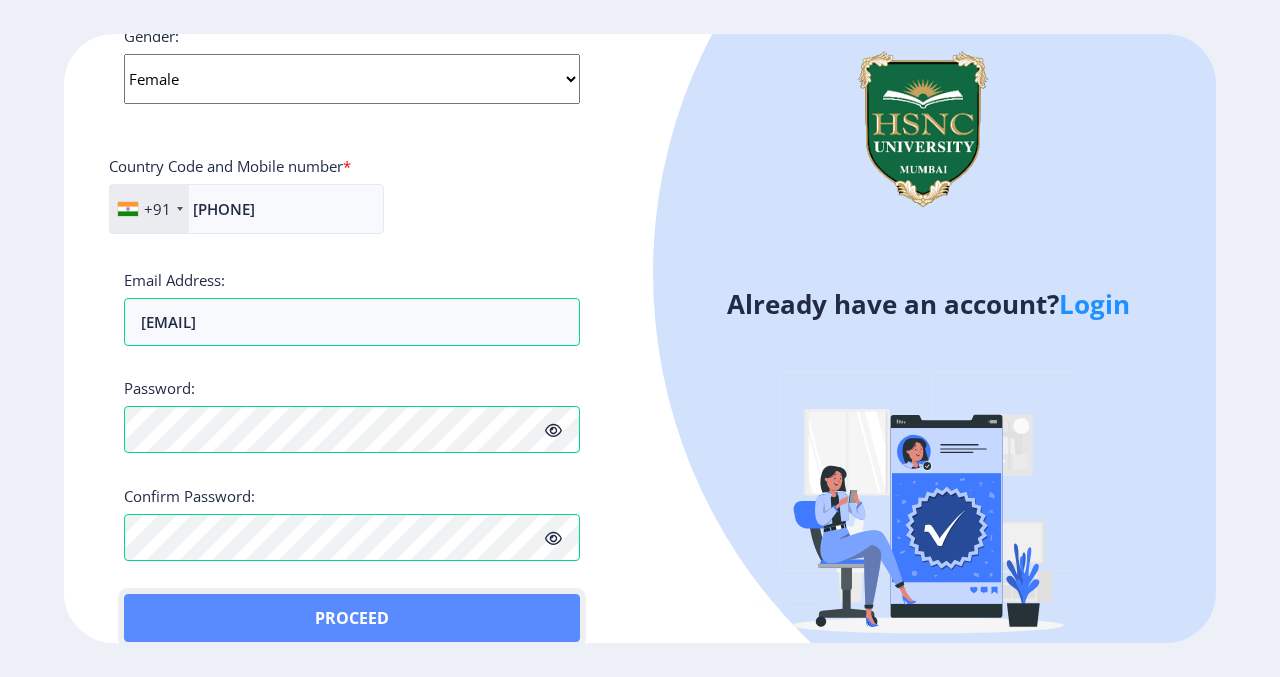 click on "Proceed" 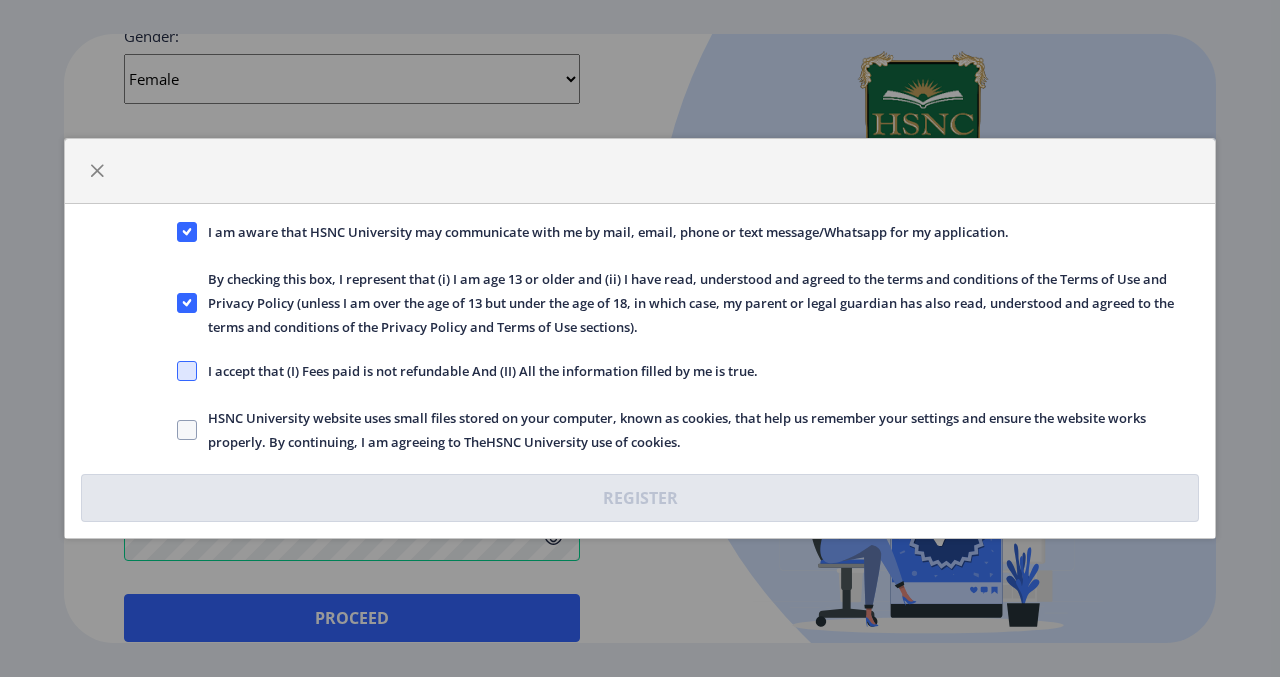 click 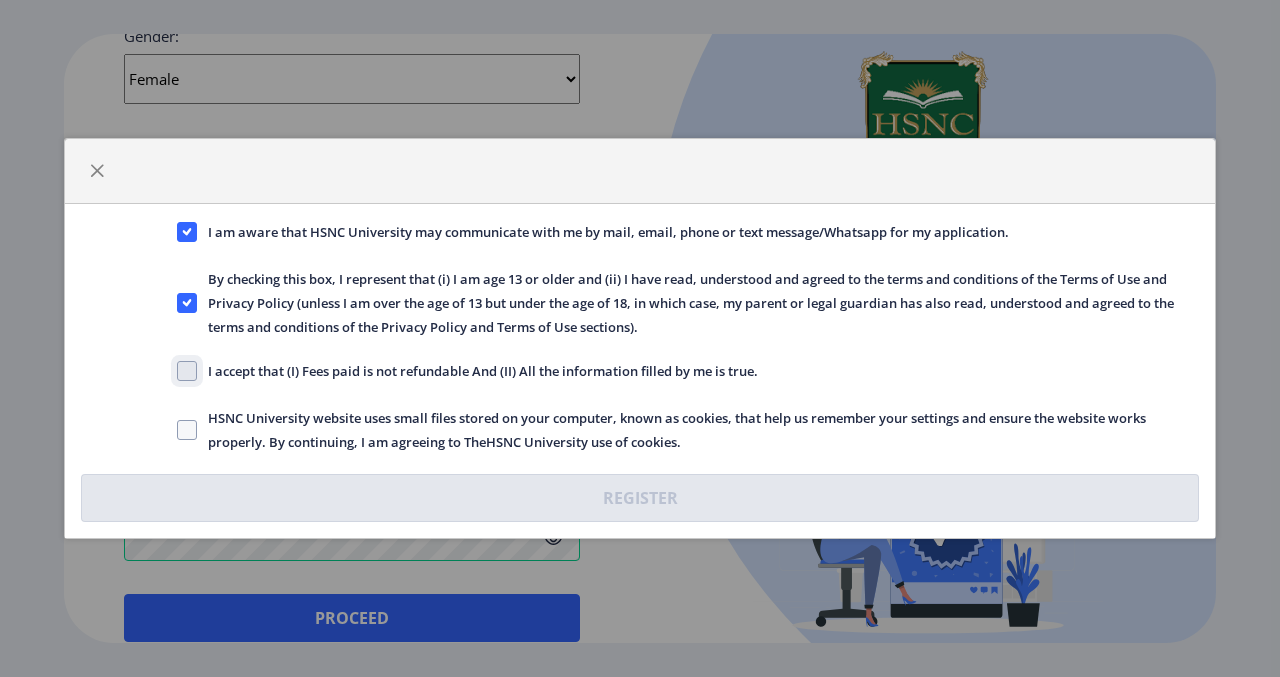 click on "I accept that (I) Fees paid is not refundable And (II) All the information filled by me is true." 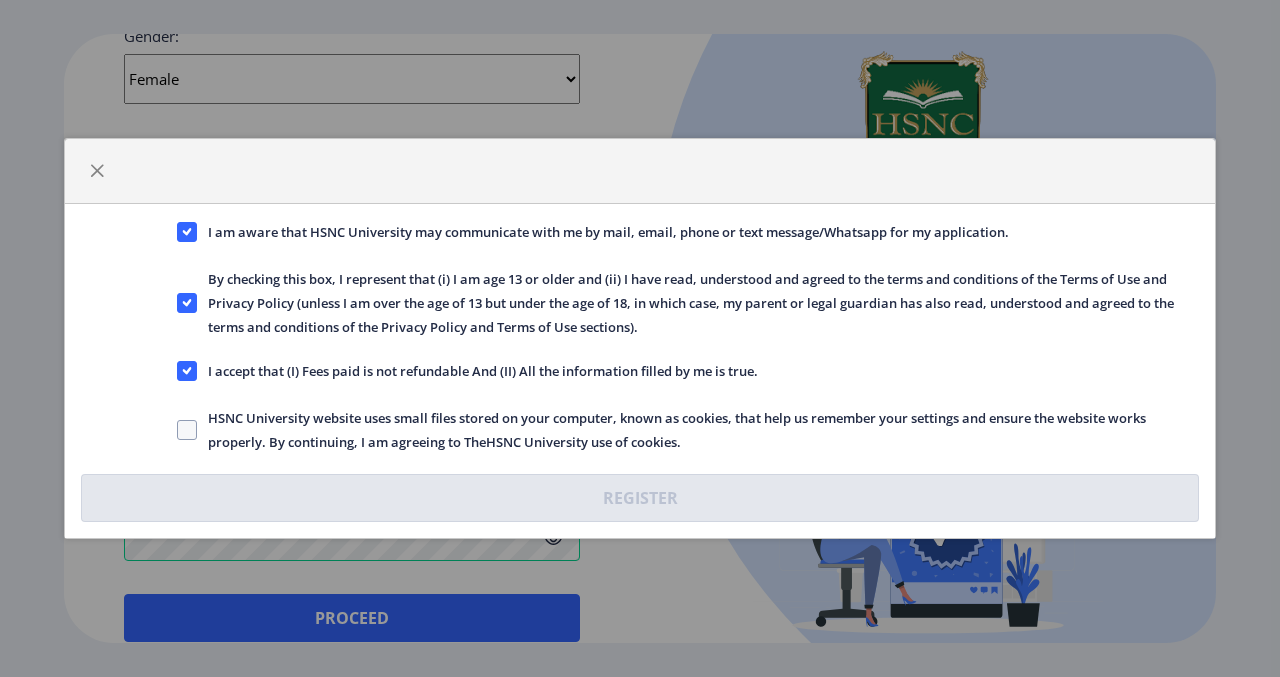 click on "HSNC University website uses small files stored on your computer, known as cookies, that help us remember your settings and ensure the website works properly. By continuing, I am agreeing to TheHSNC University use of cookies." 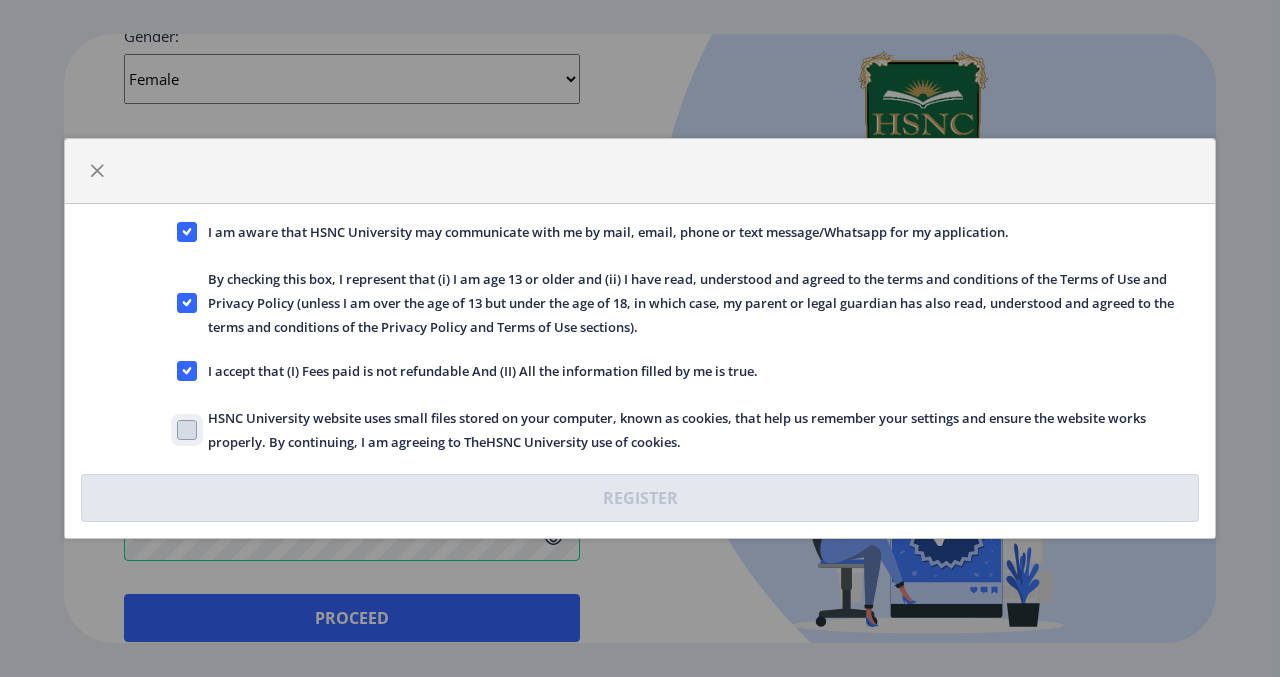 click on "HSNC University website uses small files stored on your computer, known as cookies, that help us remember your settings and ensure the website works properly. By continuing, I am agreeing to TheHSNC University use of cookies." 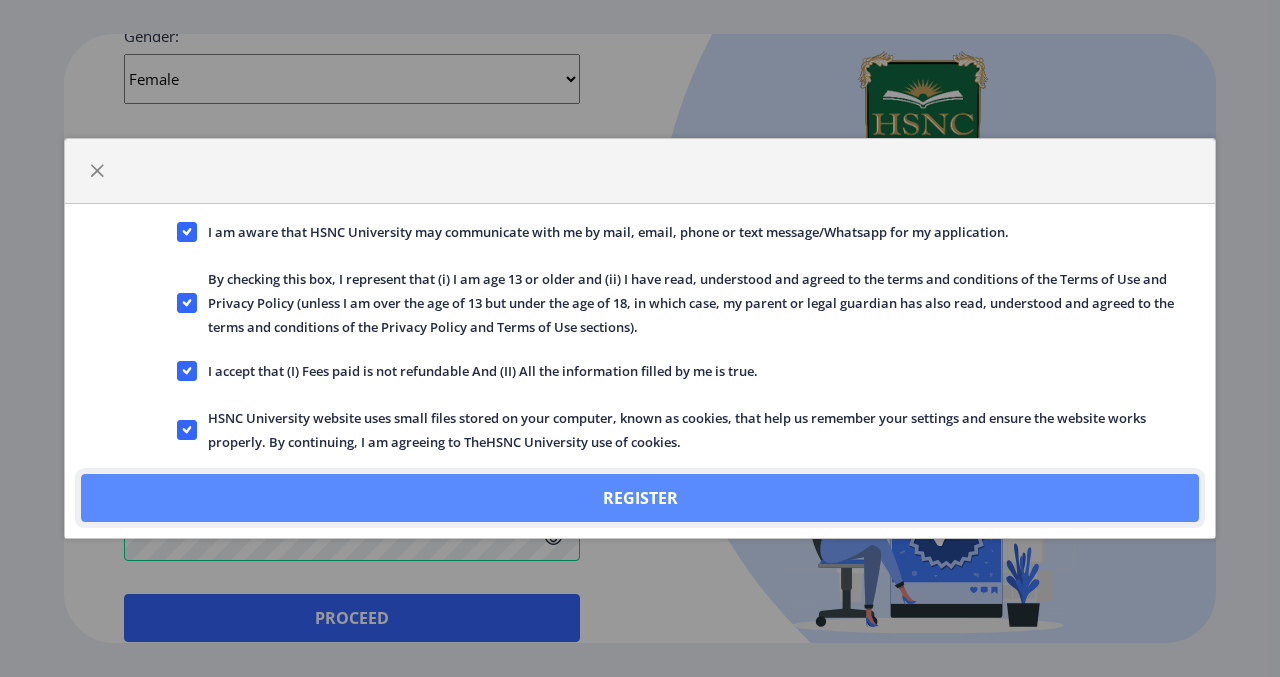 click on "Register" 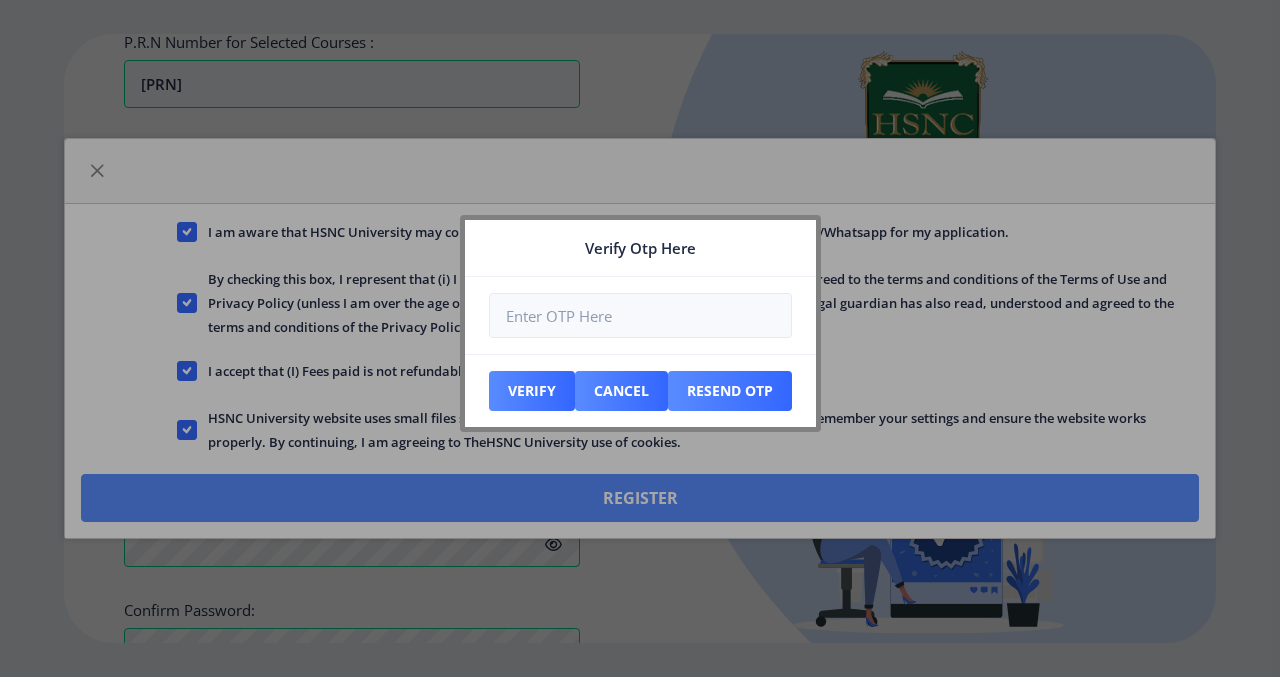 scroll, scrollTop: 889, scrollLeft: 0, axis: vertical 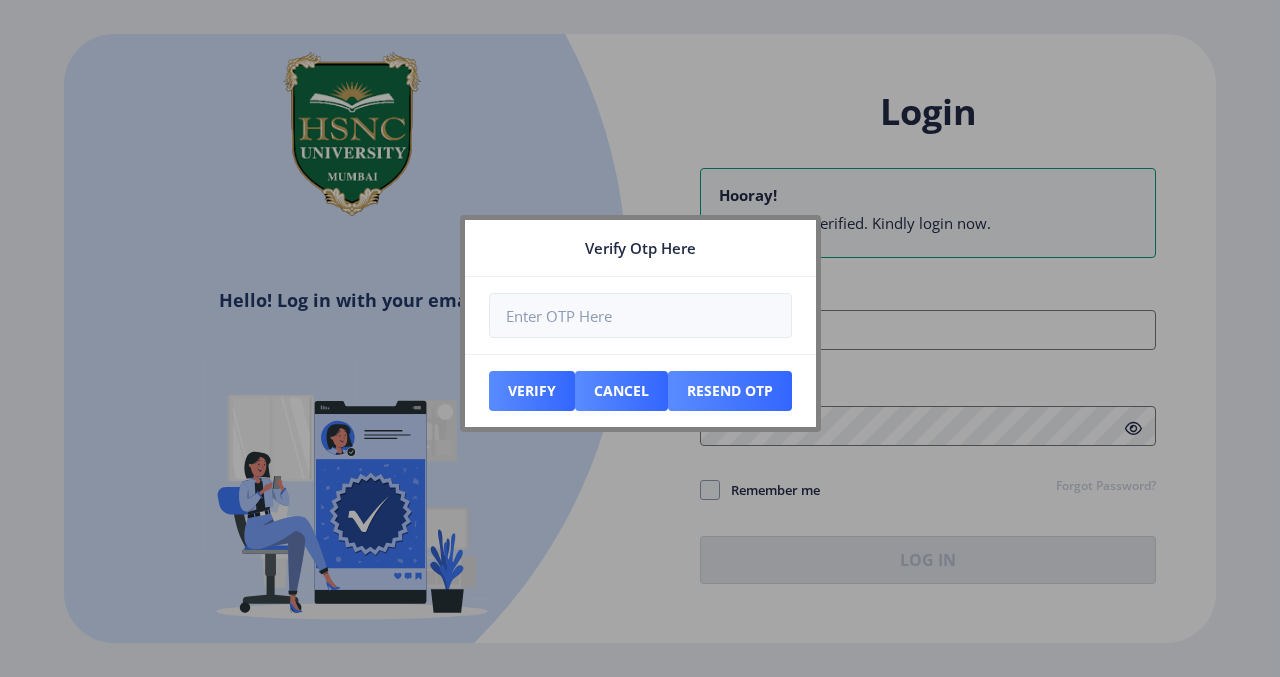 type on "[EMAIL]" 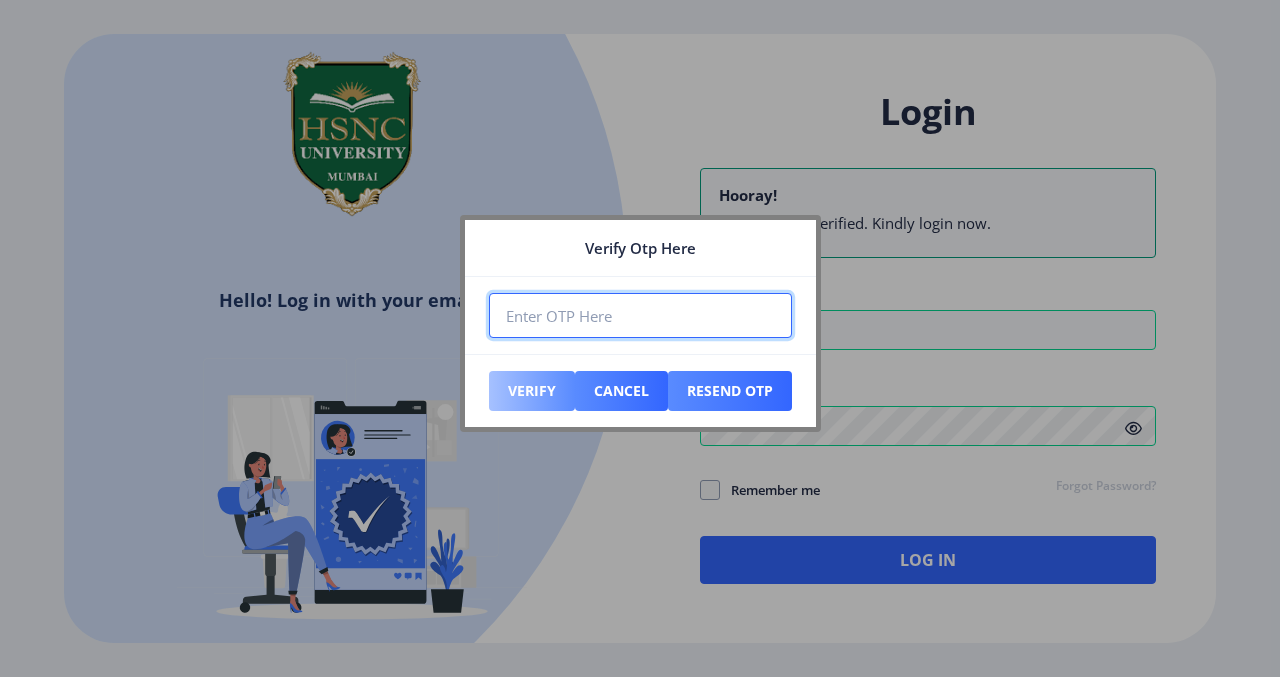 type on "795550" 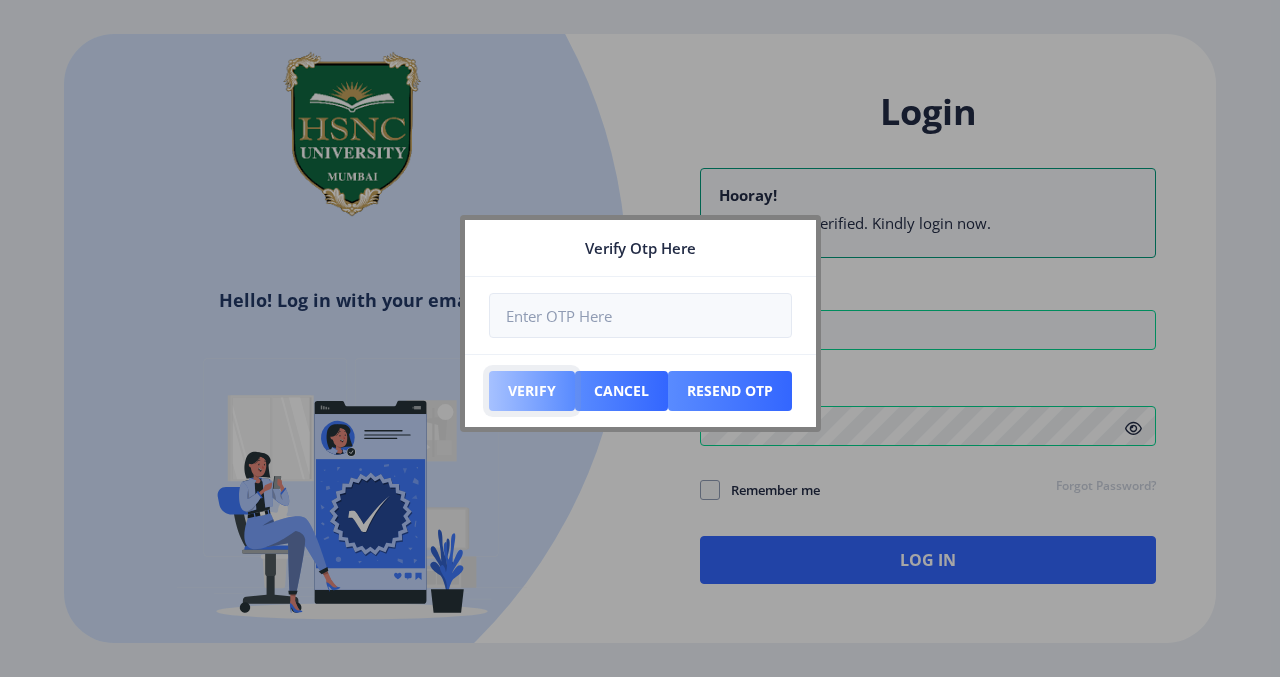 click on "Verify" at bounding box center [532, 391] 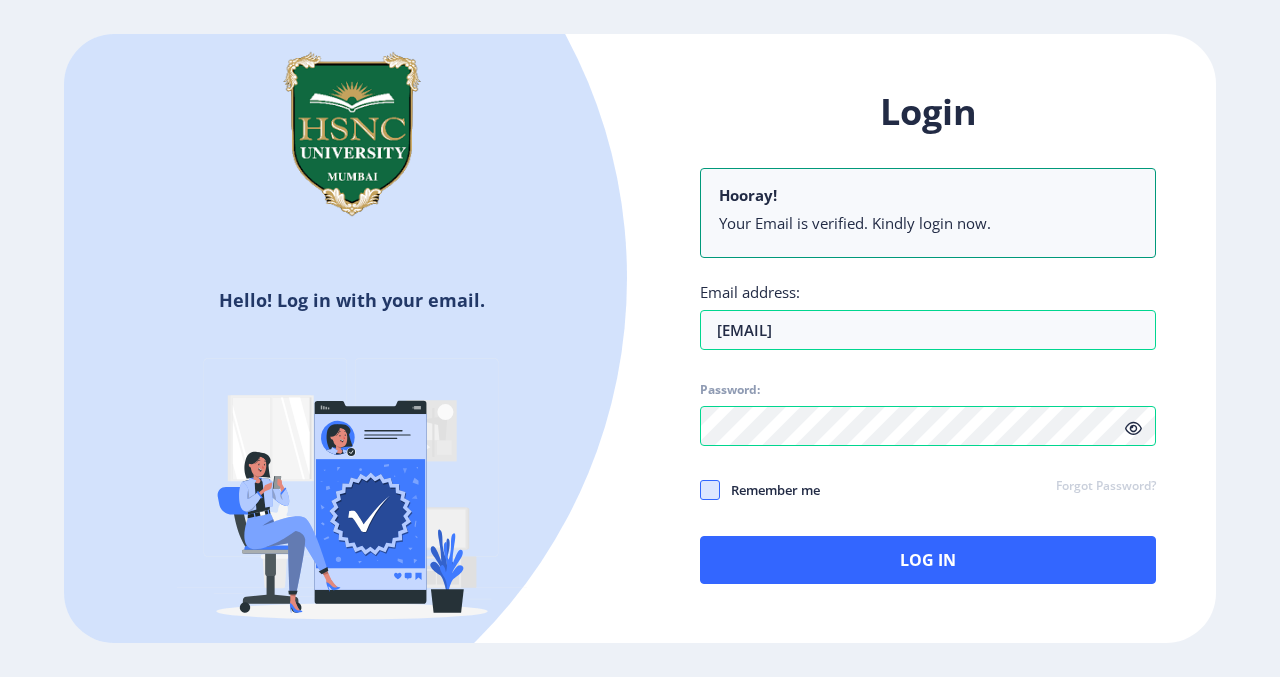 click 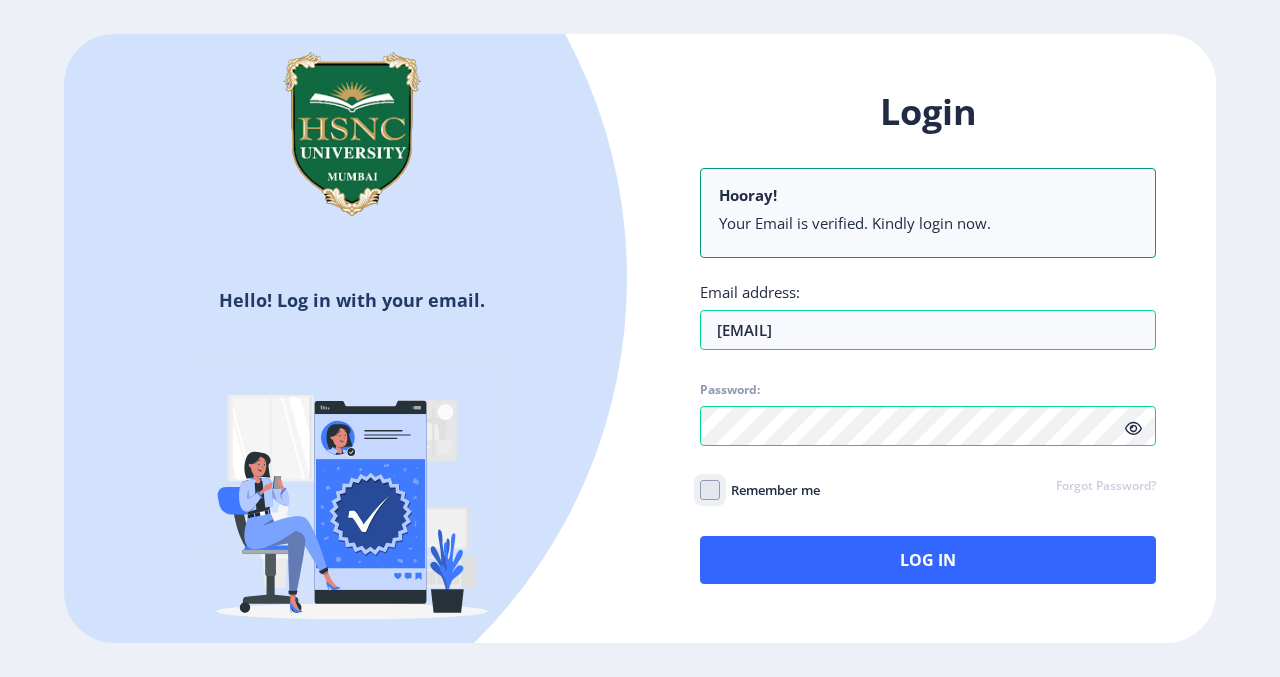 click on "Remember me" 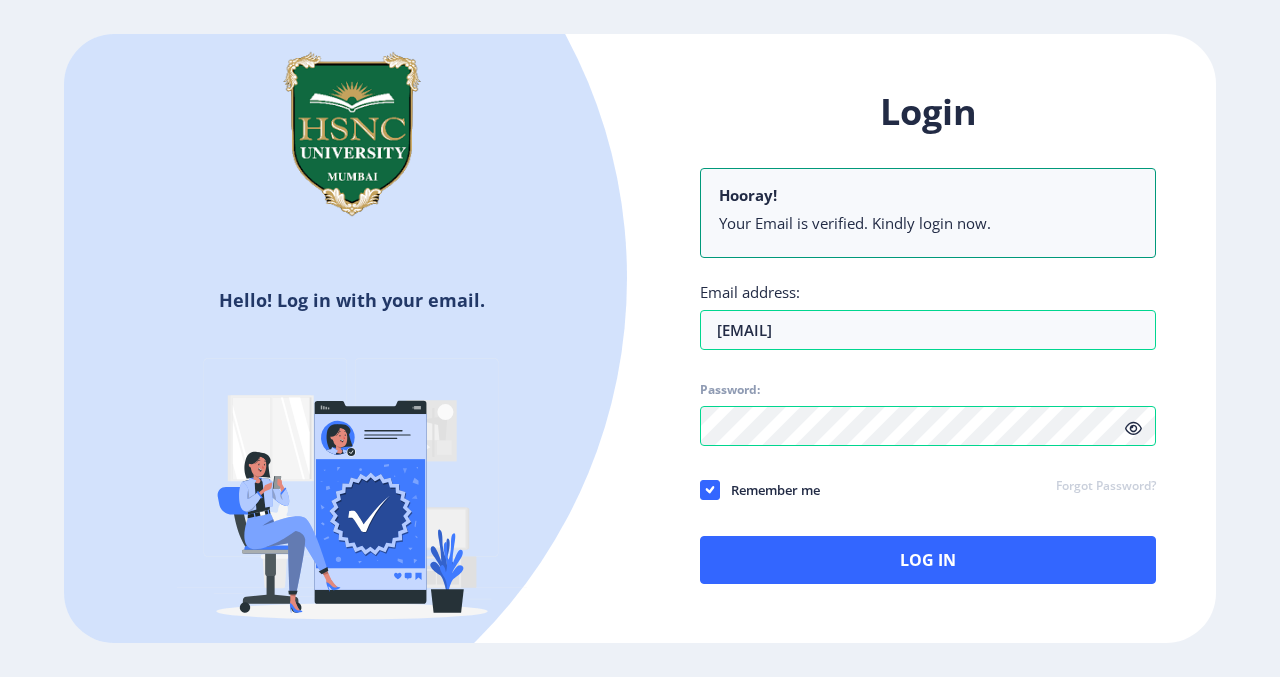 click on "Login Hooray! Your Email is verified. Kindly login now. Email address: tisha7114@gmail.com Password: Remember me Forgot Password?  Log In   Don't have an account?  Register" 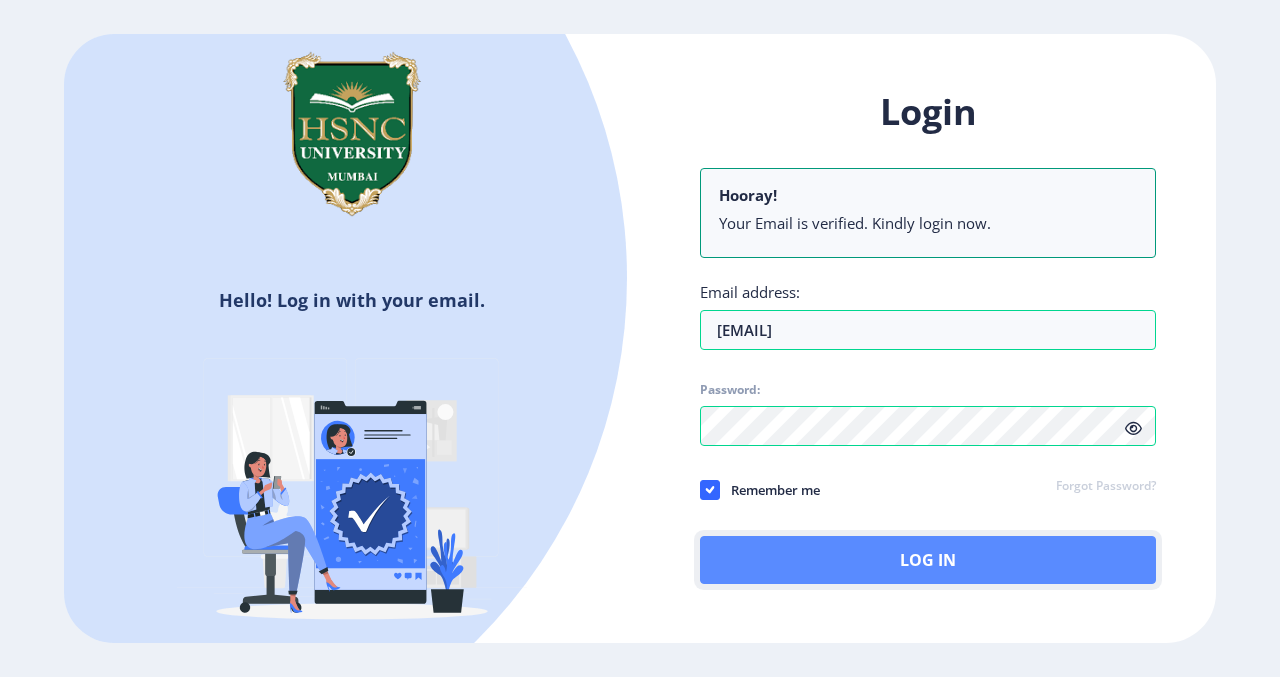 click on "Log In" 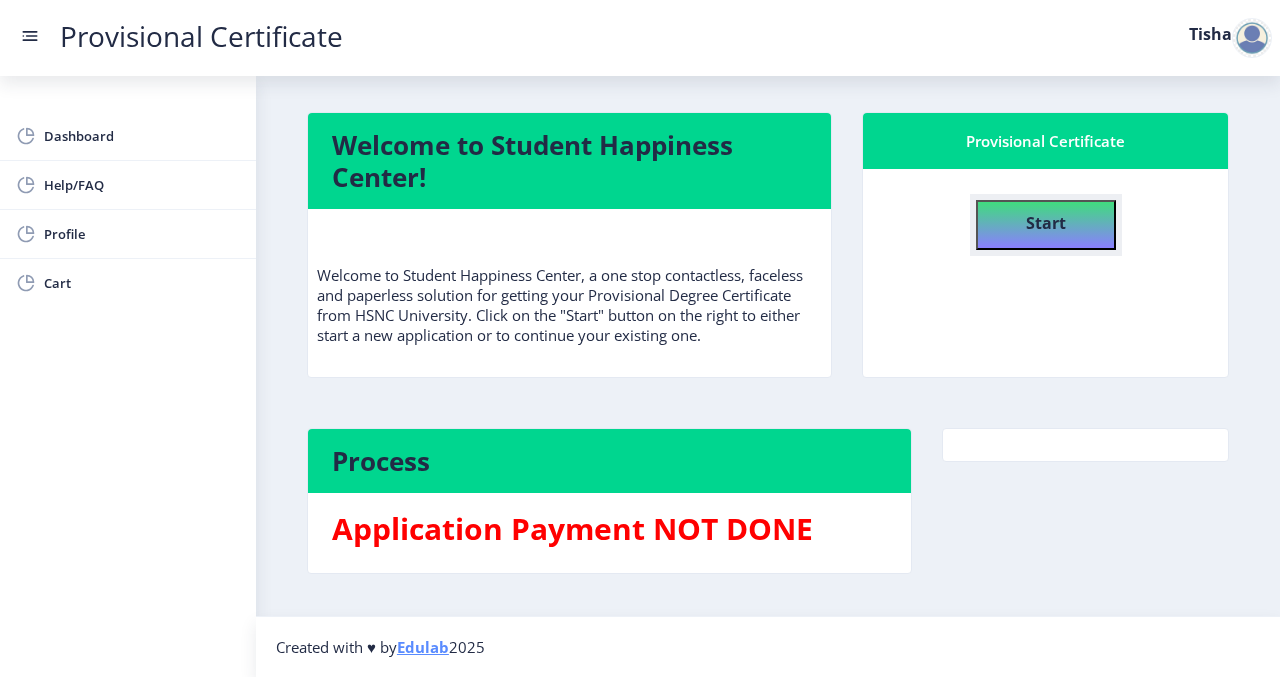 click on "Start" 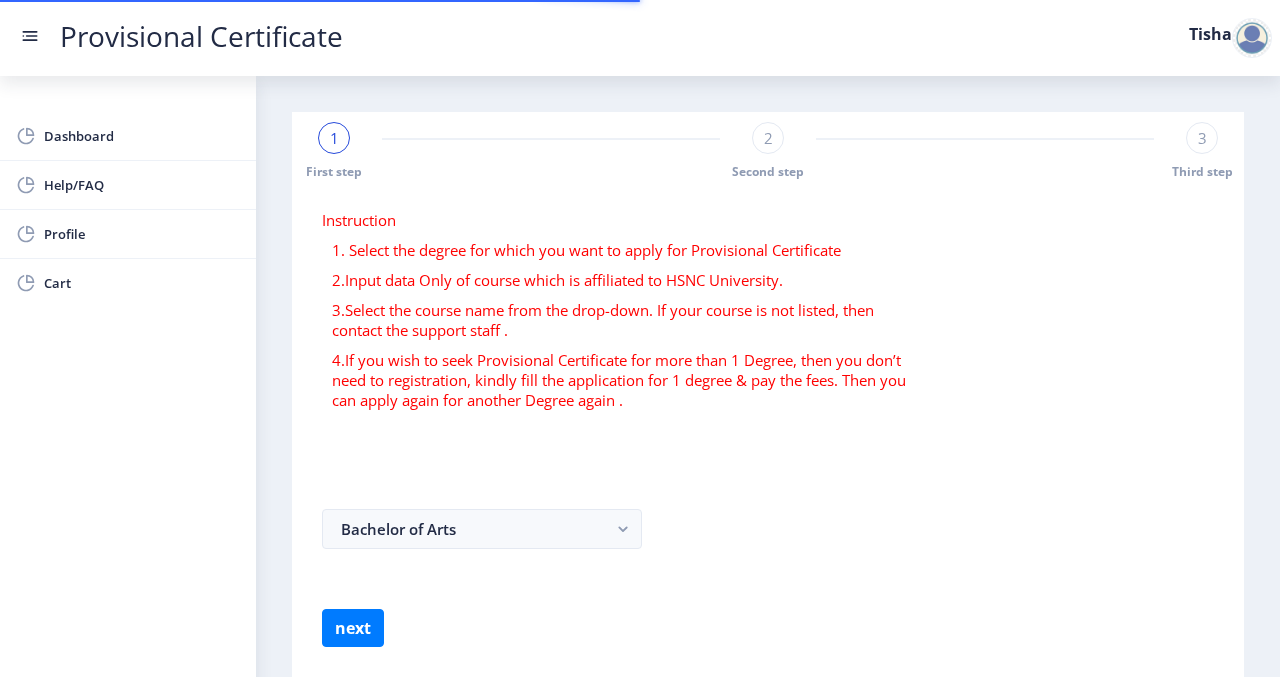 select 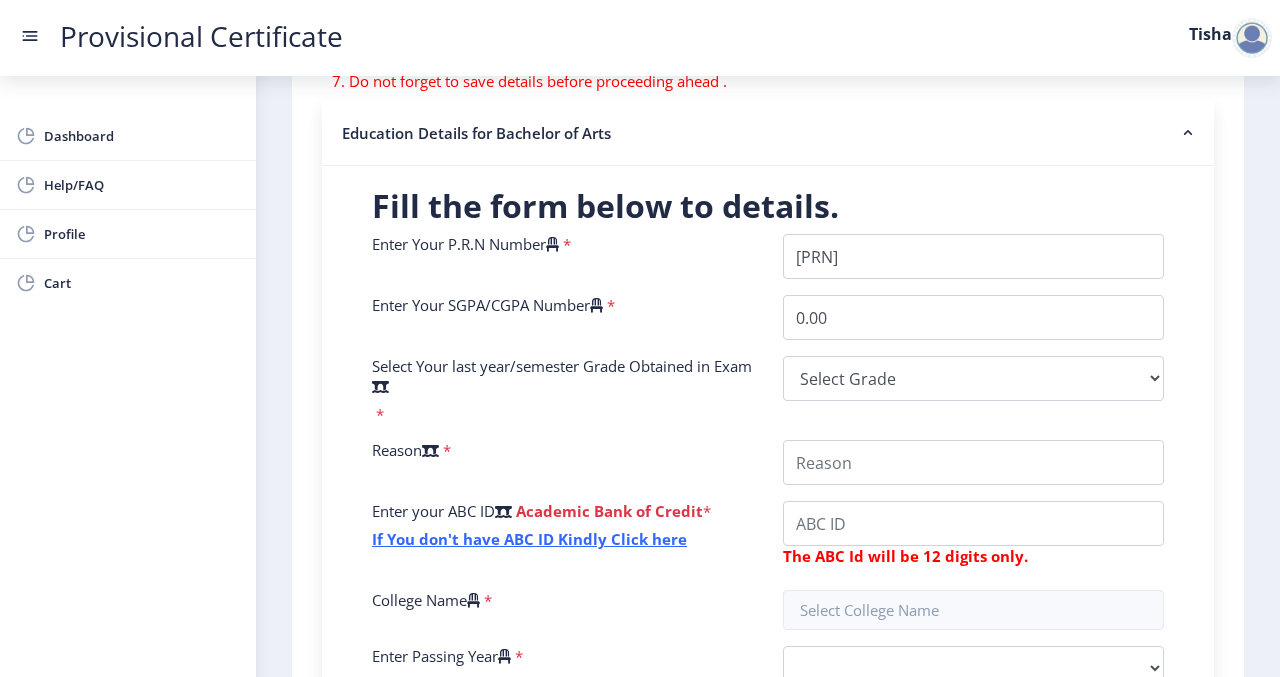 scroll, scrollTop: 413, scrollLeft: 0, axis: vertical 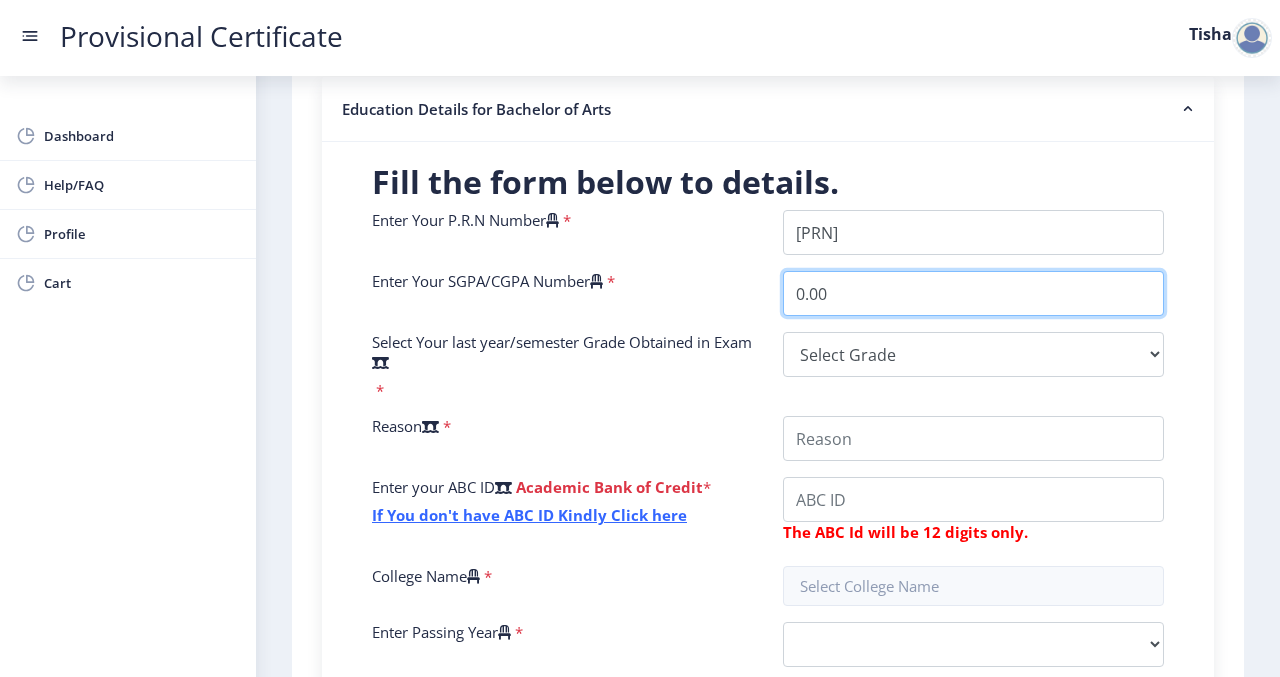 click on "0.00" at bounding box center [973, 293] 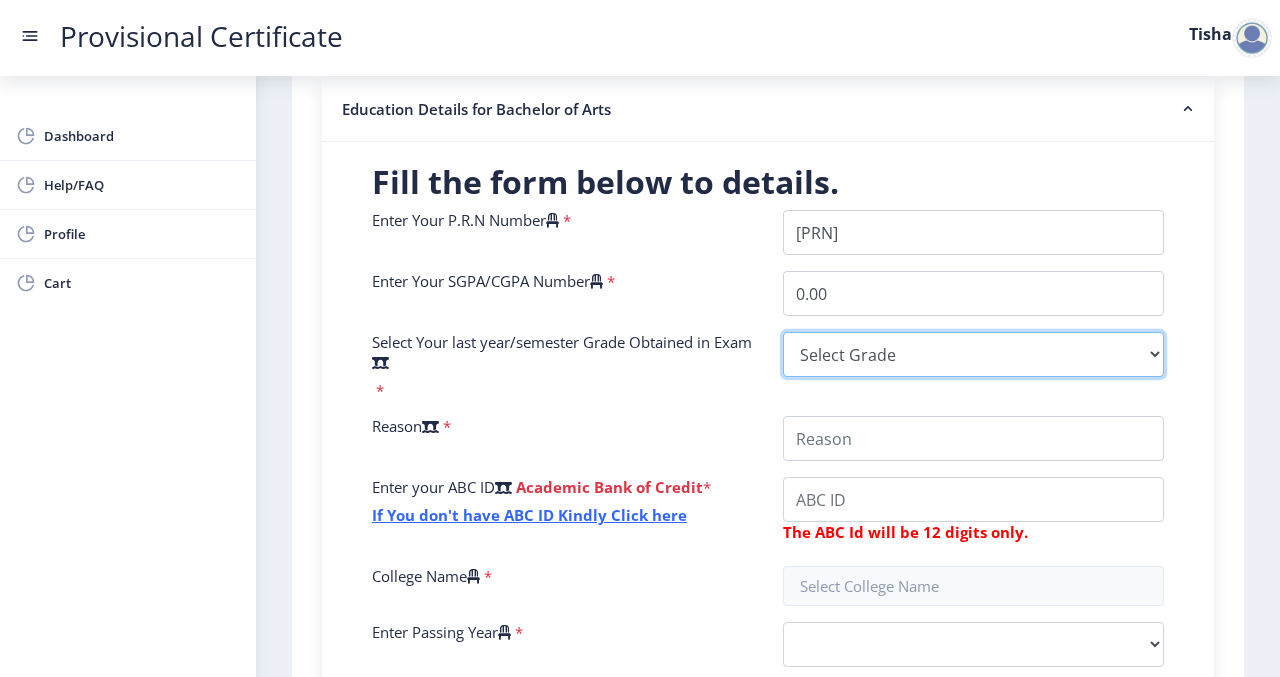click on "Select Grade  O   A+   A   B+   B   C   D   F(Fail)" at bounding box center (973, 354) 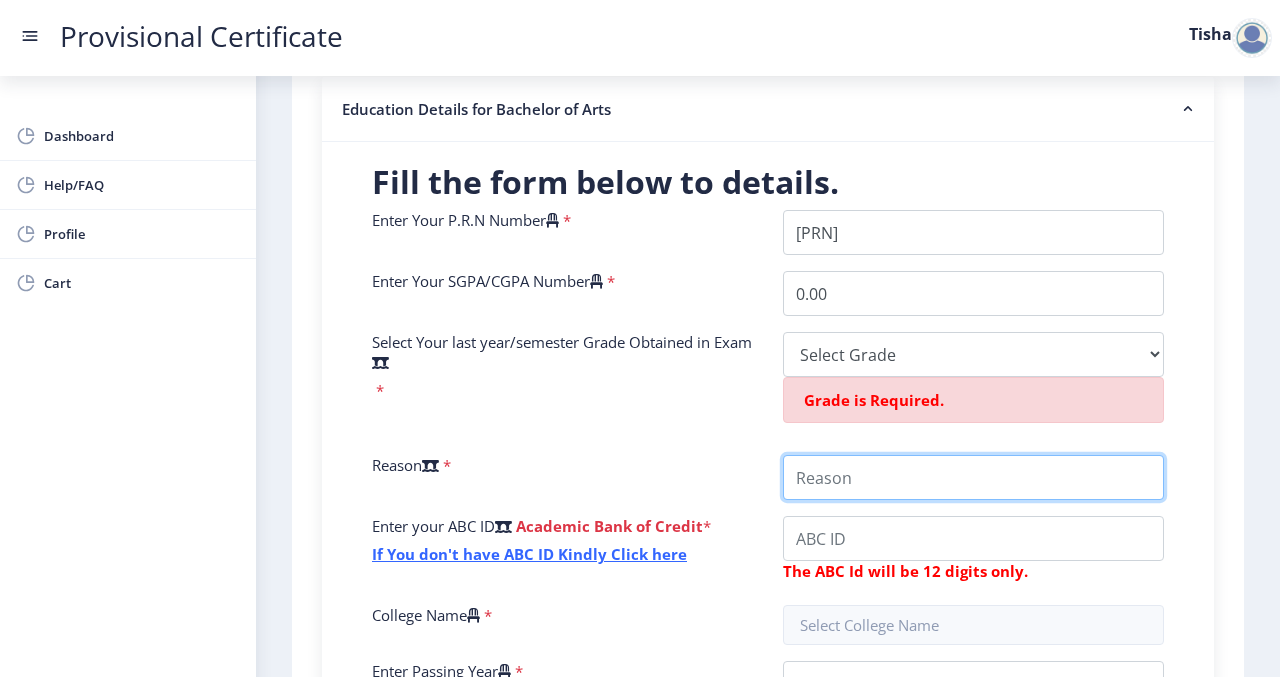 click on "Enter Your P.R.N Number   *  Enter Your SGPA/CGPA Number   * 0.00 Select Your last year/semester Grade Obtained in Exam   * Select Grade  O   A+   A   B+   B   C   D   F(Fail)  Grade is Required. Reason   * Enter your ABC ID   Academic Bank of Credit  * If You don't have ABC ID Kindly Click here  The ABC Id will be 12 digits only.  College Name   * Enter Passing Year   *  2025   2024   2023   2022   2021   2020   2019   2018   2017   2016   2015   2014   2013   2012   2011   2010   2009   2008   2007   2006   2005   2004   2003   2002   2001   2000   1999   1998   1997   1996   1995   1994   1993   1992   1991   1990   1989   1988   1987   1986   1985   1984   1983   1982   1981   1980   1979   1978   1977   1976   1975   1974   1973   1972   1971   1970   1969   1968   1967  Passing Month   *  Please select PassingMonth  (01) January (02) February (03) March (04) April (05) May (06) June (07) July (08) August (09) September (10) October (11) November (12) December" 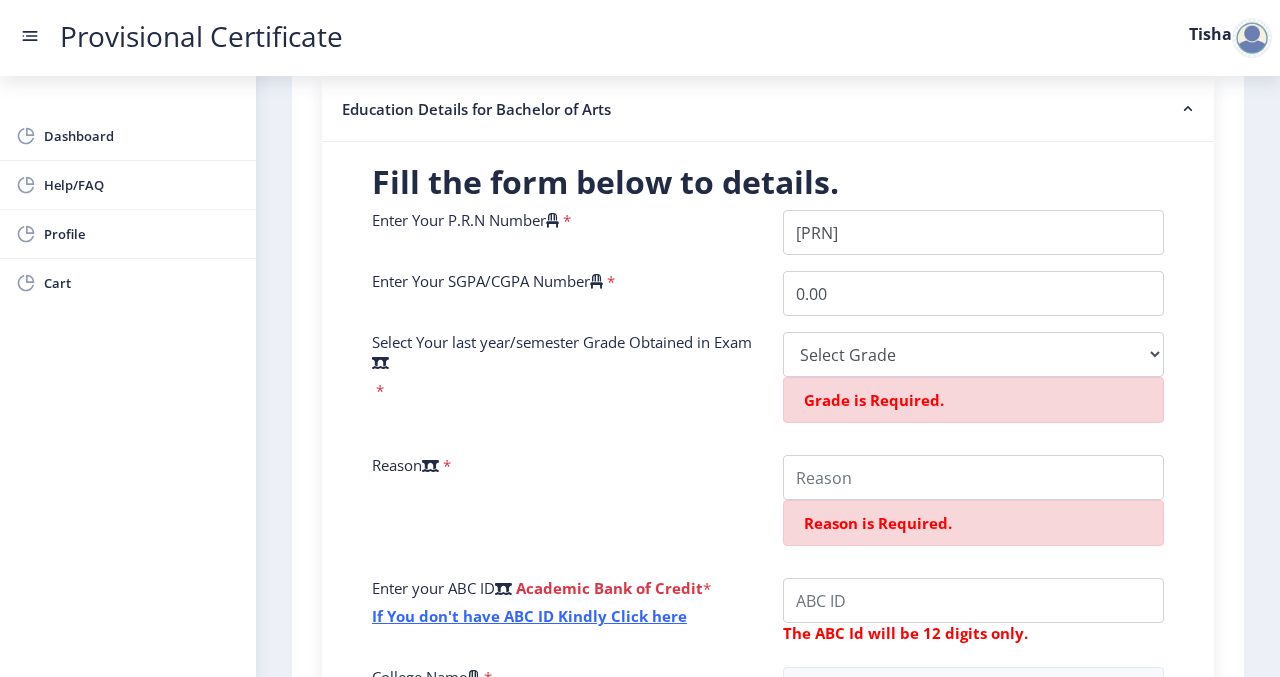 click on "Enter Your P.R.N Number   *  Enter Your SGPA/CGPA Number   * 0.00 Select Your last year/semester Grade Obtained in Exam   * Select Grade  O   A+   A   B+   B   C   D   F(Fail)  Grade is Required. Reason   * Reason is Required. Enter your ABC ID   Academic Bank of Credit  * If You don't have ABC ID Kindly Click here  The ABC Id will be 12 digits only.  College Name   * Enter Passing Year   *  2025   2024   2023   2022   2021   2020   2019   2018   2017   2016   2015   2014   2013   2012   2011   2010   2009   2008   2007   2006   2005   2004   2003   2002   2001   2000   1999   1998   1997   1996   1995   1994   1993   1992   1991   1990   1989   1988   1987   1986   1985   1984   1983   1982   1981   1980   1979   1978   1977   1976   1975   1974   1973   1972   1971   1970   1969   1968   1967  Passing Month   *  Please select PassingMonth  (01) January (02) February (03) March (04) April (05) May (06) June (07) July (08) August (09) September (10) October (11) November (12) December" 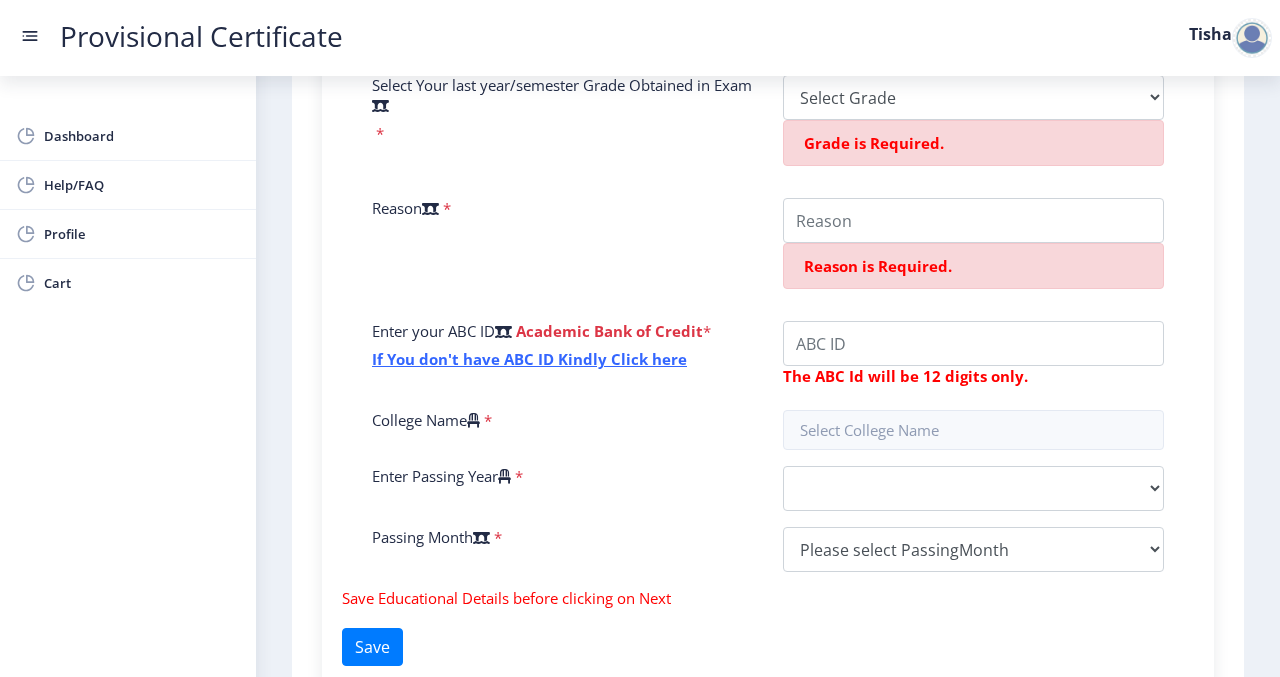 scroll, scrollTop: 671, scrollLeft: 0, axis: vertical 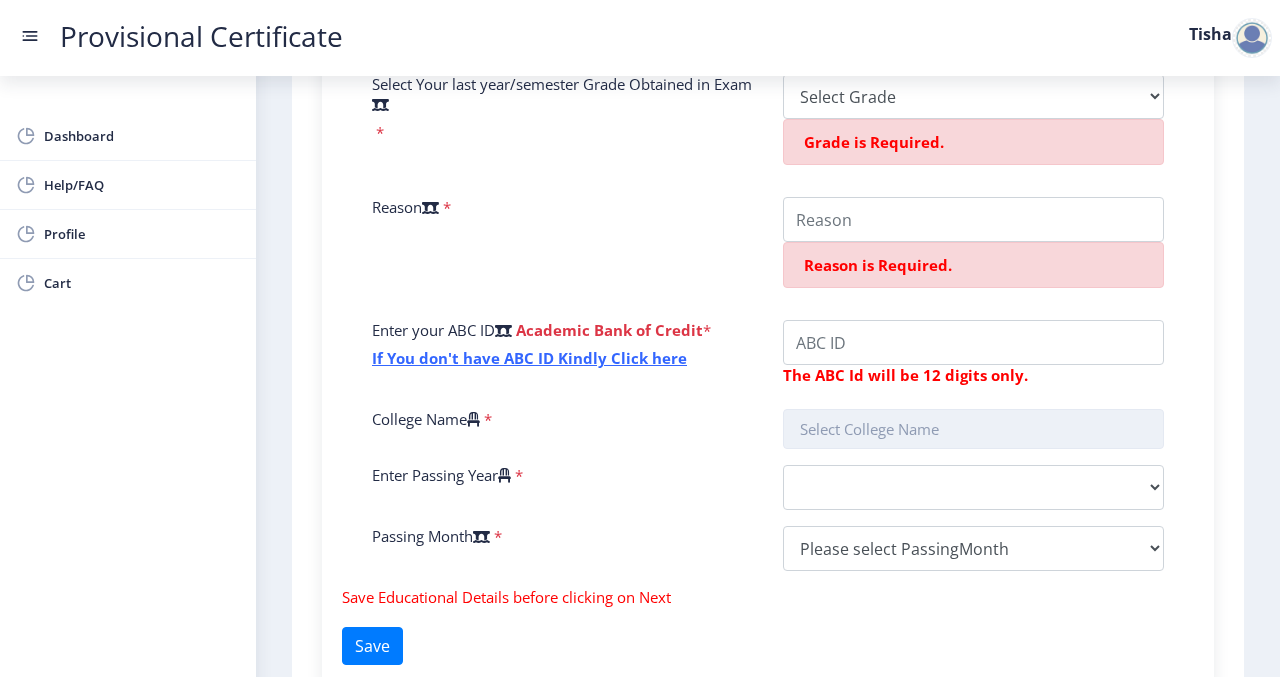 click 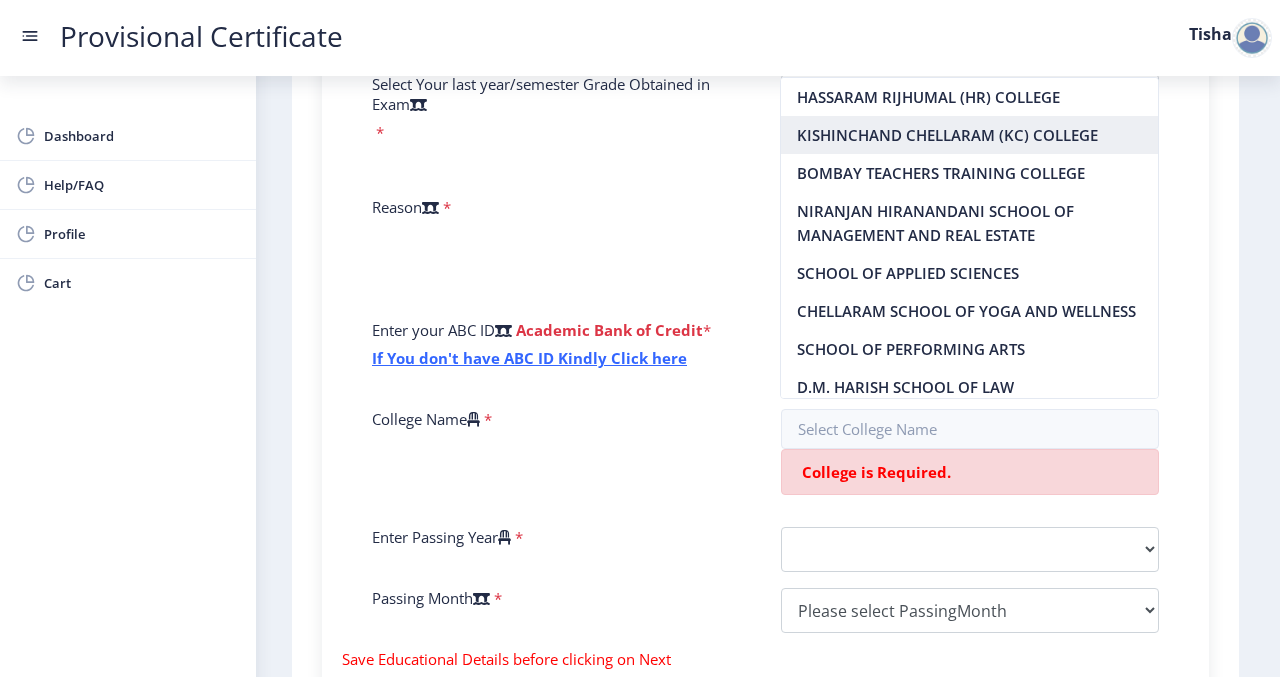 click on "KISHINCHAND CHELLARAM (KC) COLLEGE" at bounding box center (969, 135) 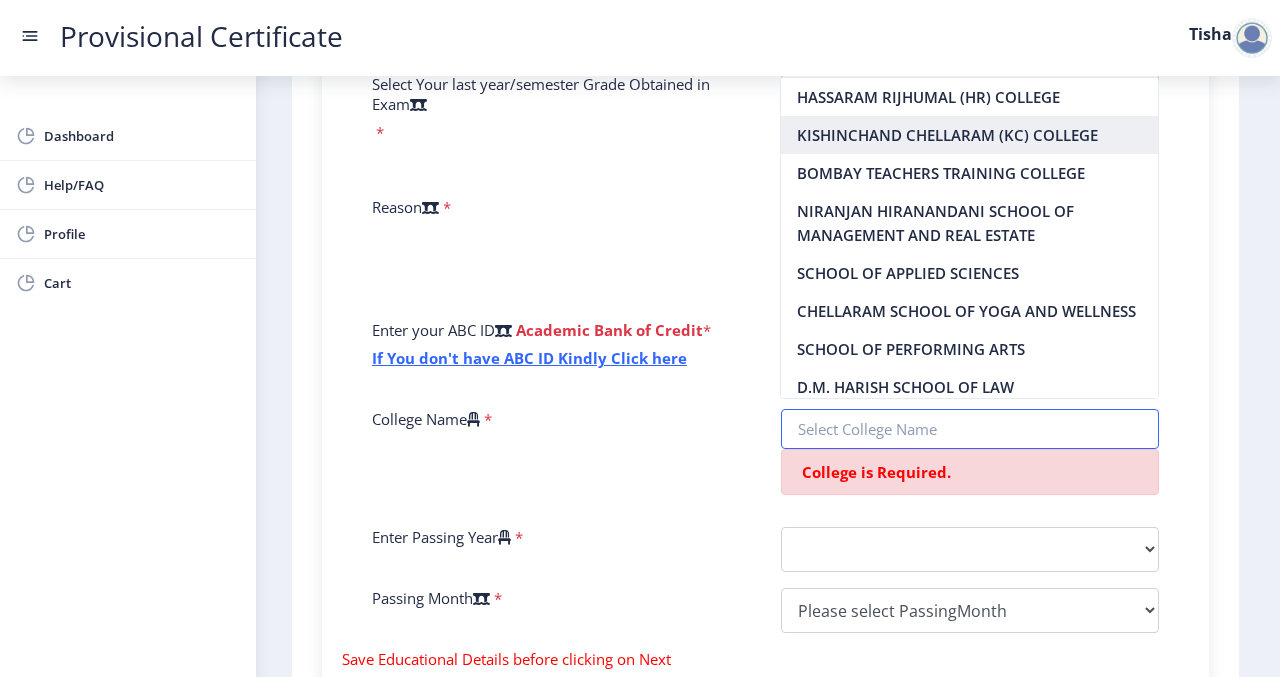 type on "KISHINCHAND CHELLARAM (KC) COLLEGE" 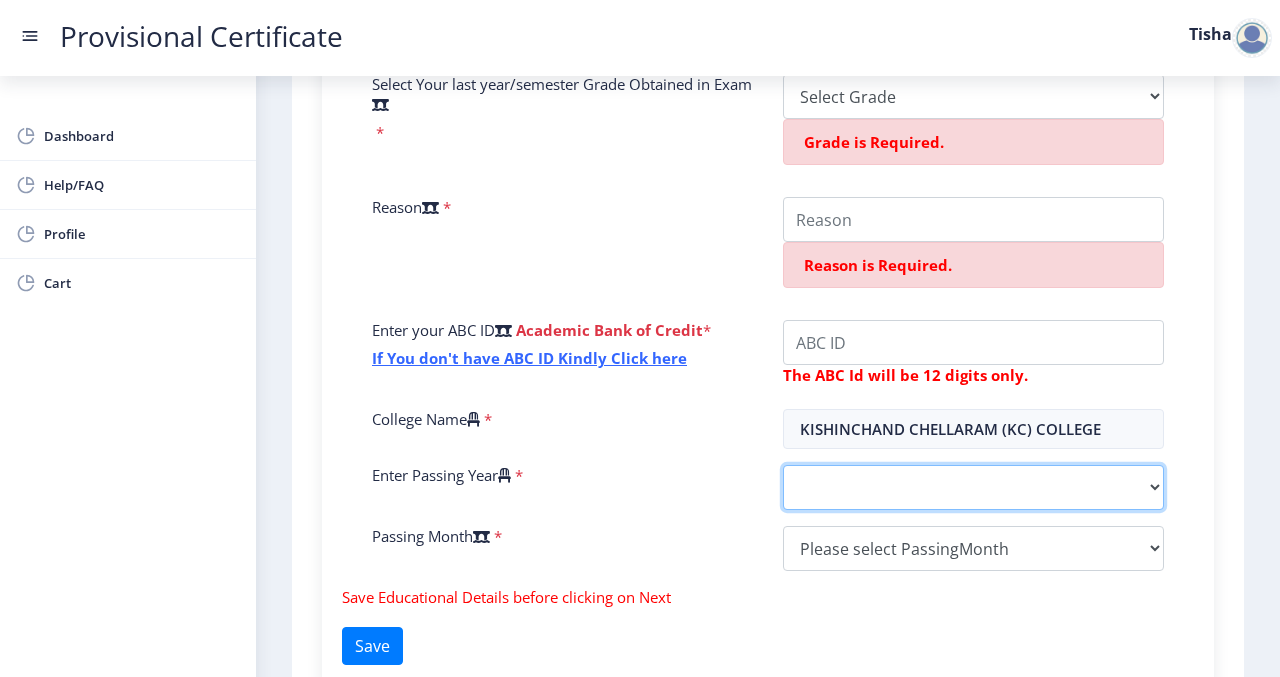click on "2025   2024   2023   2022   2021   2020   2019   2018   2017   2016   2015   2014   2013   2012   2011   2010   2009   2008   2007   2006   2005   2004   2003   2002   2001   2000   1999   1998   1997   1996   1995   1994   1993   1992   1991   1990   1989   1988   1987   1986   1985   1984   1983   1982   1981   1980   1979   1978   1977   1976   1975   1974   1973   1972   1971   1970   1969   1968   1967" 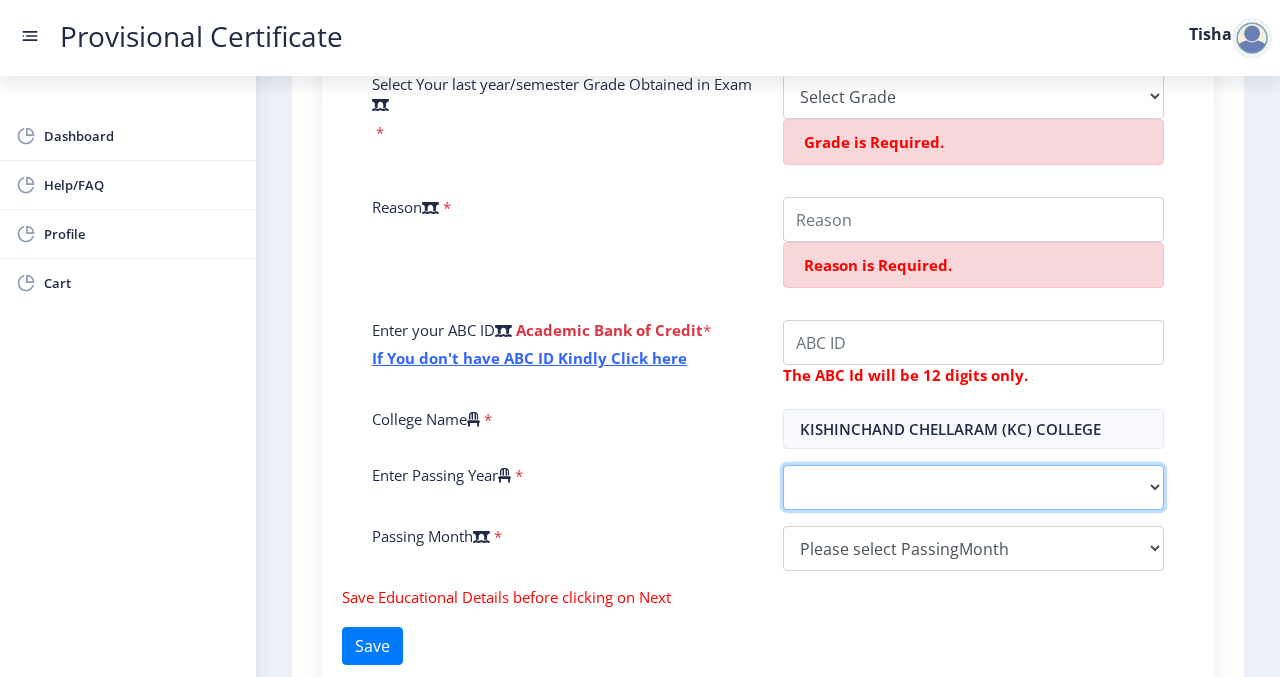select on "2025" 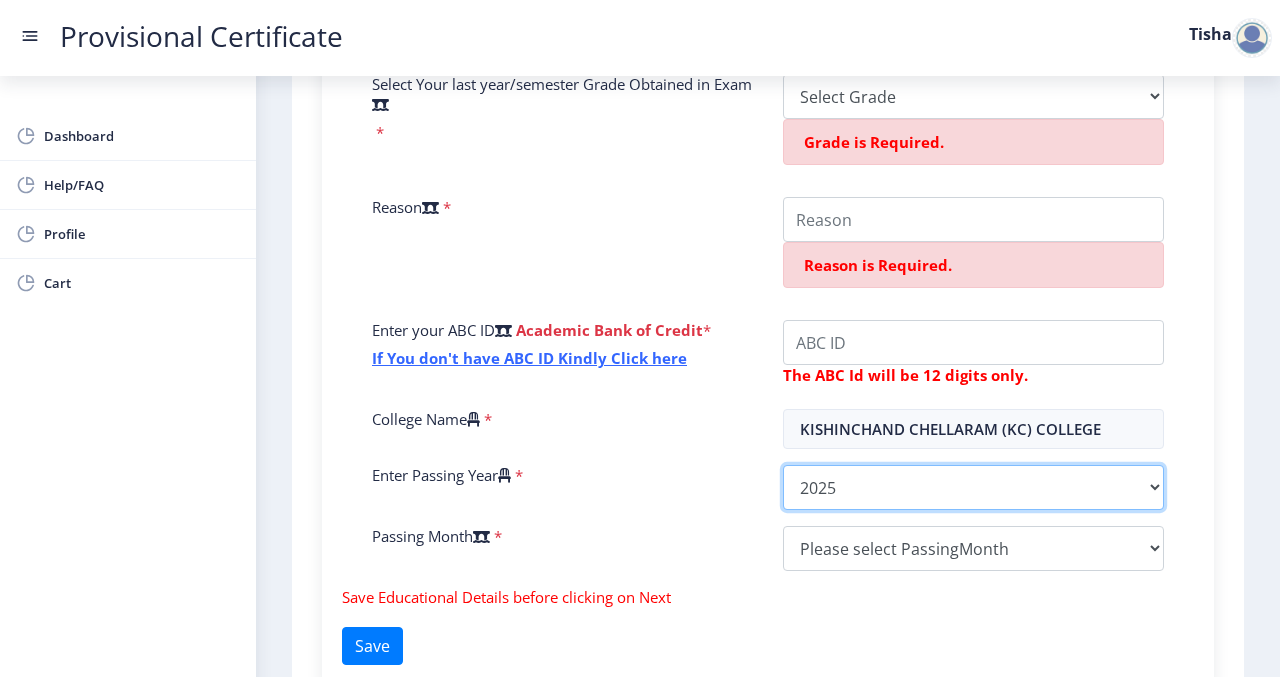 click on "2025   2024   2023   2022   2021   2020   2019   2018   2017   2016   2015   2014   2013   2012   2011   2010   2009   2008   2007   2006   2005   2004   2003   2002   2001   2000   1999   1998   1997   1996   1995   1994   1993   1992   1991   1990   1989   1988   1987   1986   1985   1984   1983   1982   1981   1980   1979   1978   1977   1976   1975   1974   1973   1972   1971   1970   1969   1968   1967" 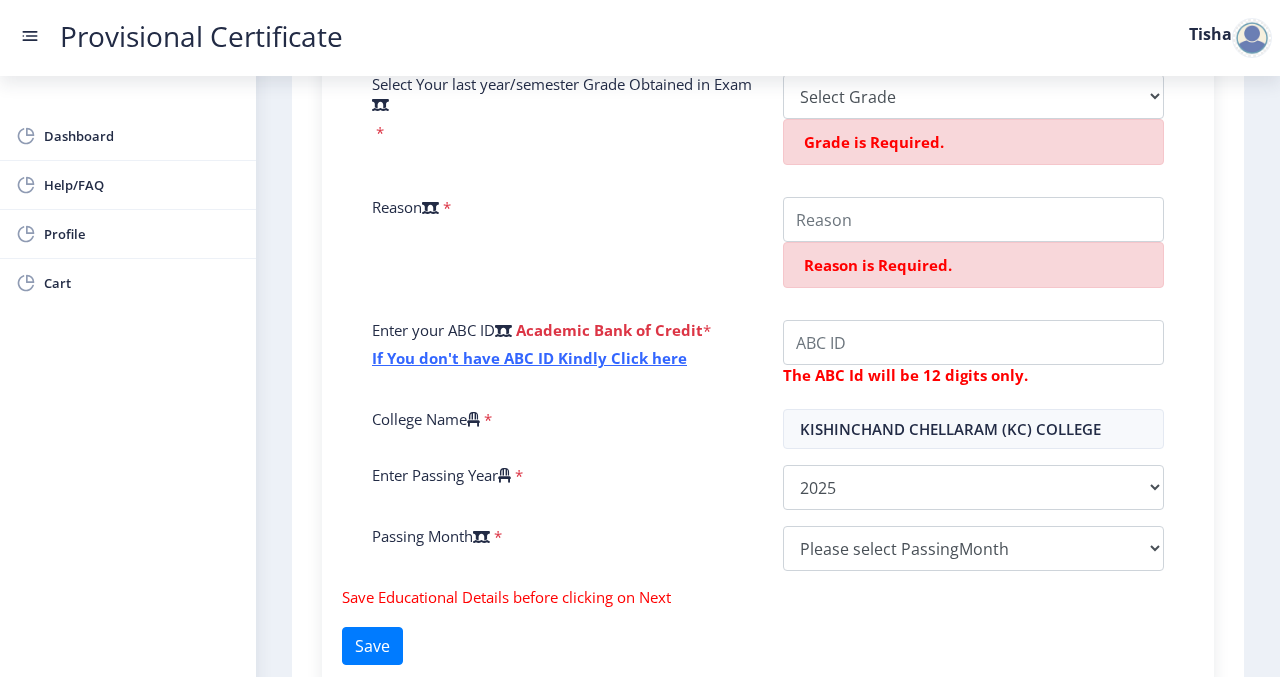 click on "Enter Your P.R.N Number   *  Enter Your SGPA/CGPA Number   * 0.00 Select Your last year/semester Grade Obtained in Exam   * Select Grade  O   A+   A   B+   B   C   D   F(Fail)  Grade is Required. Reason   * Reason is Required. Enter your ABC ID   Academic Bank of Credit  * If You don't have ABC ID Kindly Click here  The ABC Id will be 12 digits only.  College Name   * KISHINCHAND CHELLARAM (KC) COLLEGE Enter Passing Year   *  2025   2024   2023   2022   2021   2020   2019   2018   2017   2016   2015   2014   2013   2012   2011   2010   2009   2008   2007   2006   2005   2004   2003   2002   2001   2000   1999   1998   1997   1996   1995   1994   1993   1992   1991   1990   1989   1988   1987   1986   1985   1984   1983   1982   1981   1980   1979   1978   1977   1976   1975   1974   1973   1972   1971   1970   1969   1968   1967  Passing Month   *  Please select PassingMonth  (01) January (02) February (03) March (04) April (05) May (06) June (07) July (08) August (09) September (10) October" 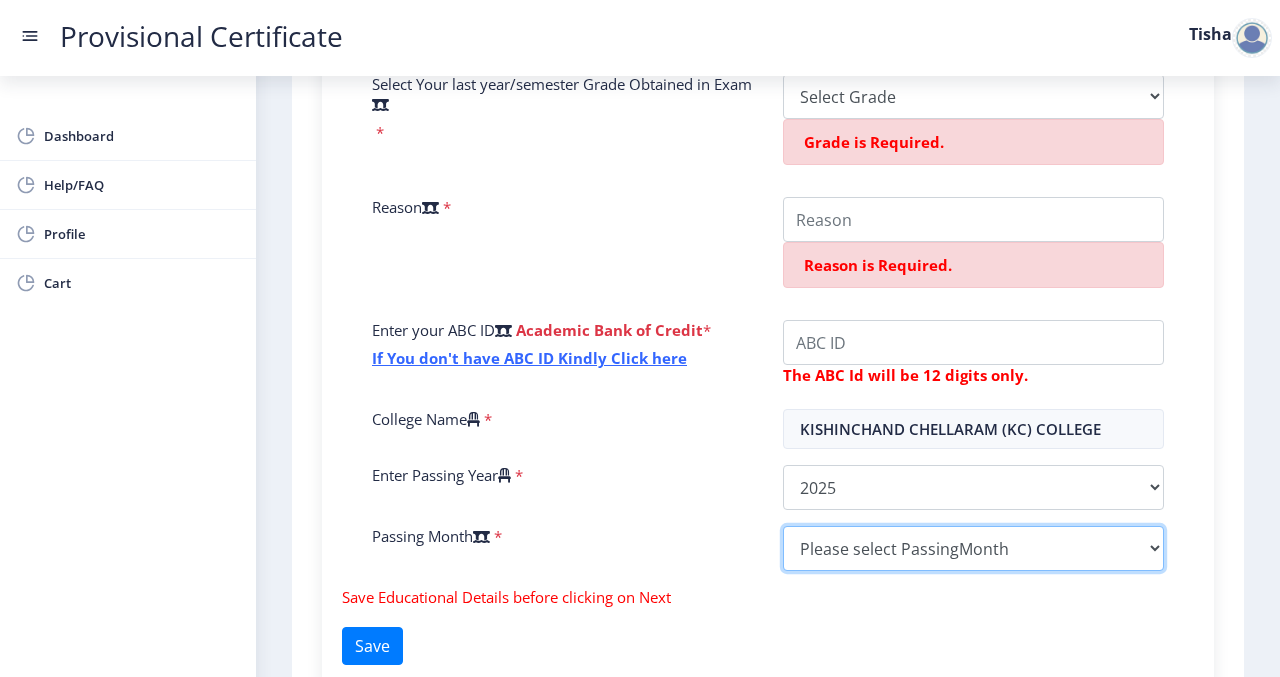 click on "Please select PassingMonth  (01) January (02) February (03) March (04) April (05) May (06) June (07) July (08) August (09) September (10) October (11) November (12) December" at bounding box center [973, 548] 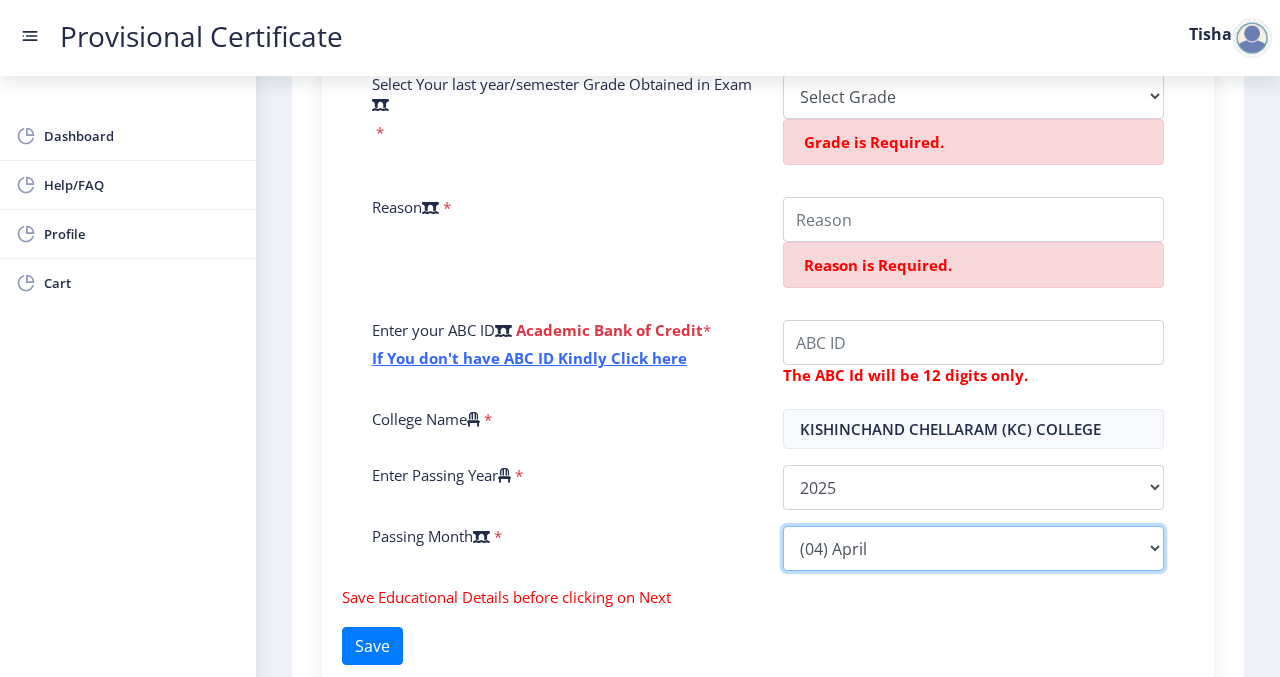 click on "Please select PassingMonth  (01) January (02) February (03) March (04) April (05) May (06) June (07) July (08) August (09) September (10) October (11) November (12) December" at bounding box center [973, 548] 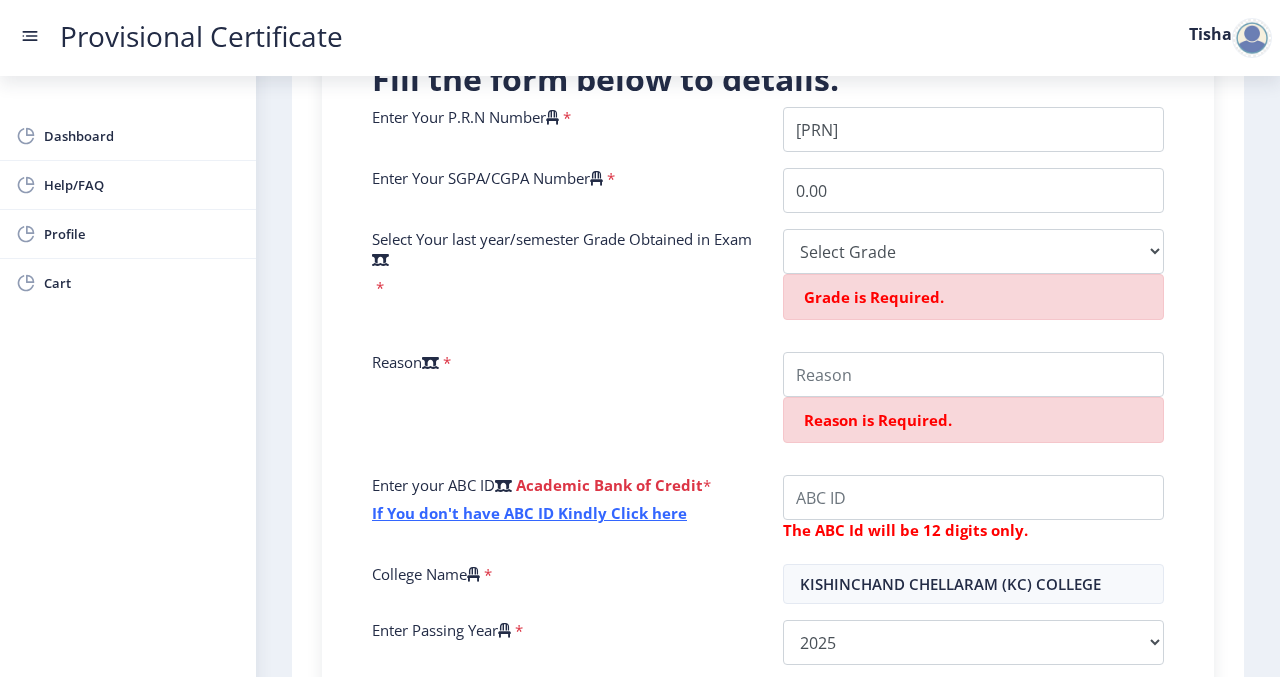 scroll, scrollTop: 388, scrollLeft: 0, axis: vertical 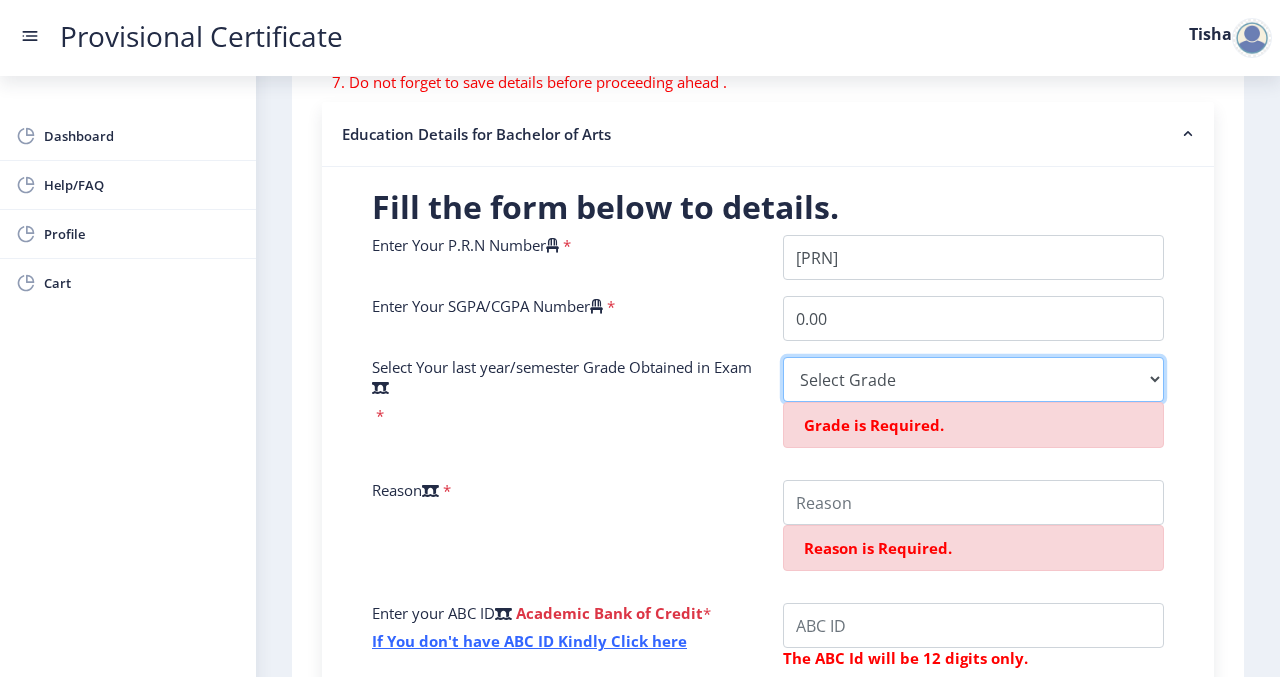 click on "Select Grade  O   A+   A   B+   B   C   D   F(Fail)" at bounding box center (973, 379) 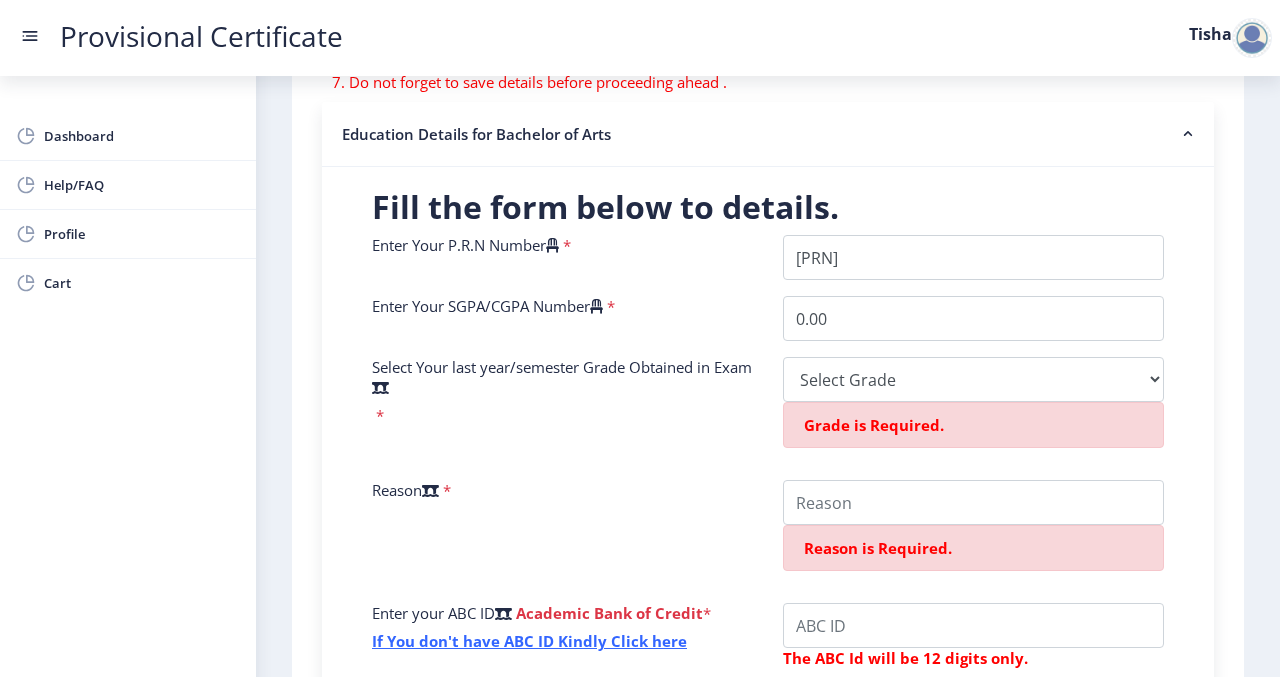 click on "Select Your last year/semester Grade Obtained in Exam   *" 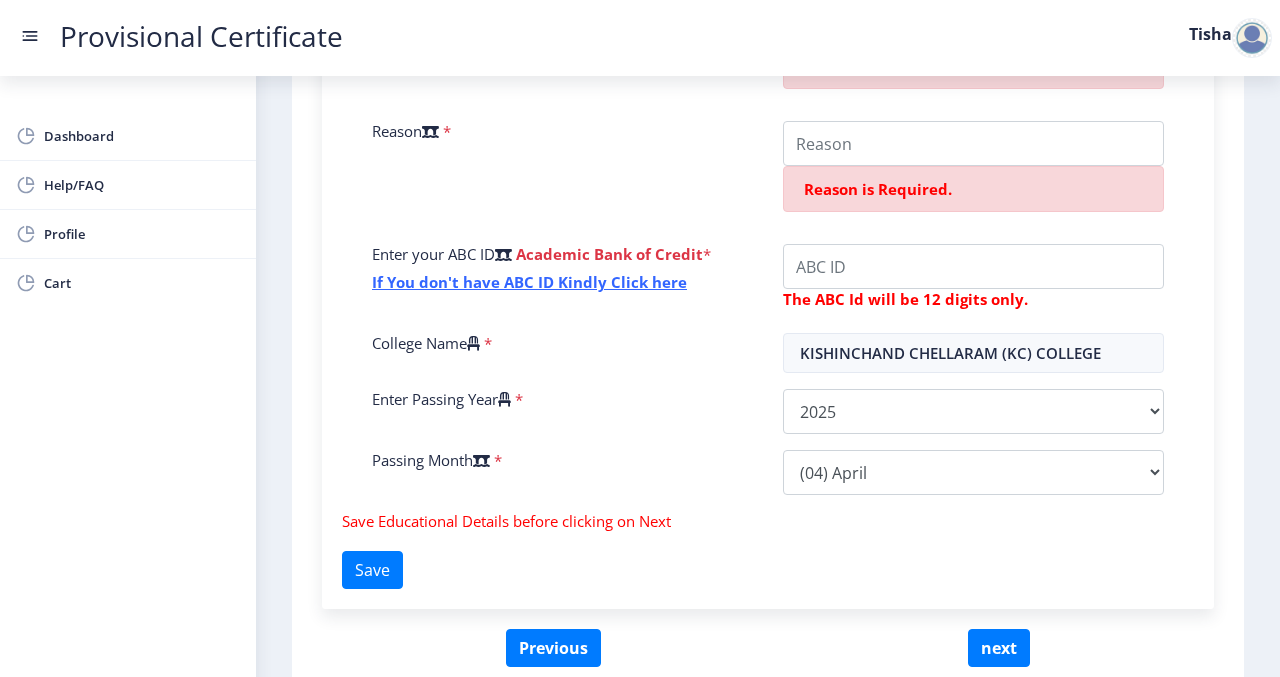 scroll, scrollTop: 767, scrollLeft: 0, axis: vertical 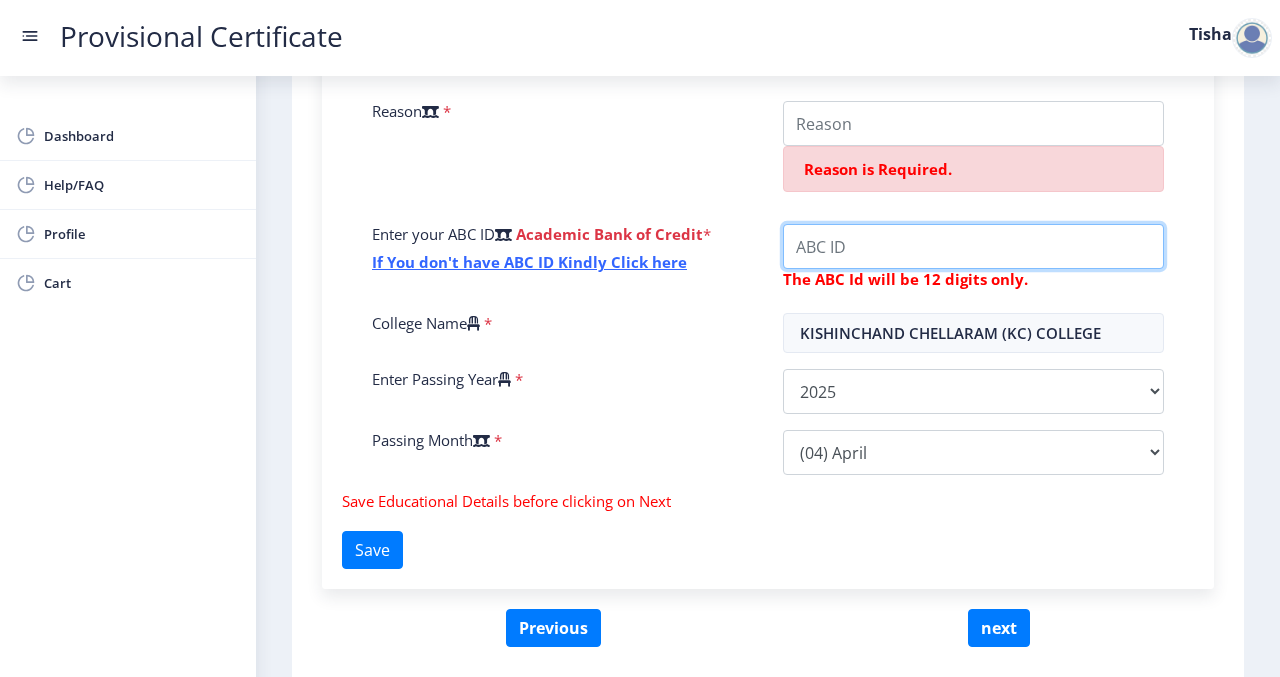 click on "College Name" at bounding box center (973, 246) 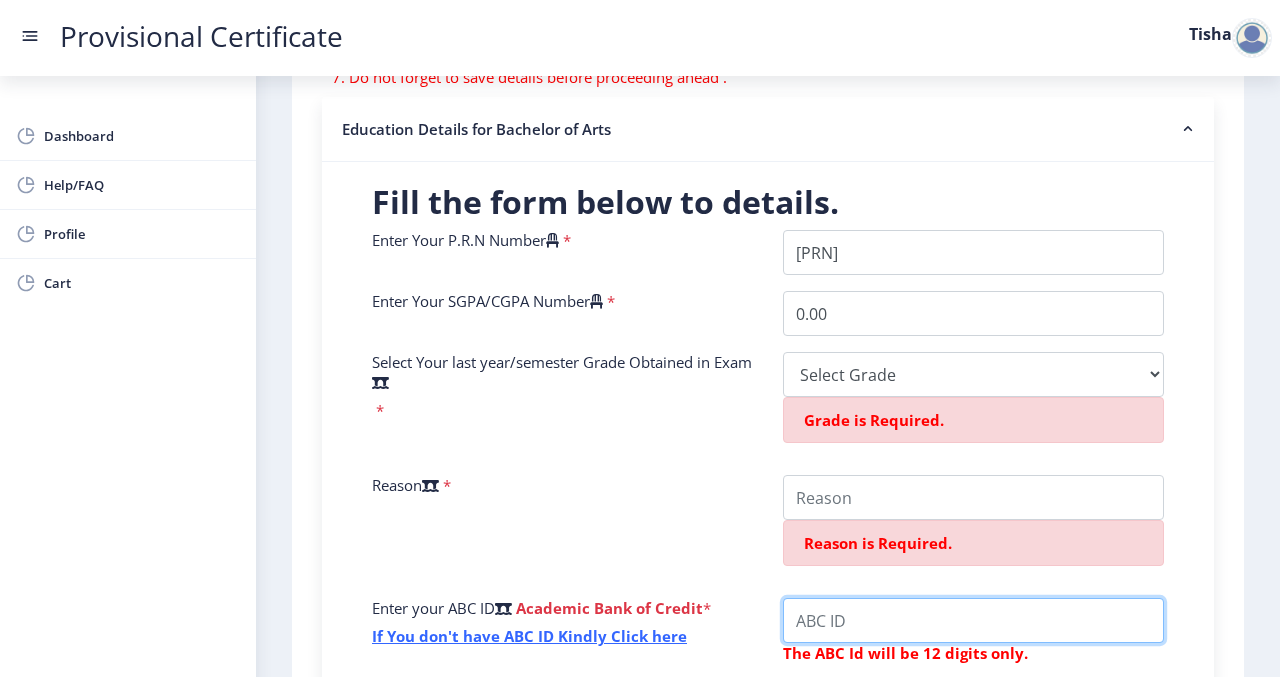 scroll, scrollTop: 378, scrollLeft: 0, axis: vertical 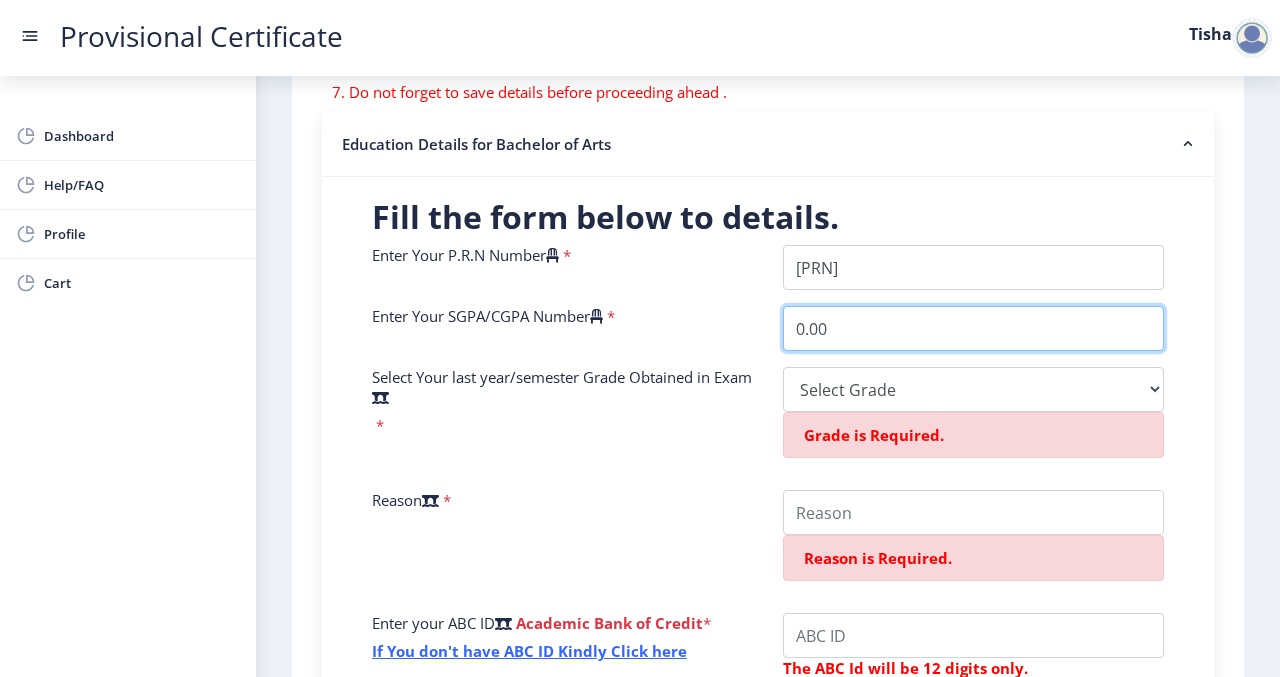 click on "0.00" at bounding box center [973, 328] 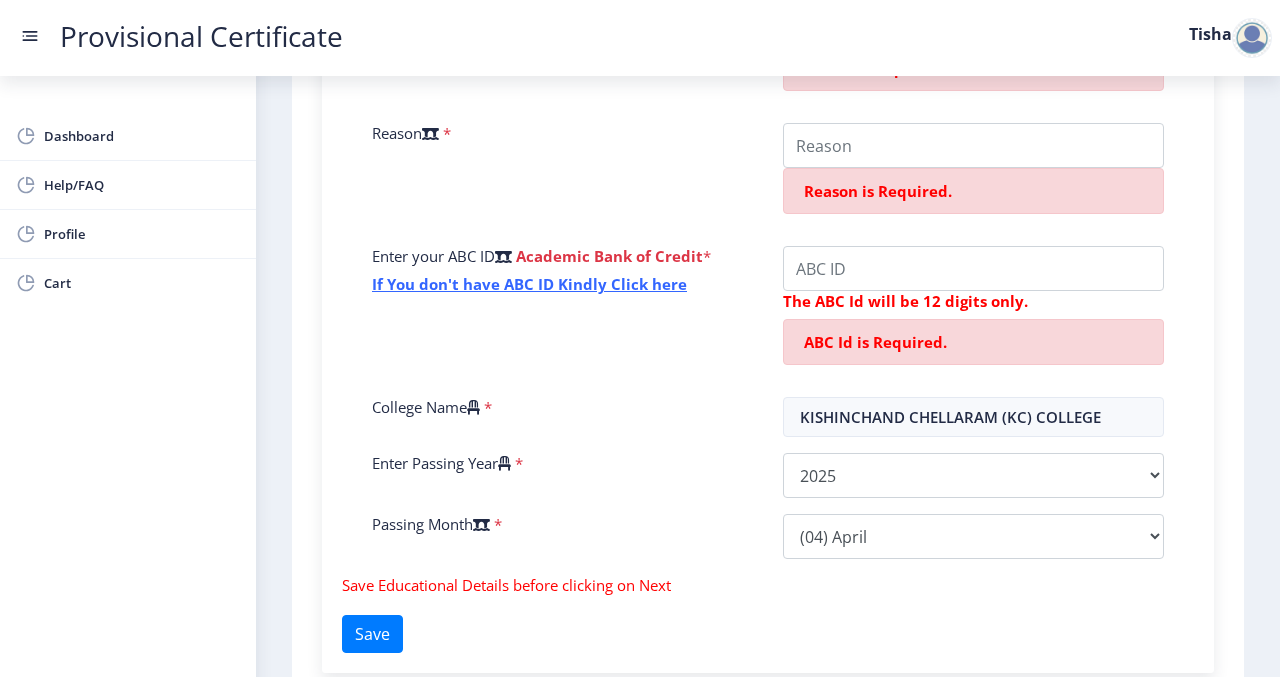 scroll, scrollTop: 897, scrollLeft: 0, axis: vertical 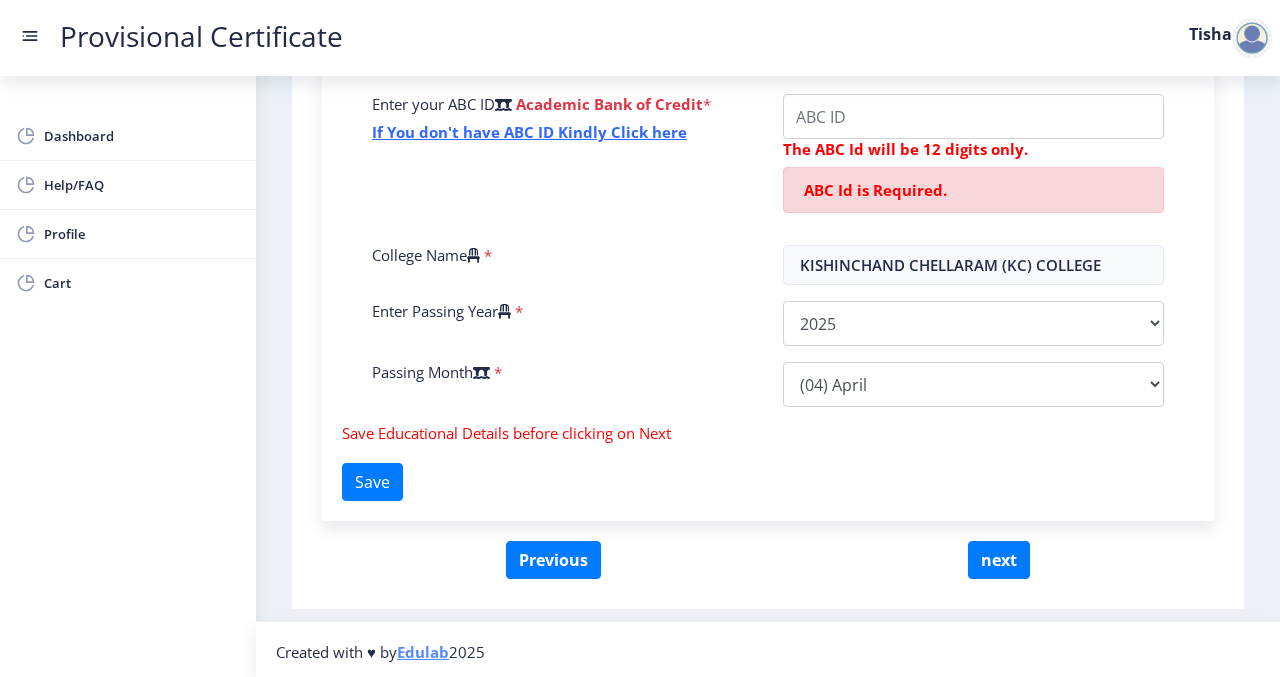 click on "Enter your ABC ID   Academic Bank of Credit  * If You don't have ABC ID Kindly Click here" 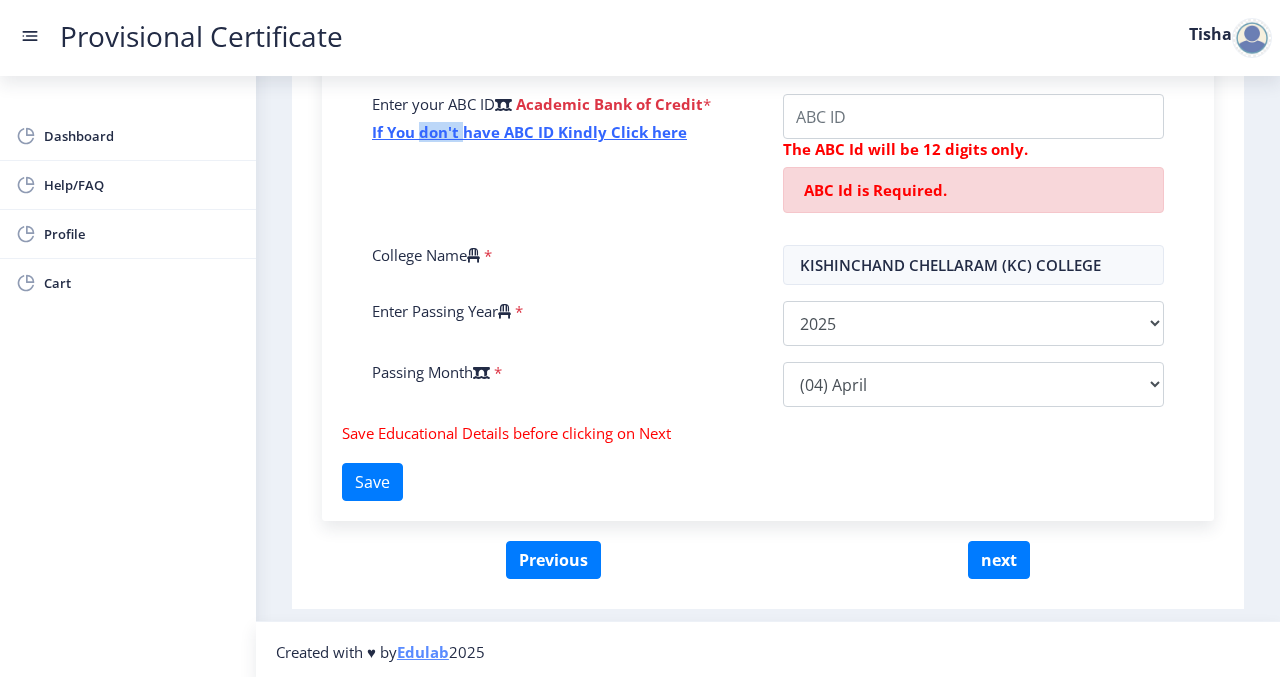 click on "Enter your ABC ID   Academic Bank of Credit  * If You don't have ABC ID Kindly Click here" 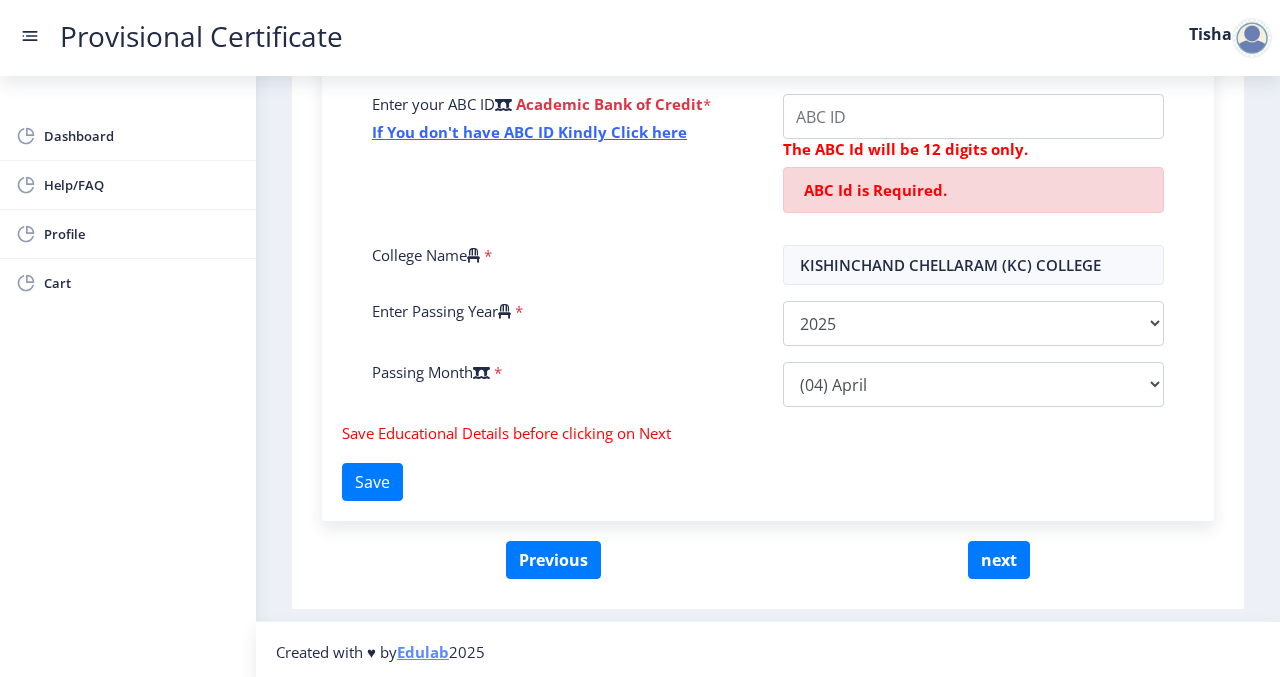 click on "College Name" 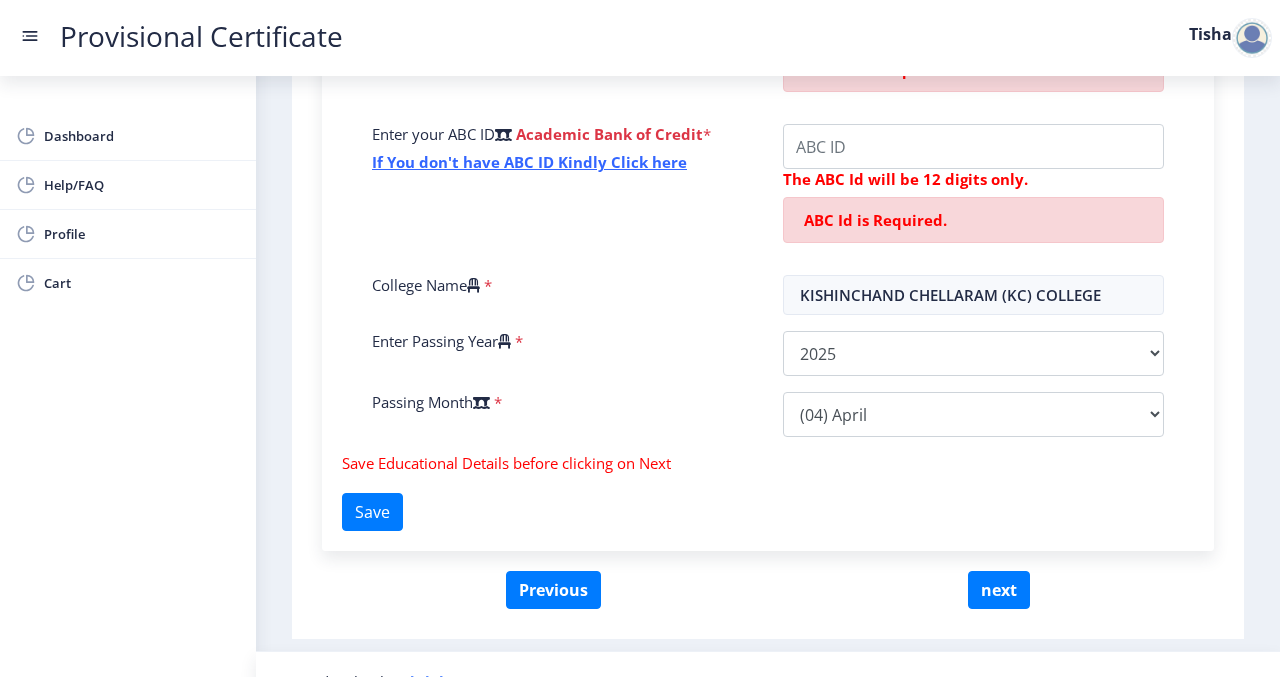 click on "Enter your ABC ID   Academic Bank of Credit  * If You don't have ABC ID Kindly Click here" 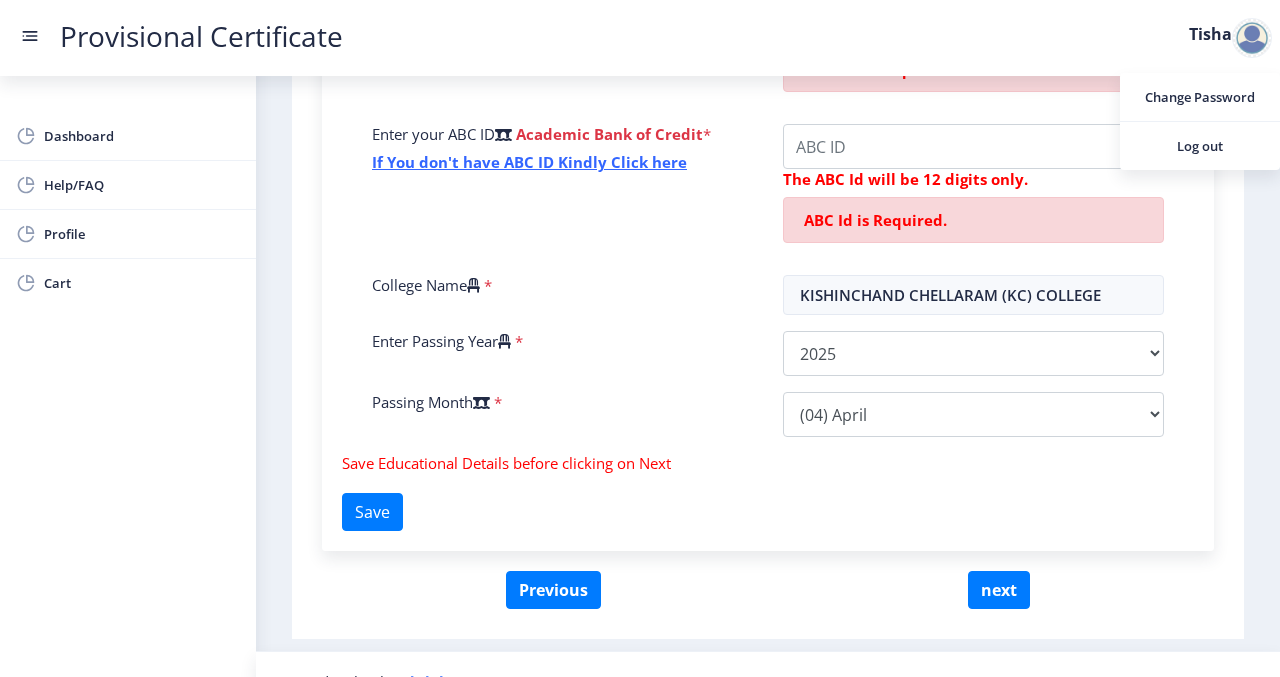 click 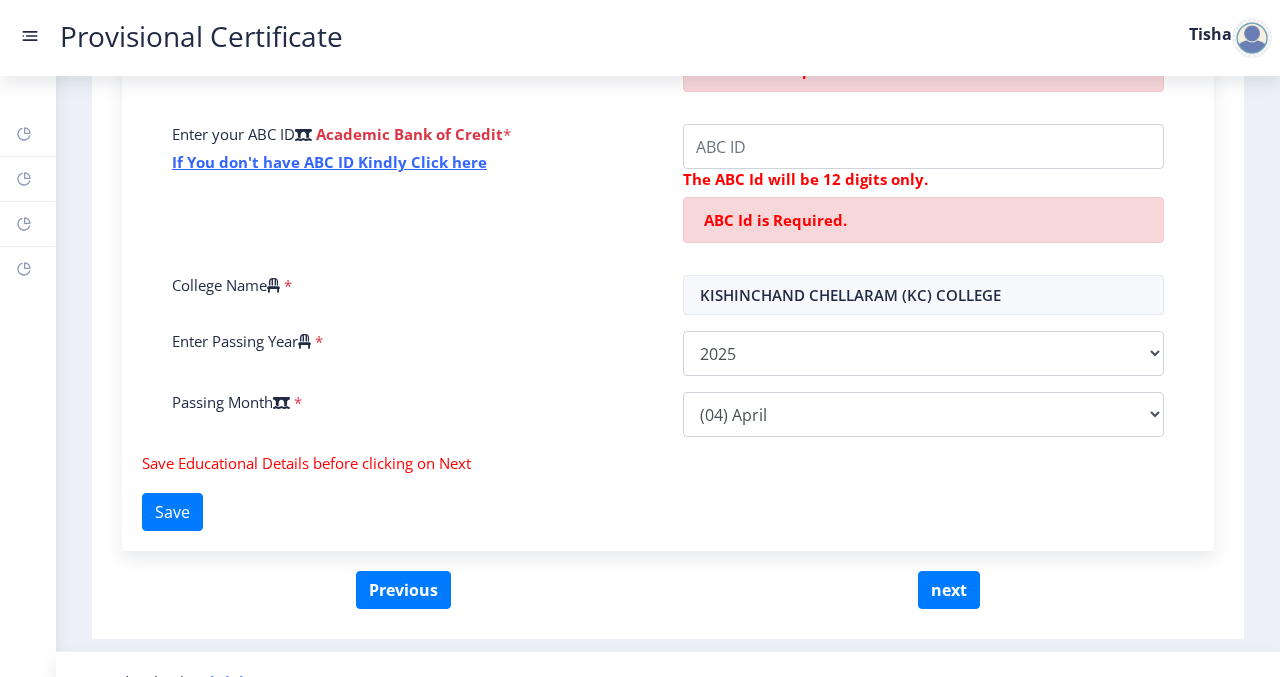 click on "Provisional Certificate Tisha" 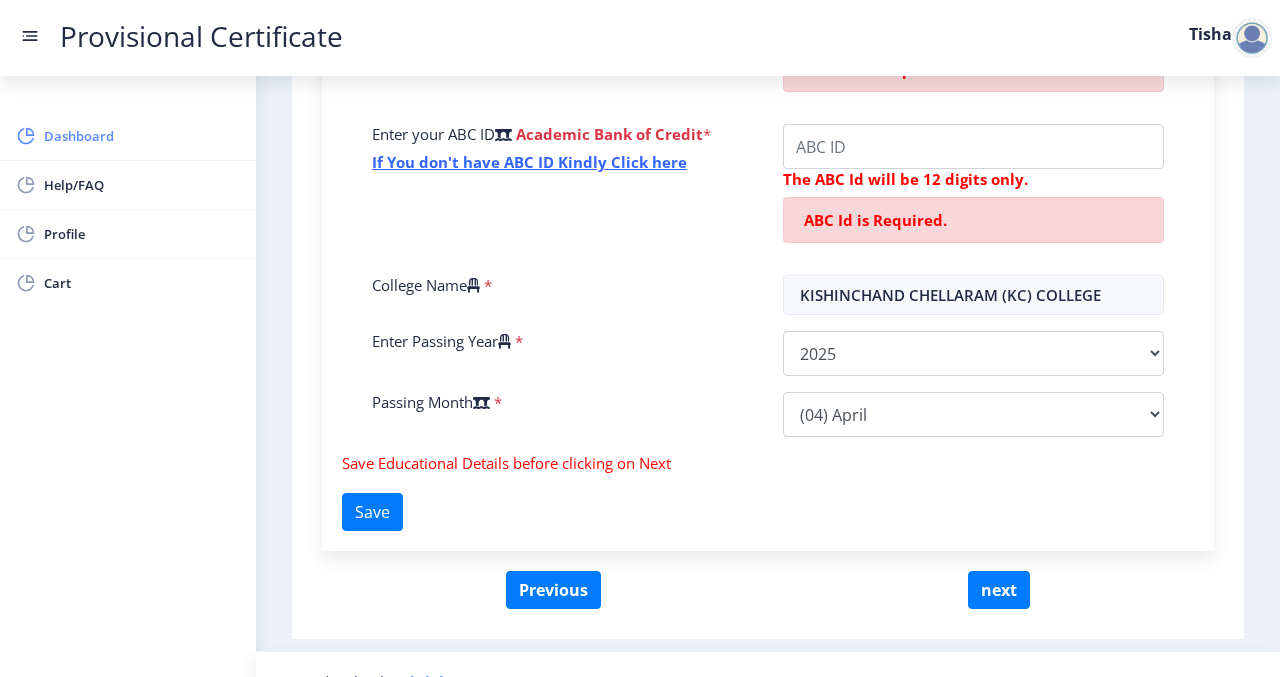 click on "Dashboard" 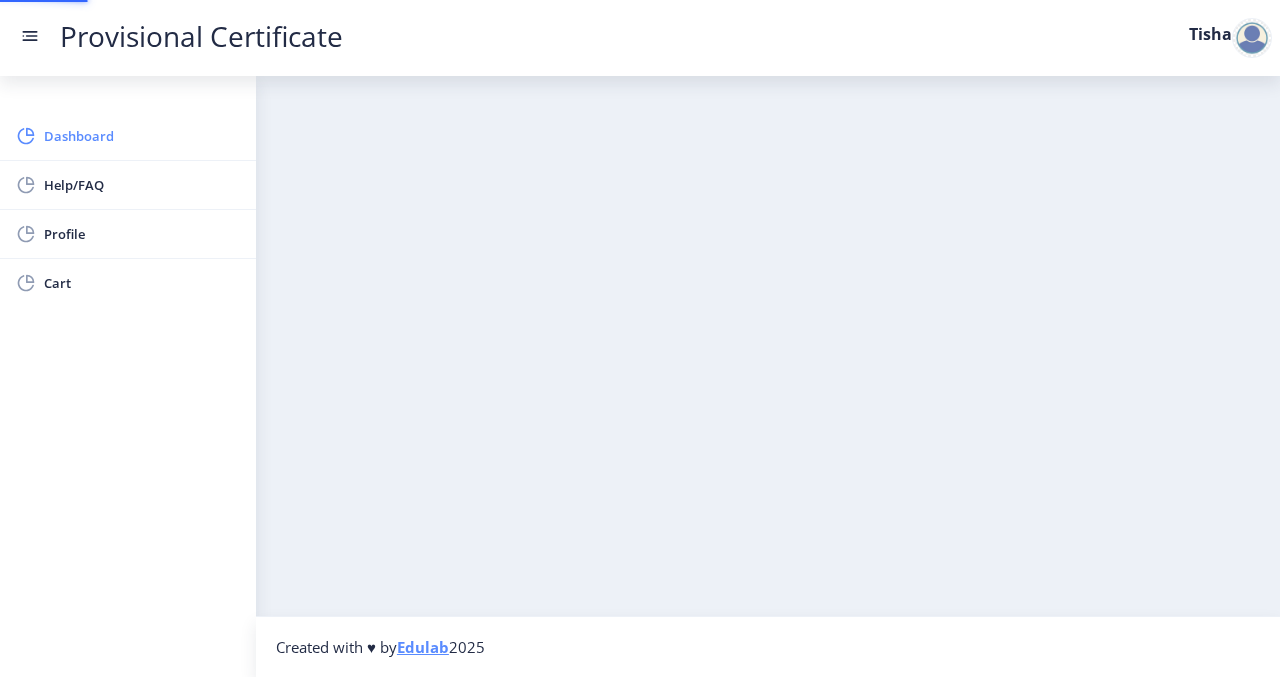 scroll, scrollTop: 0, scrollLeft: 0, axis: both 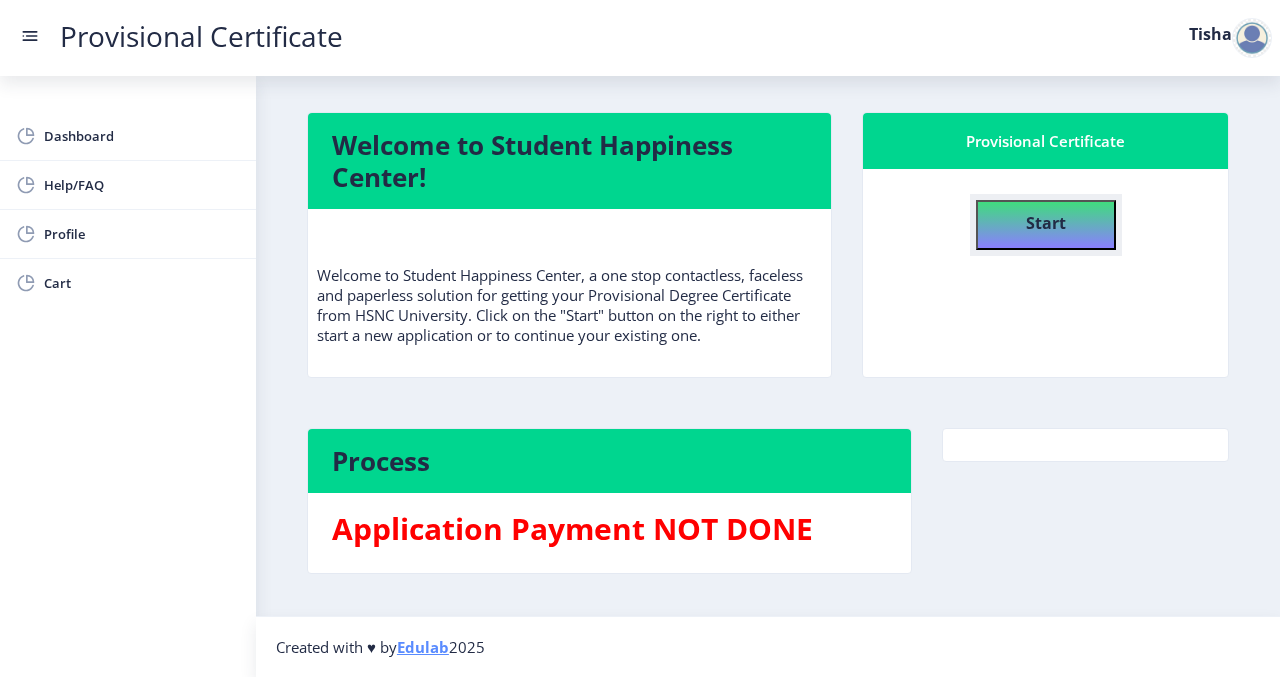 click on "Start" 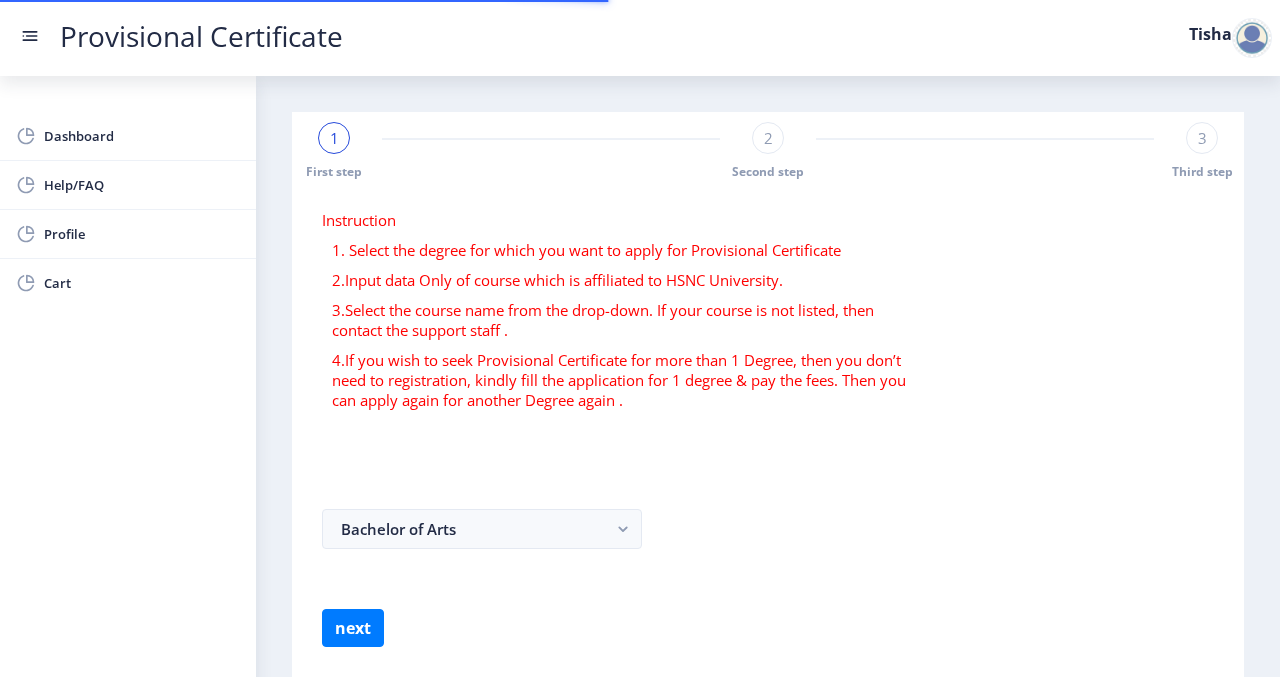 select 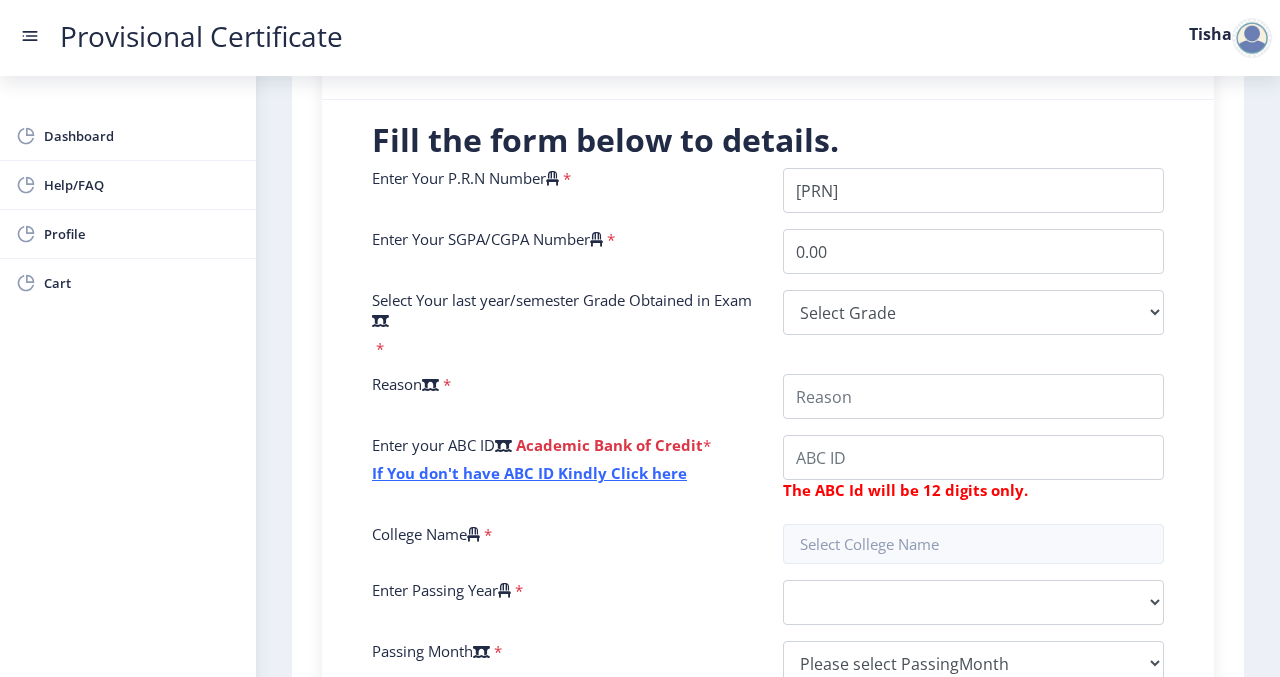 scroll, scrollTop: 458, scrollLeft: 0, axis: vertical 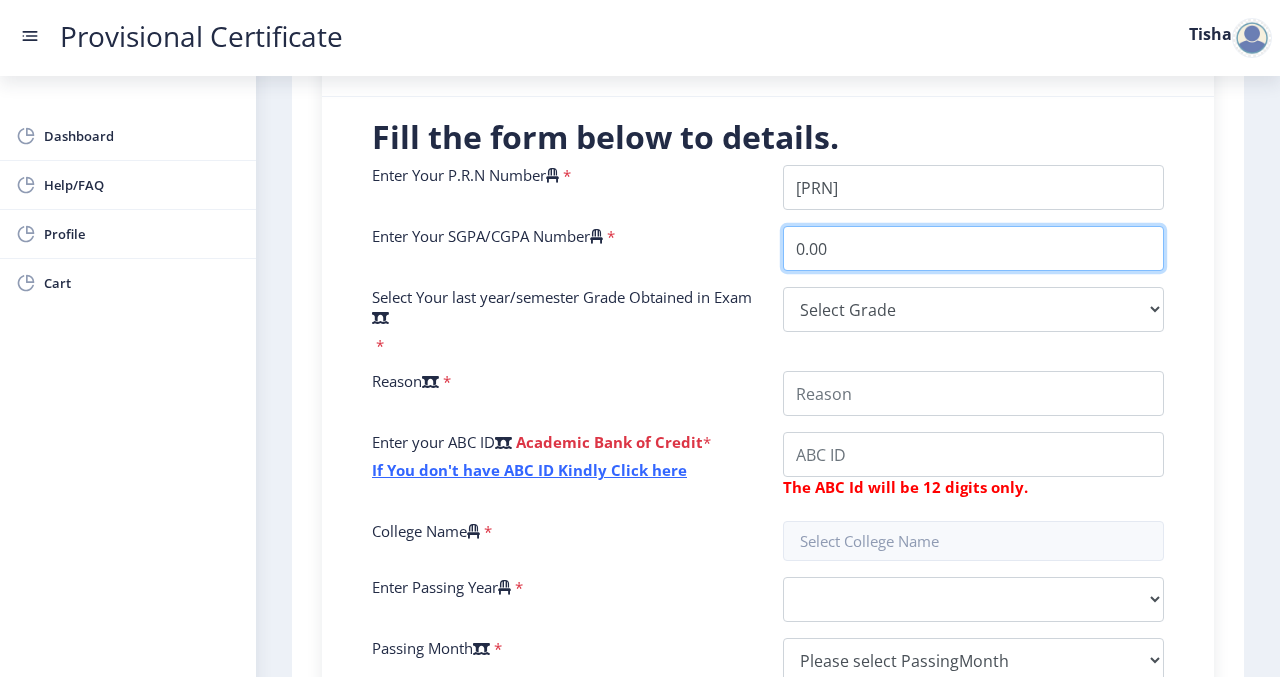 click on "0.00" at bounding box center (973, 248) 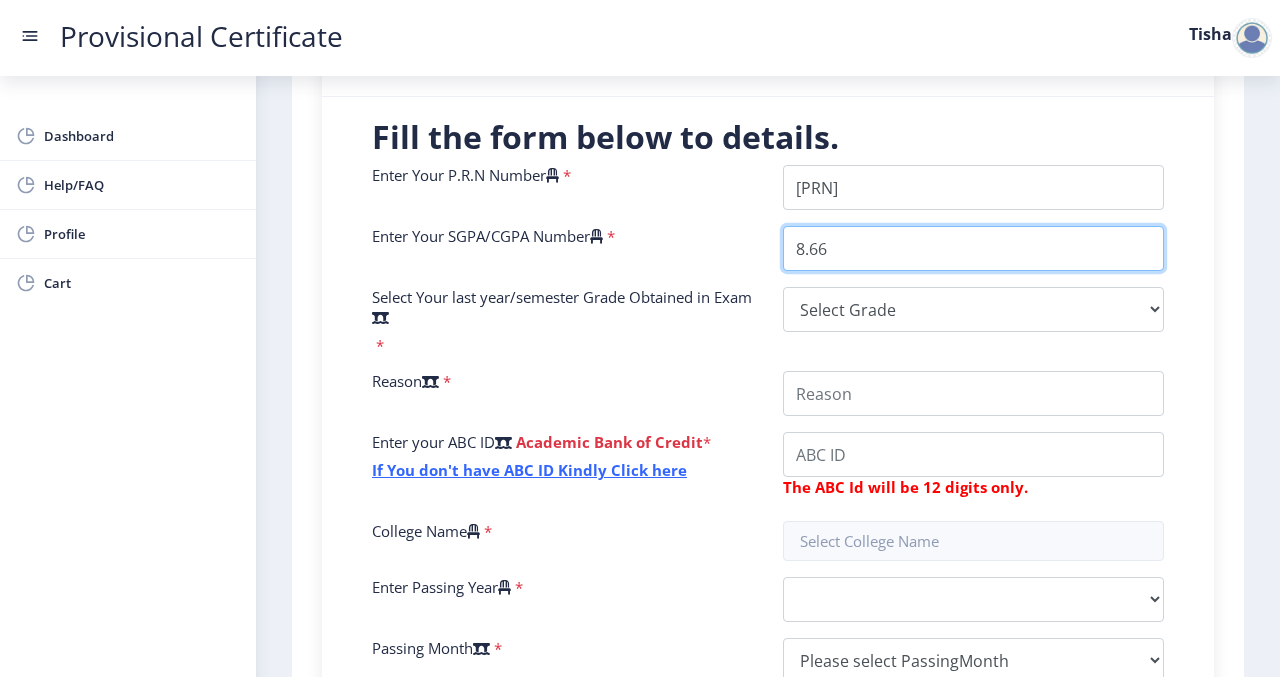 type on "8.66" 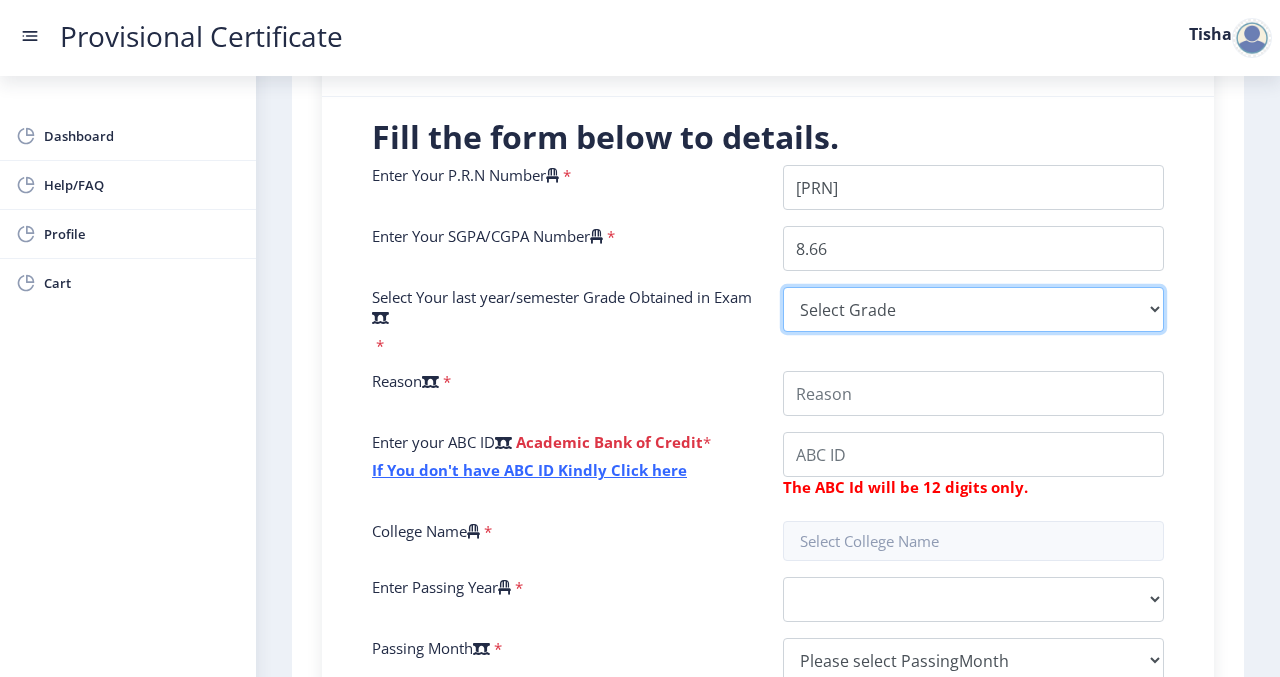 click on "Select Grade  O   A+   A   B+   B   C   D   F(Fail)" at bounding box center [973, 309] 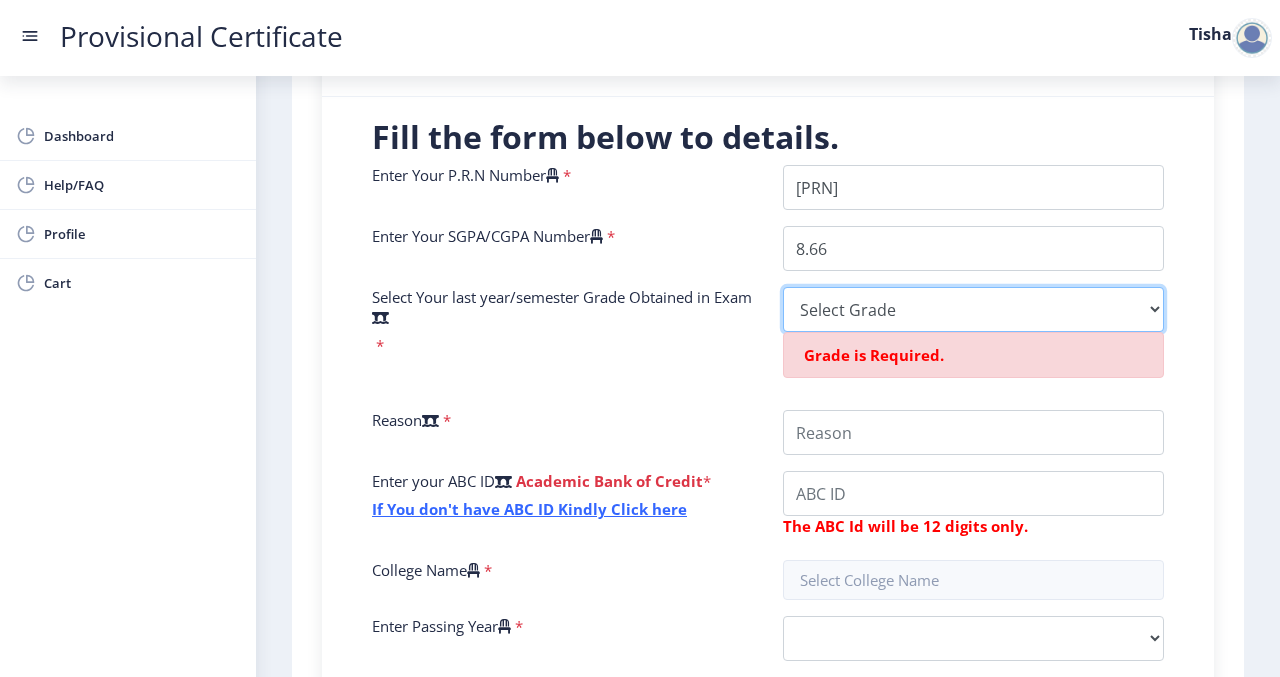 click on "Select Grade  O   A+   A   B+   B   C   D   F(Fail)" at bounding box center [973, 309] 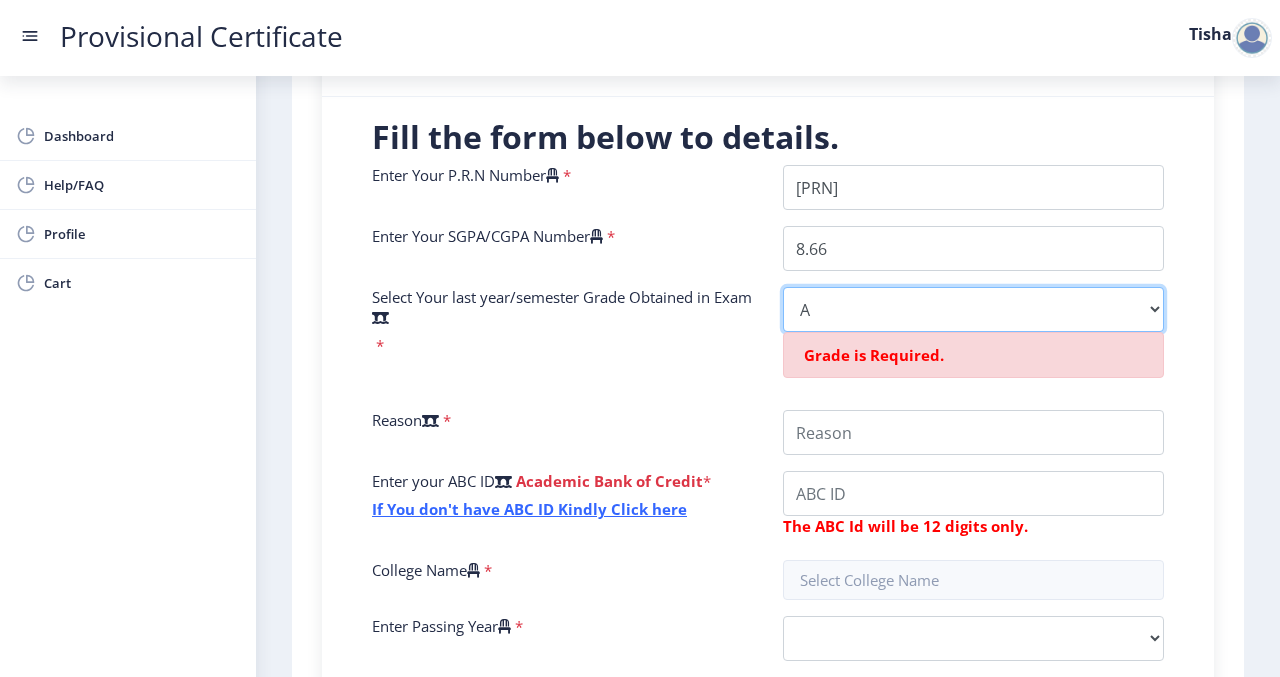 click on "Select Grade  O   A+   A   B+   B   C   D   F(Fail)" at bounding box center (973, 309) 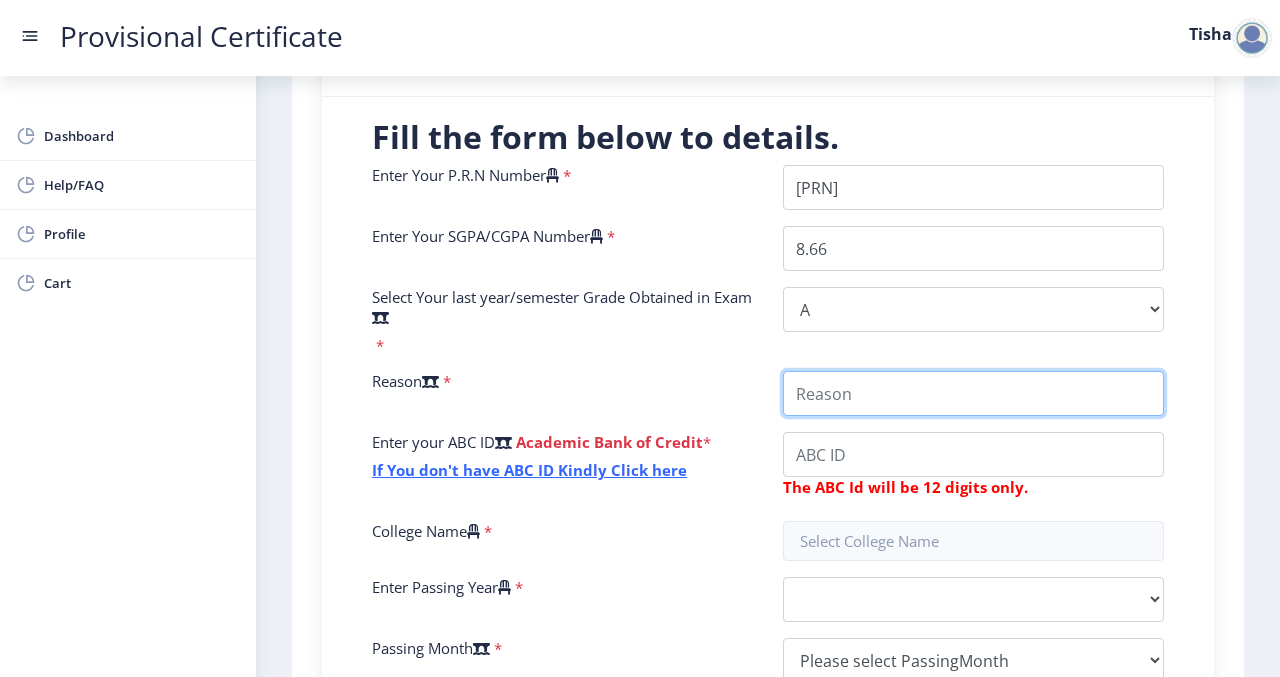 click on "College Name" at bounding box center (973, 393) 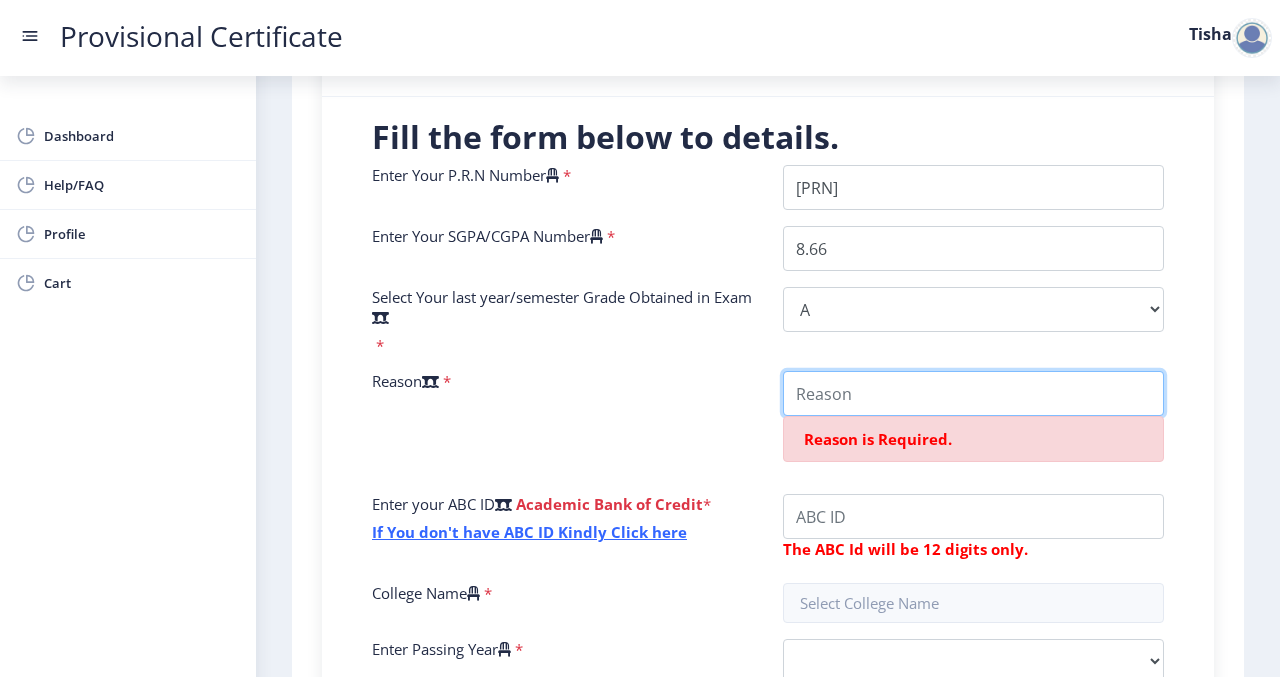click on "College Name" at bounding box center [973, 393] 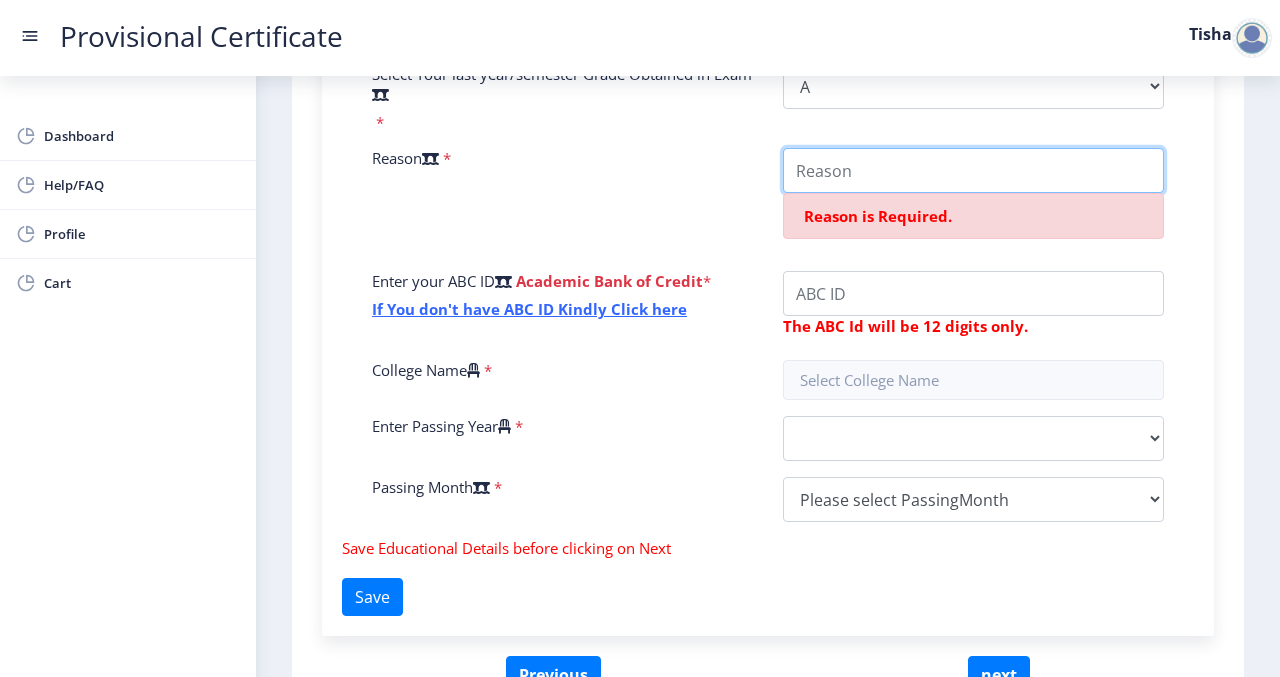 scroll, scrollTop: 682, scrollLeft: 0, axis: vertical 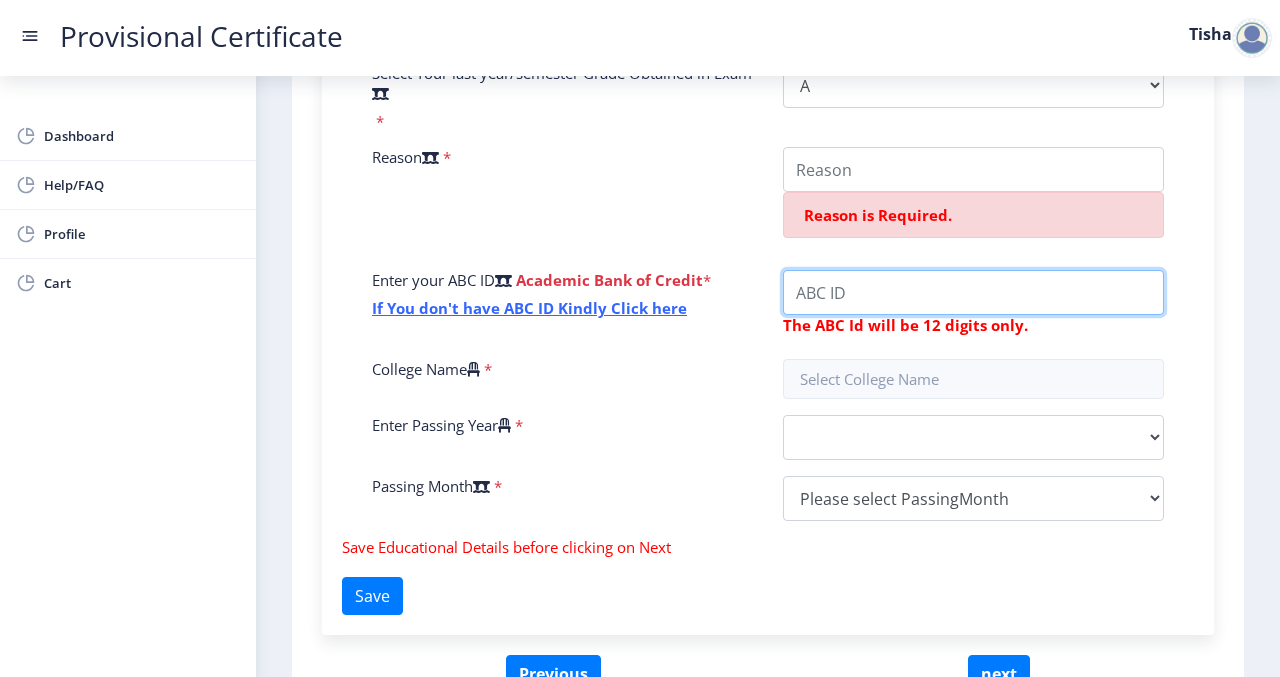 click on "College Name" at bounding box center (973, 292) 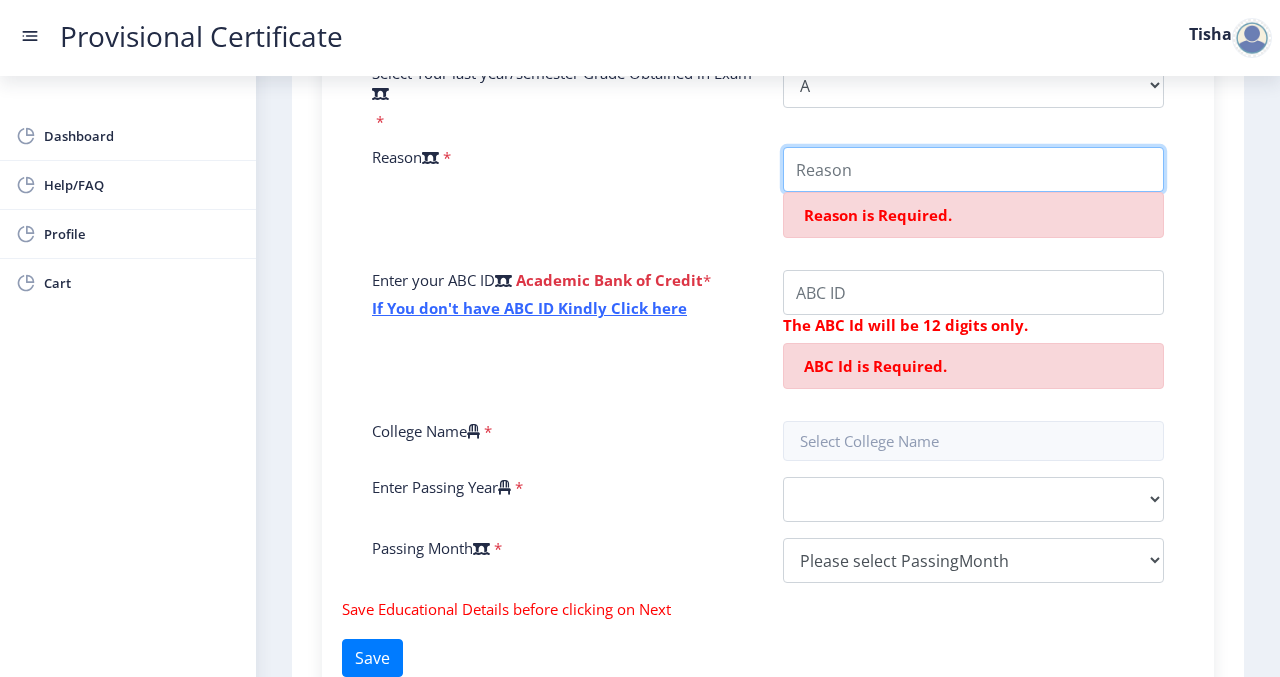 click on "College Name" at bounding box center [973, 169] 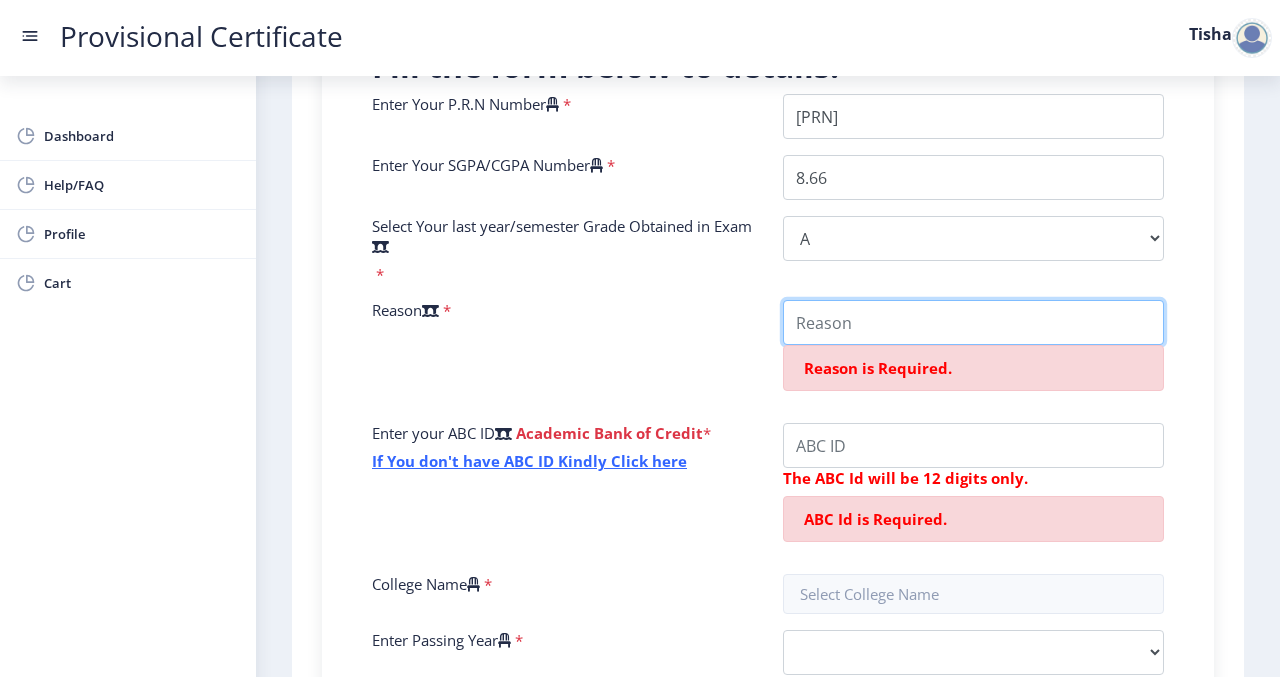 scroll, scrollTop: 527, scrollLeft: 0, axis: vertical 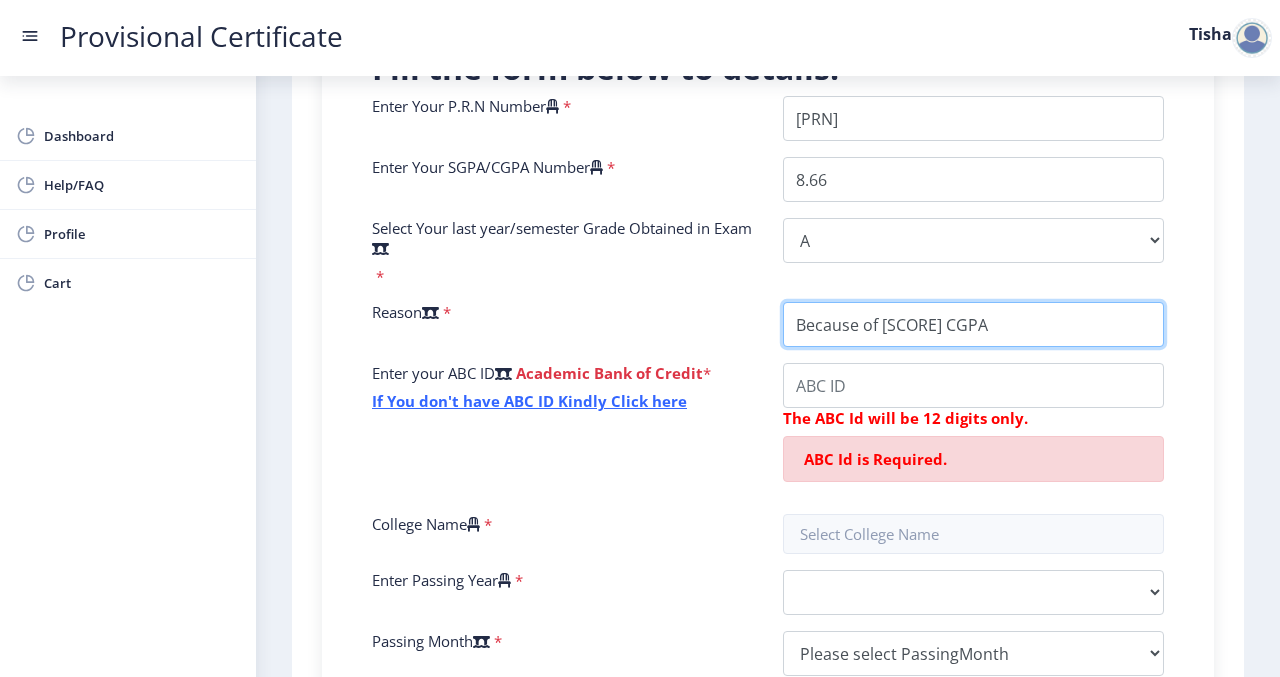 drag, startPoint x: 910, startPoint y: 320, endPoint x: 890, endPoint y: 321, distance: 20.024984 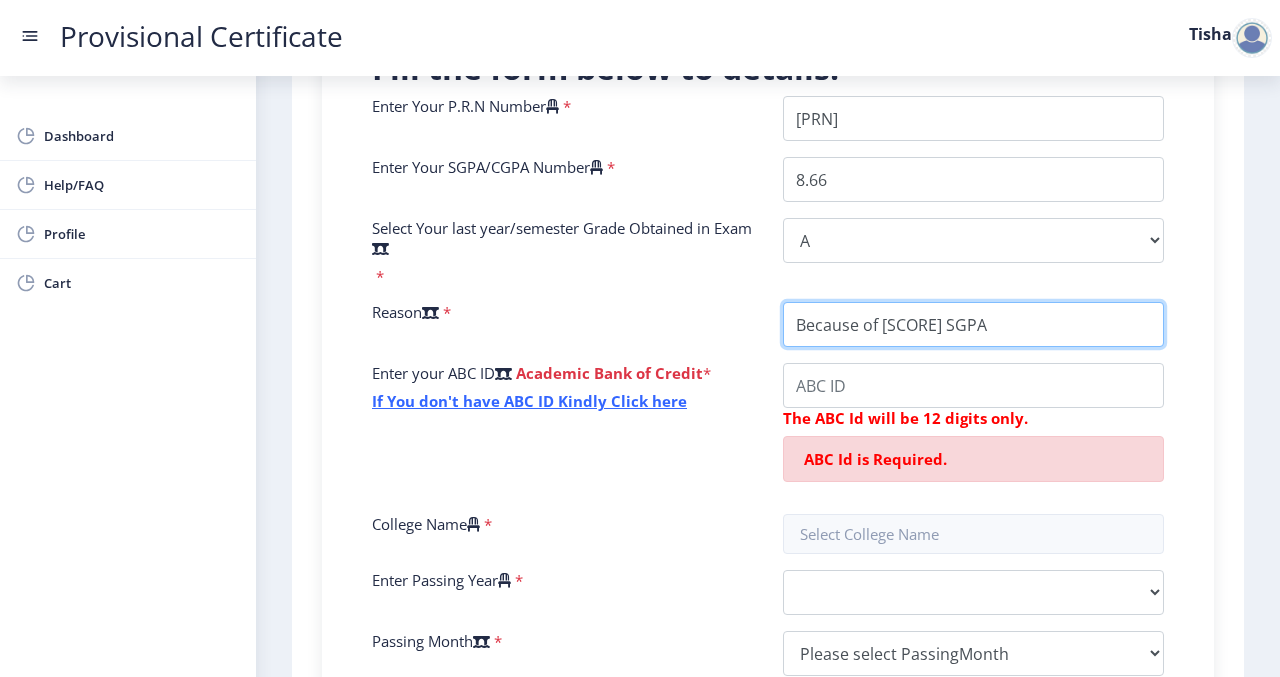 type on "Because of 8.54 SGPA" 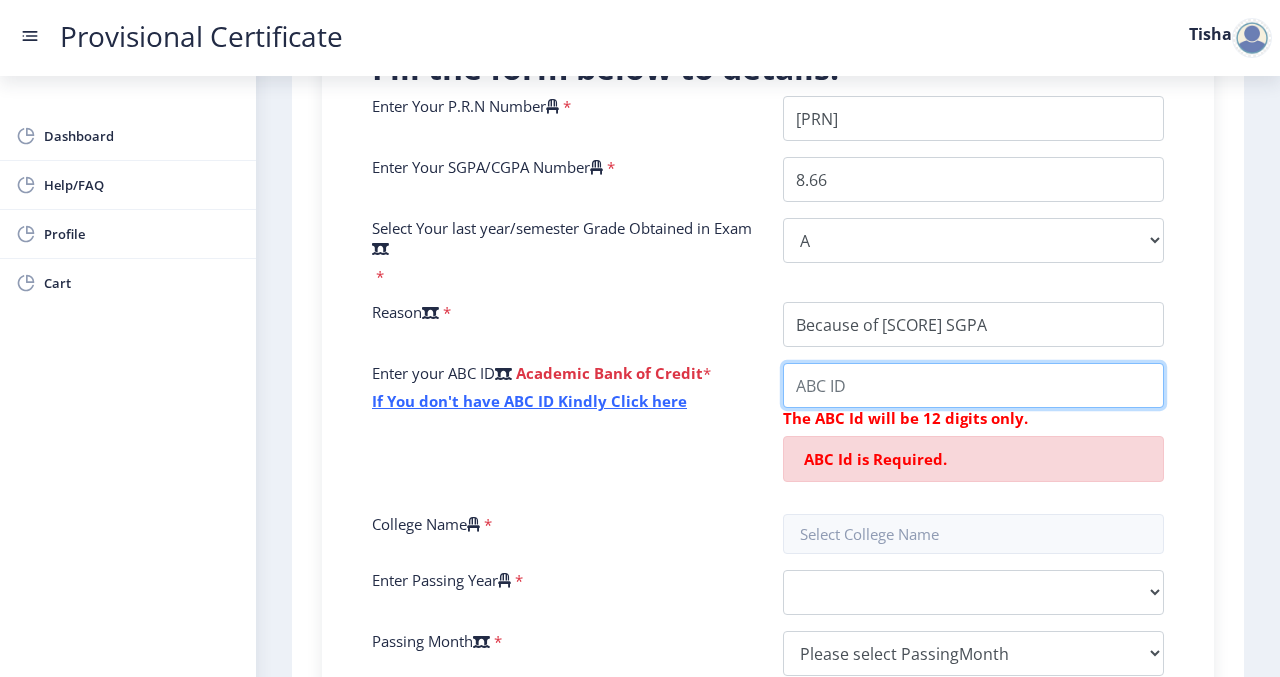 click on "College Name" at bounding box center (973, 385) 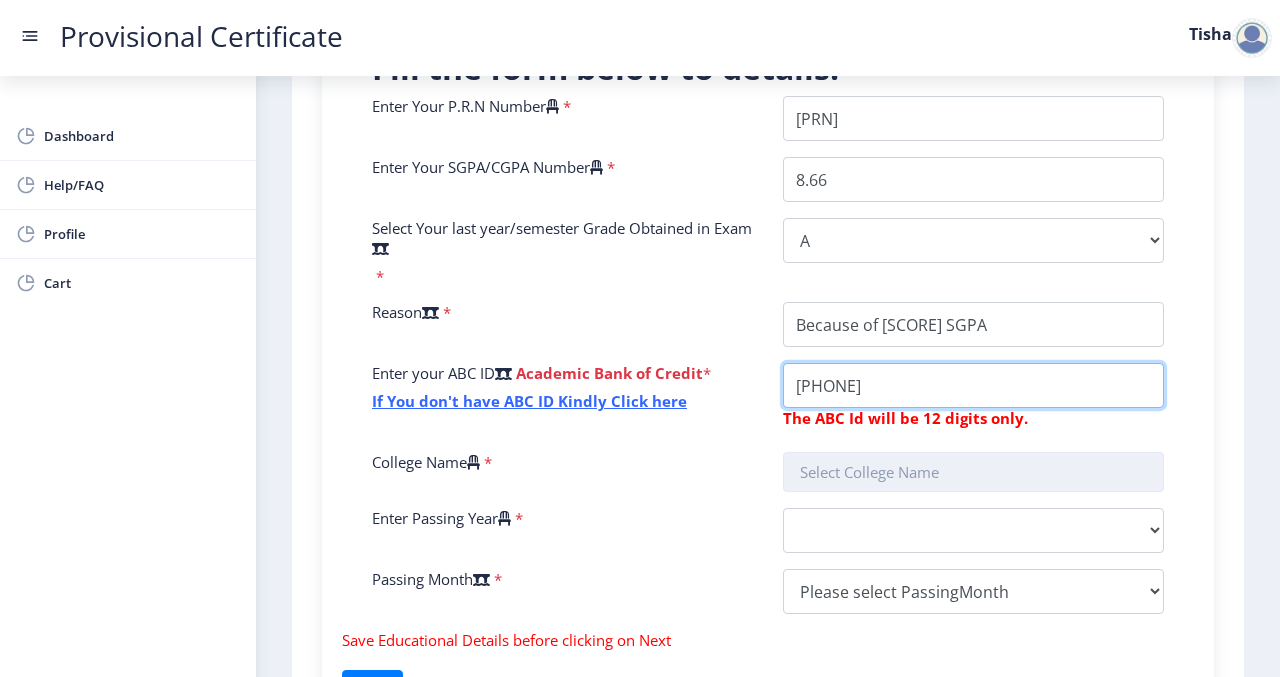 type on "67684361425" 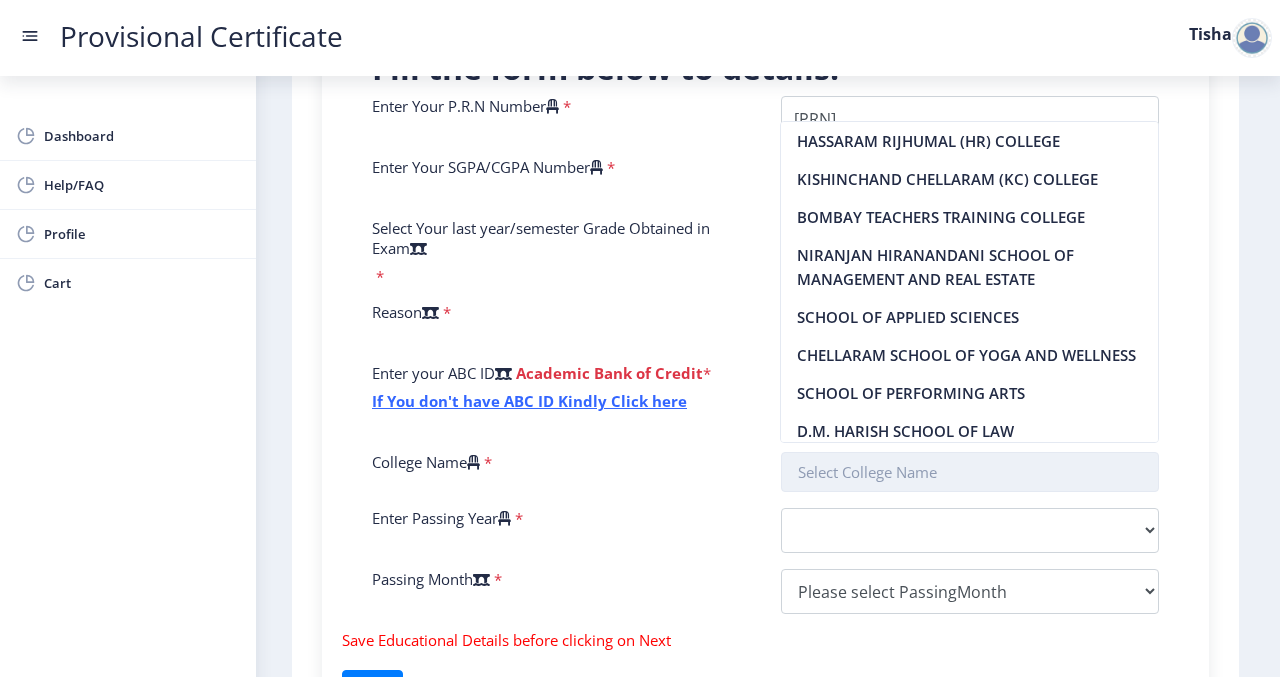click 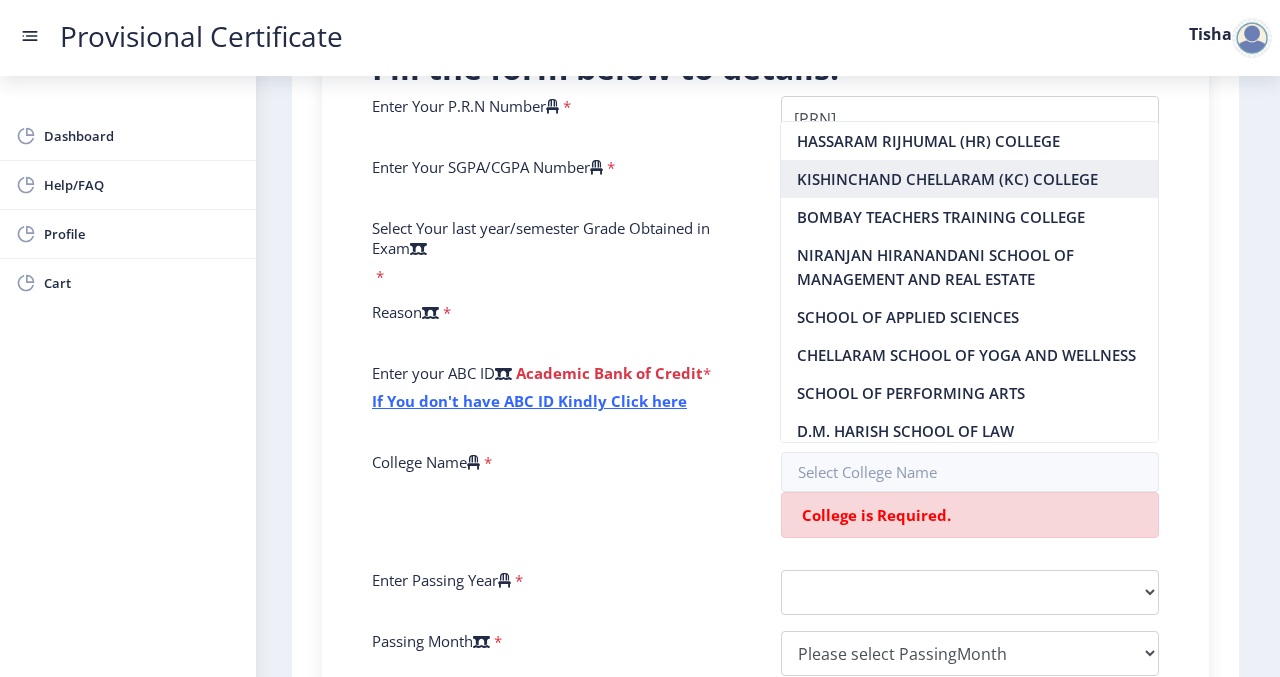click on "KISHINCHAND CHELLARAM (KC) COLLEGE" at bounding box center [969, 179] 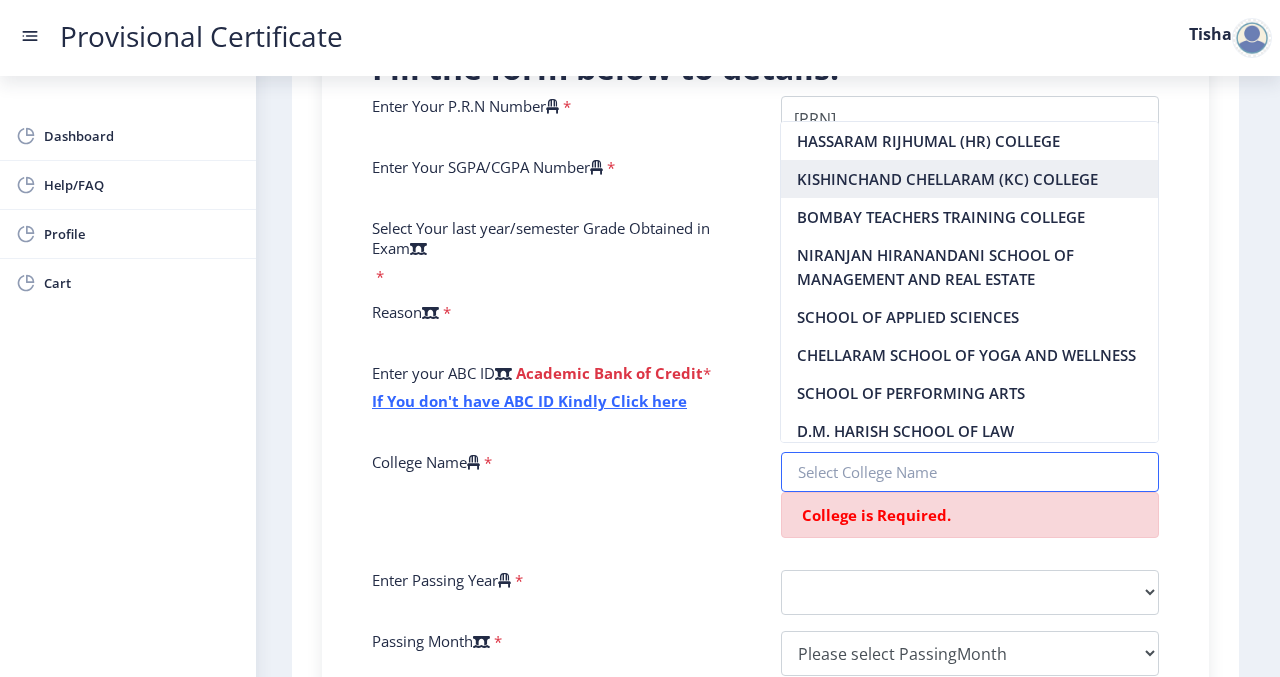 type on "KISHINCHAND CHELLARAM (KC) COLLEGE" 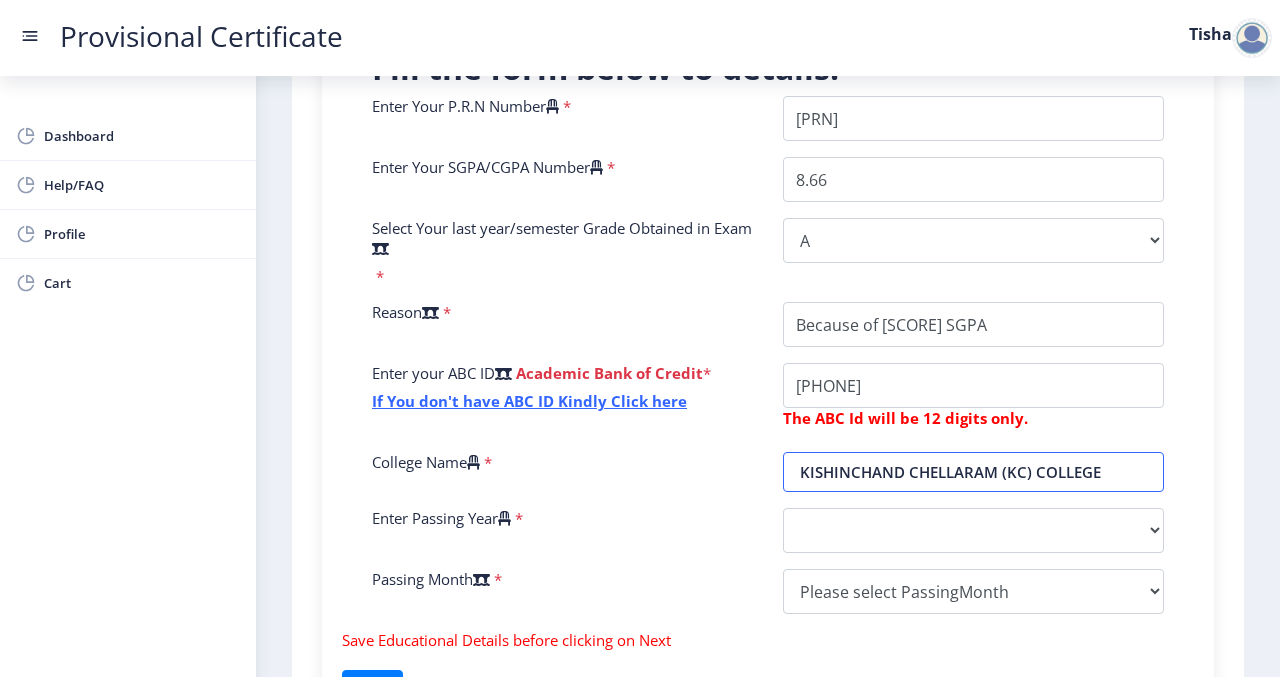 scroll, scrollTop: 736, scrollLeft: 0, axis: vertical 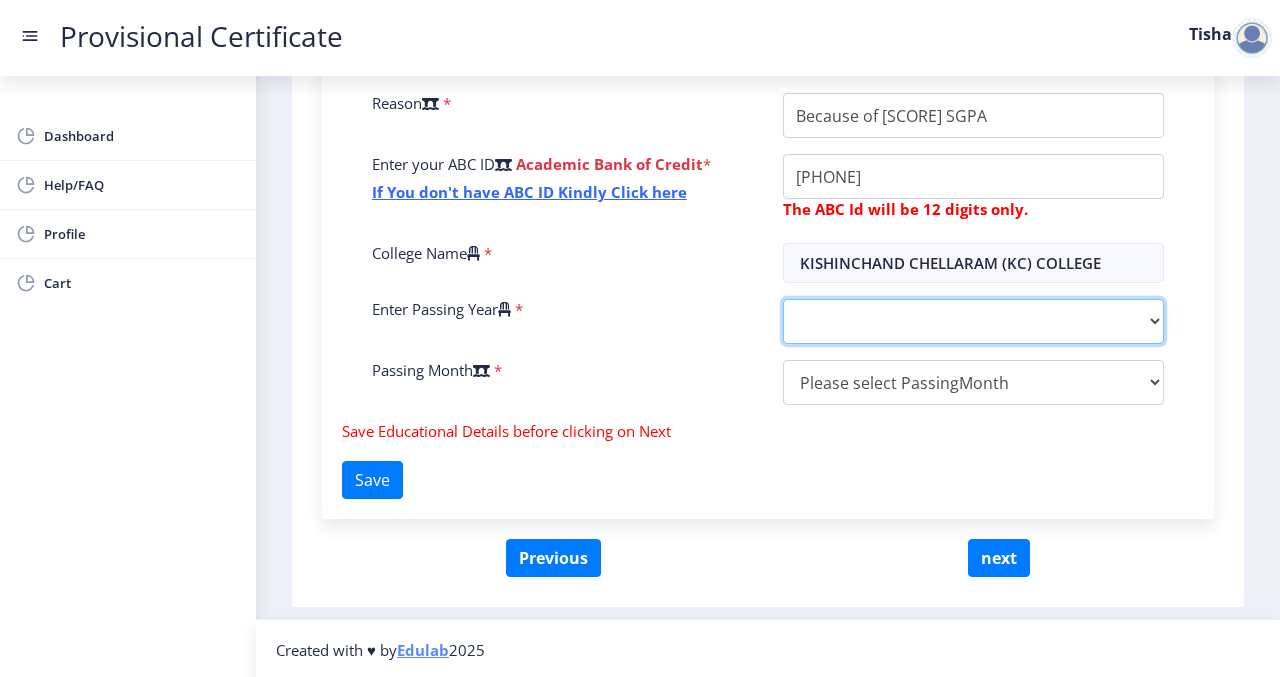 click on "2025   2024   2023   2022   2021   2020   2019   2018   2017   2016   2015   2014   2013   2012   2011   2010   2009   2008   2007   2006   2005   2004   2003   2002   2001   2000   1999   1998   1997   1996   1995   1994   1993   1992   1991   1990   1989   1988   1987   1986   1985   1984   1983   1982   1981   1980   1979   1978   1977   1976   1975   1974   1973   1972   1971   1970   1969   1968   1967" 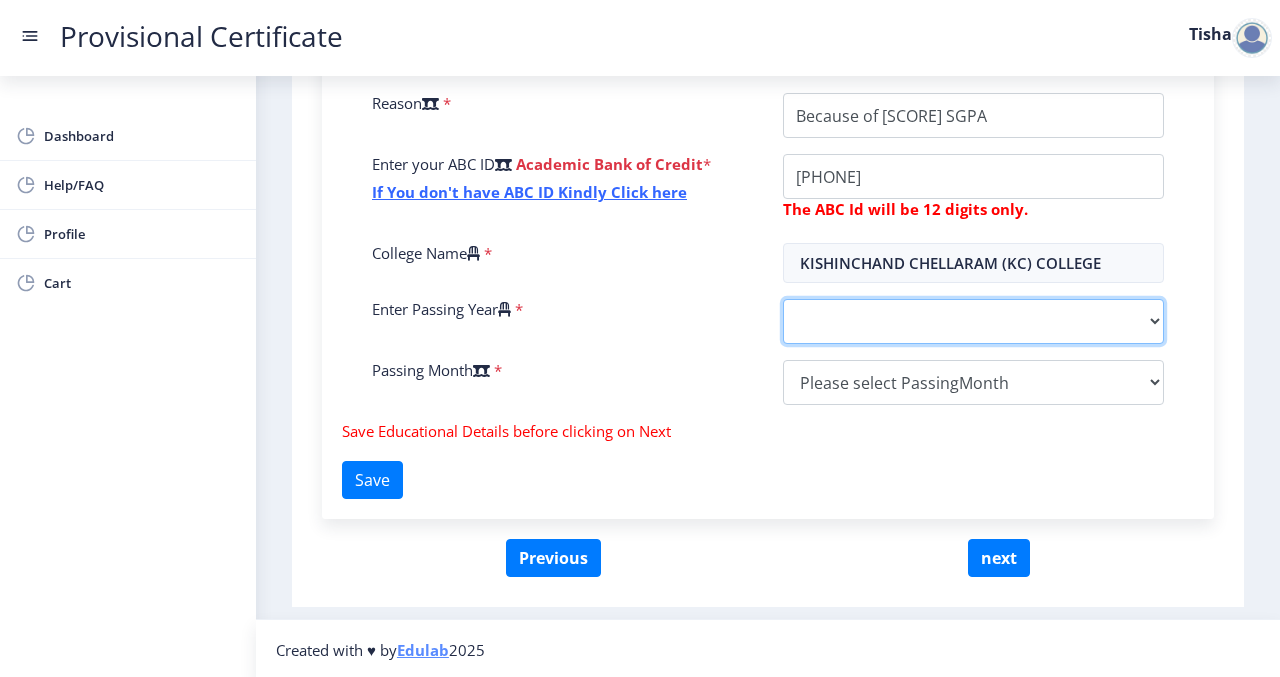 select on "2025" 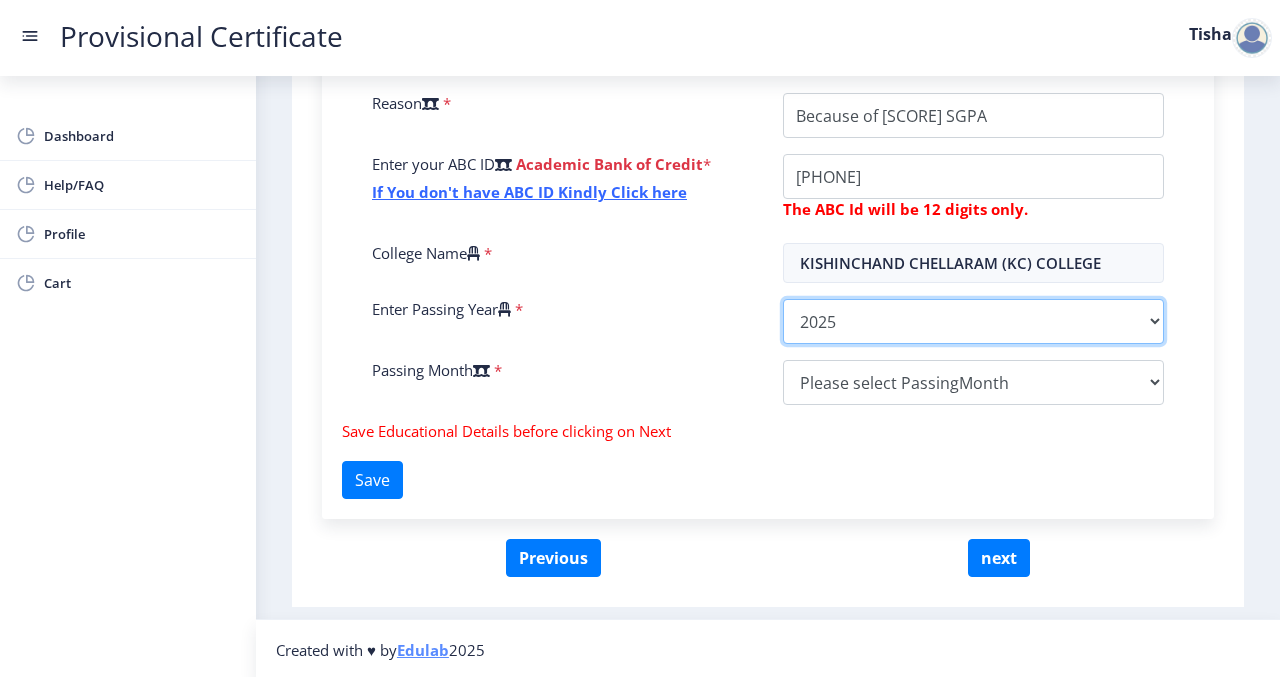 click on "2025   2024   2023   2022   2021   2020   2019   2018   2017   2016   2015   2014   2013   2012   2011   2010   2009   2008   2007   2006   2005   2004   2003   2002   2001   2000   1999   1998   1997   1996   1995   1994   1993   1992   1991   1990   1989   1988   1987   1986   1985   1984   1983   1982   1981   1980   1979   1978   1977   1976   1975   1974   1973   1972   1971   1970   1969   1968   1967" 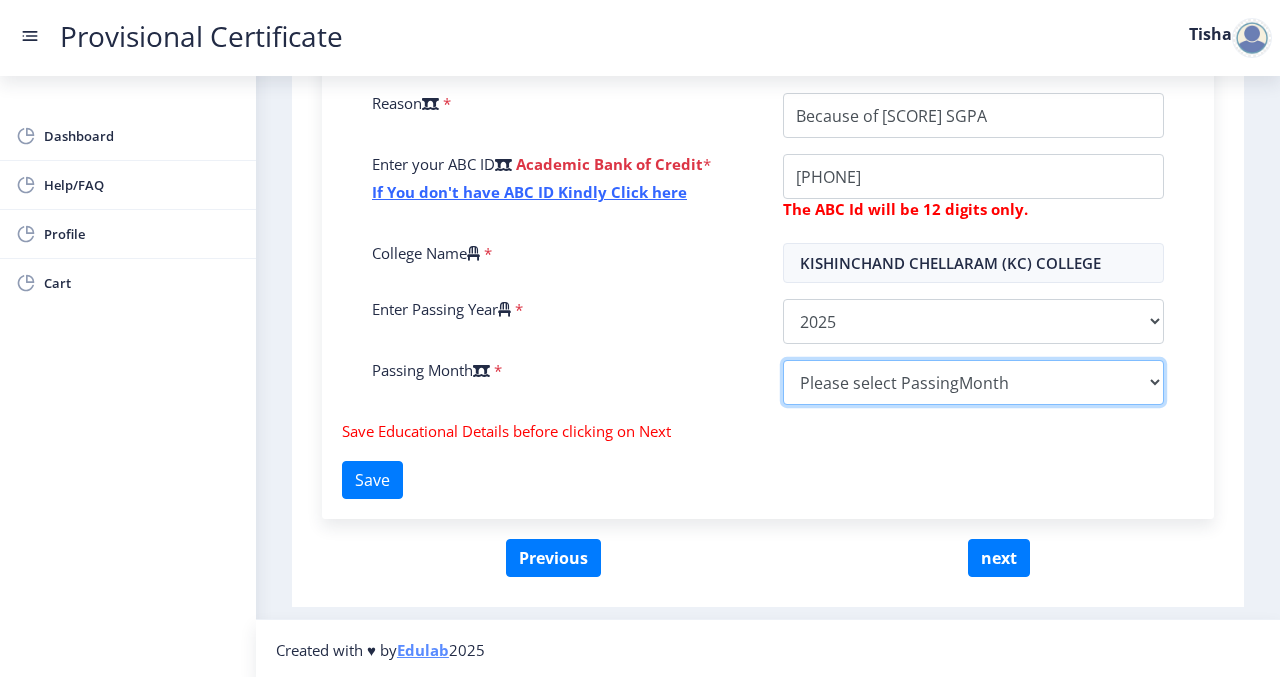 click on "Please select PassingMonth  (01) January (02) February (03) March (04) April (05) May (06) June (07) July (08) August (09) September (10) October (11) November (12) December" at bounding box center [973, 382] 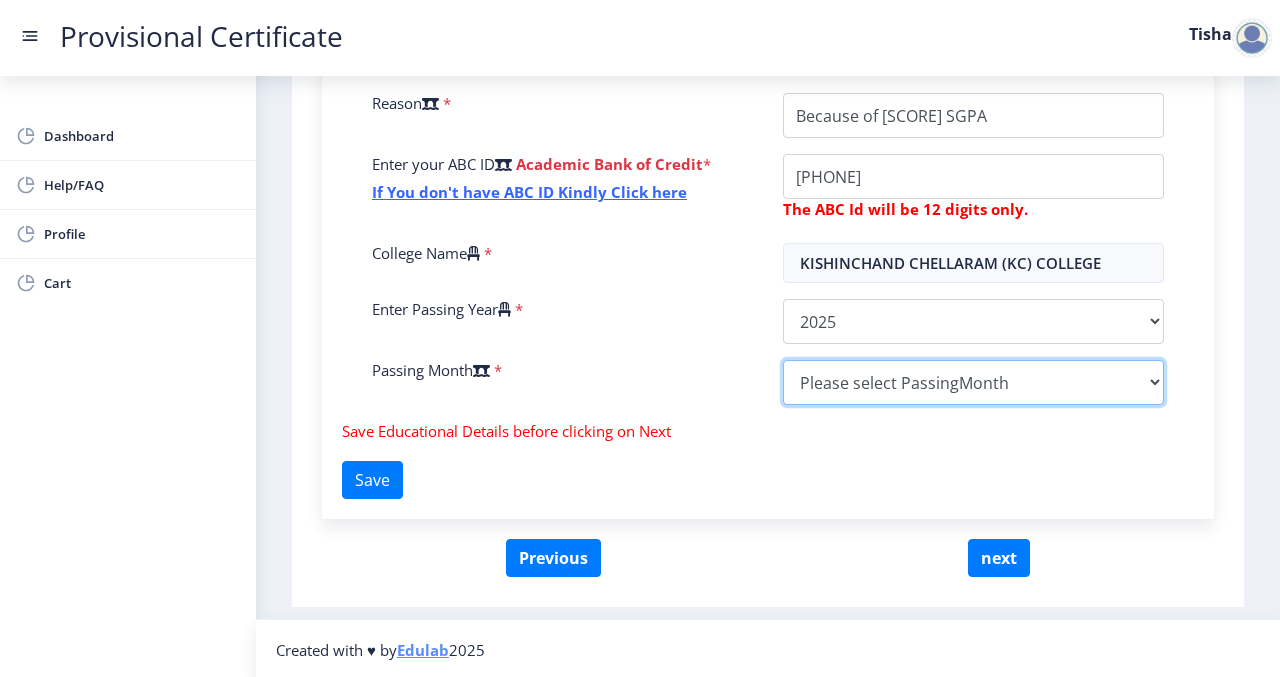 select on "April" 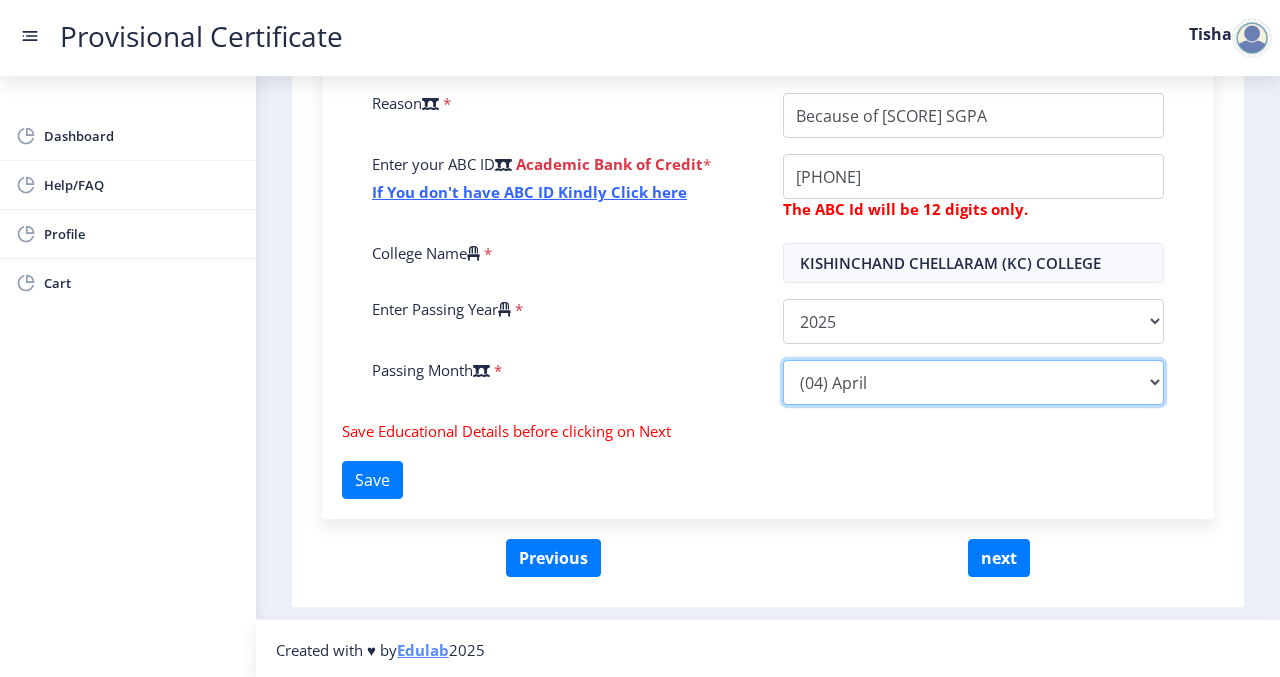 click on "Please select PassingMonth  (01) January (02) February (03) March (04) April (05) May (06) June (07) July (08) August (09) September (10) October (11) November (12) December" at bounding box center (973, 382) 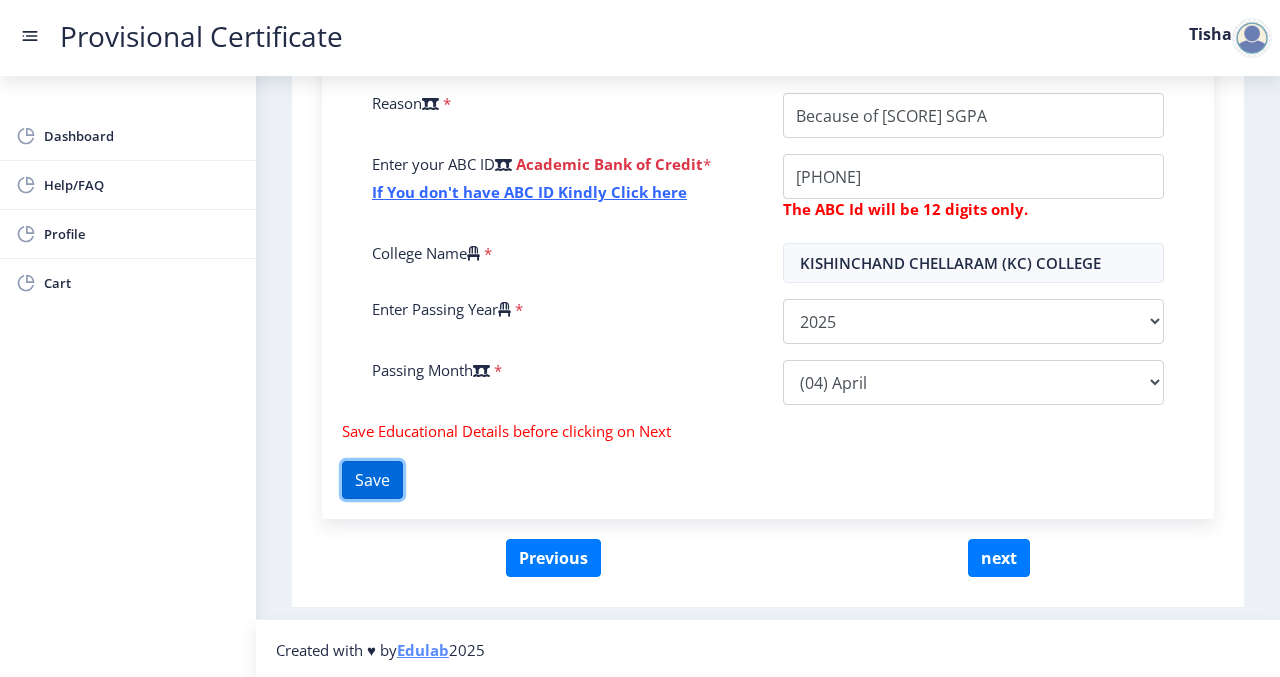 click on "Save" 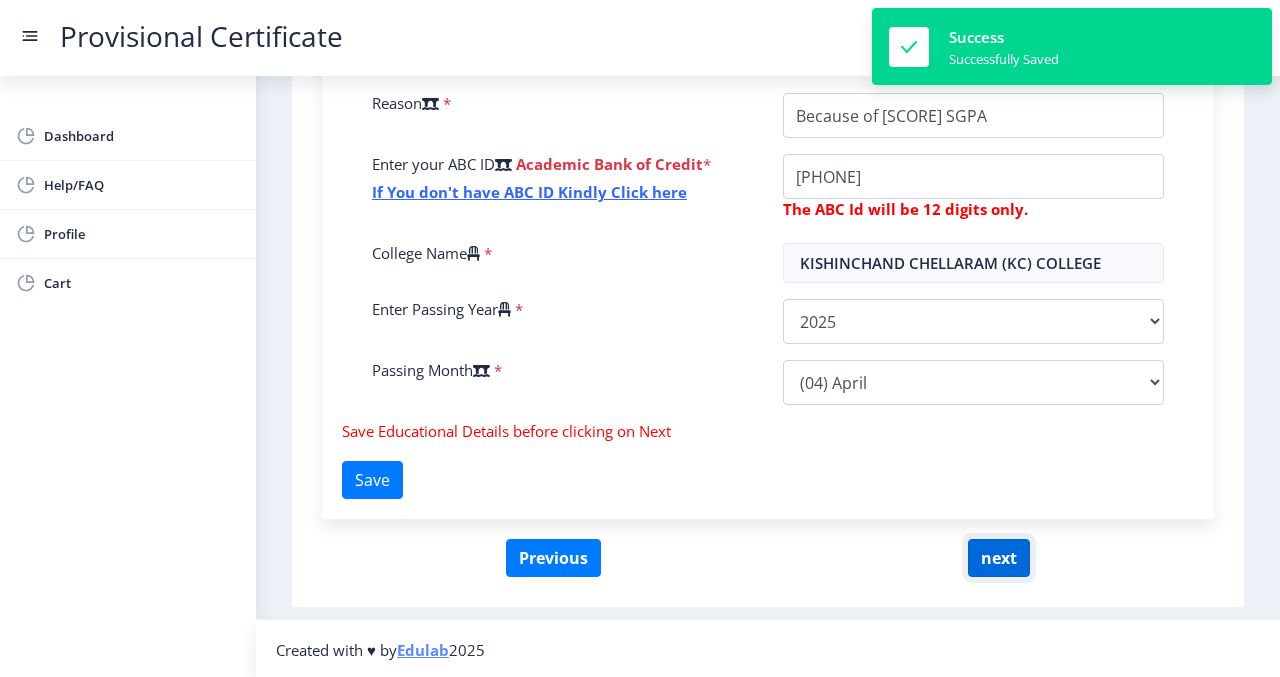 click on "next" 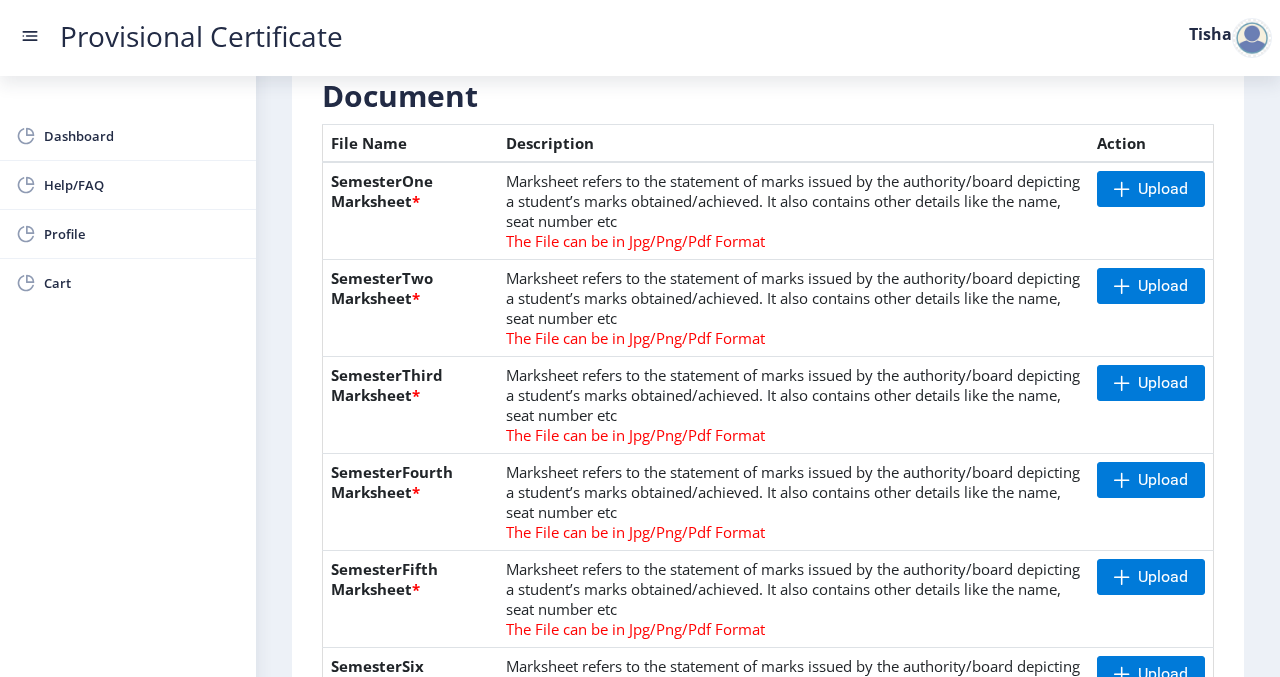 scroll, scrollTop: 476, scrollLeft: 0, axis: vertical 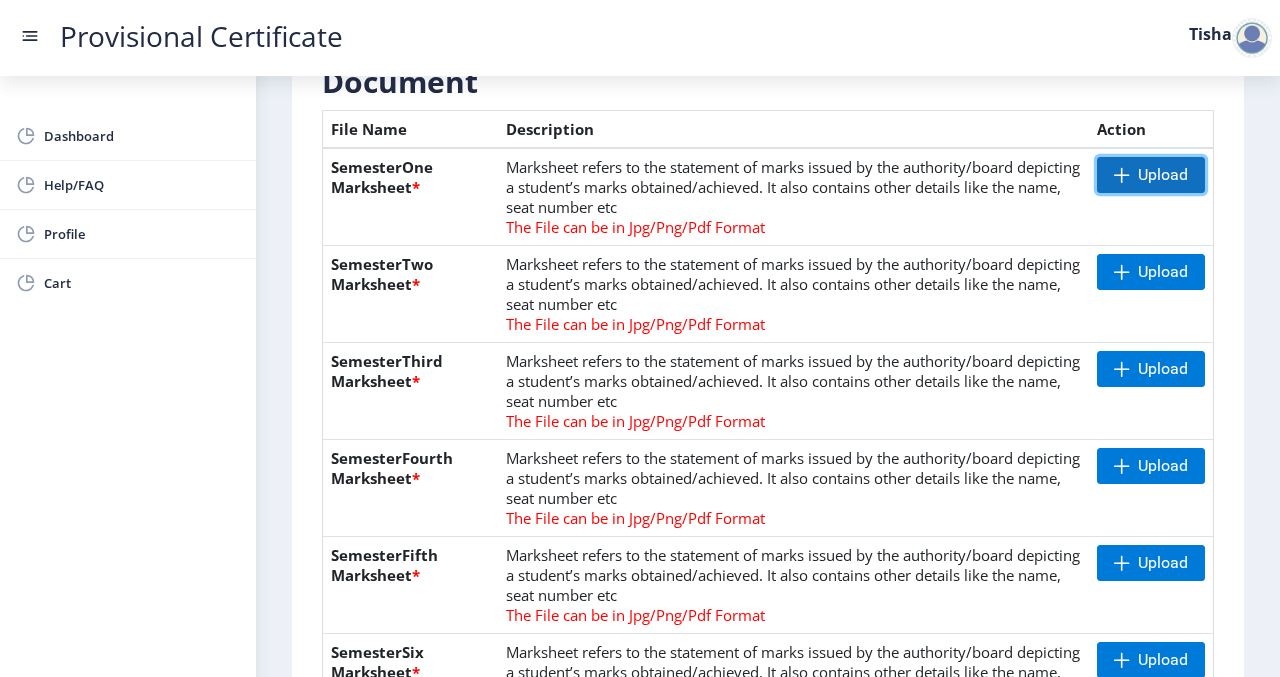 click 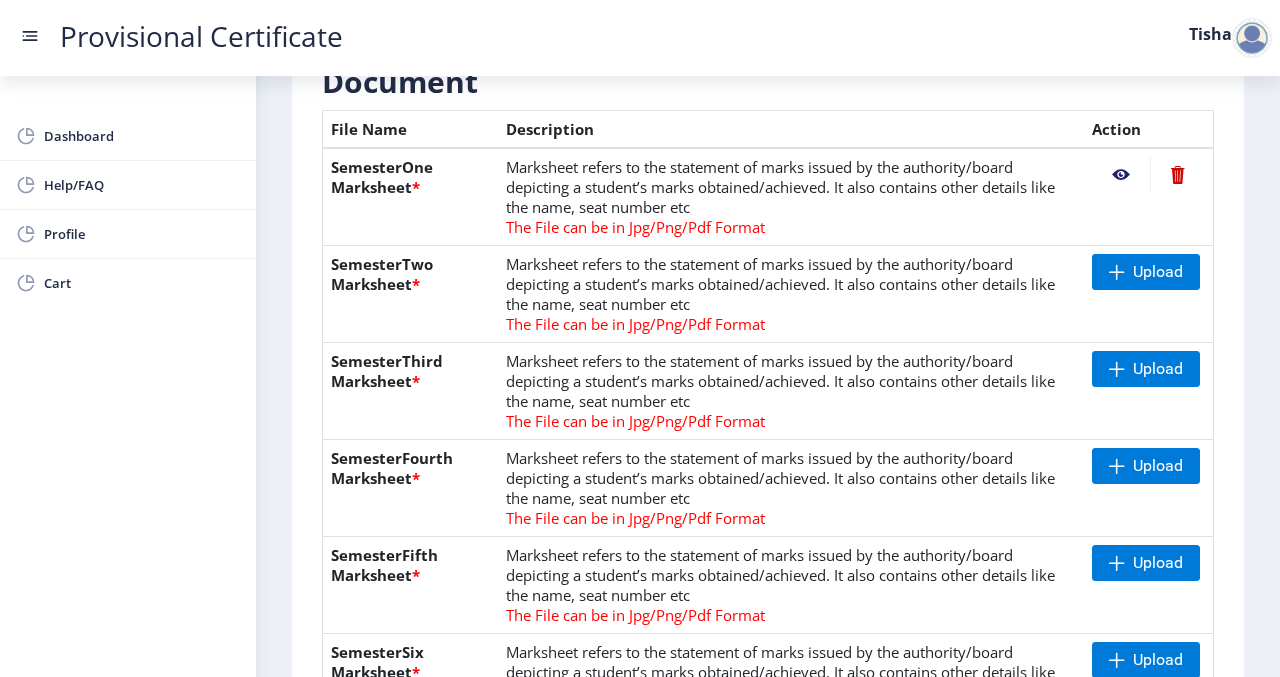 click on "Upload" 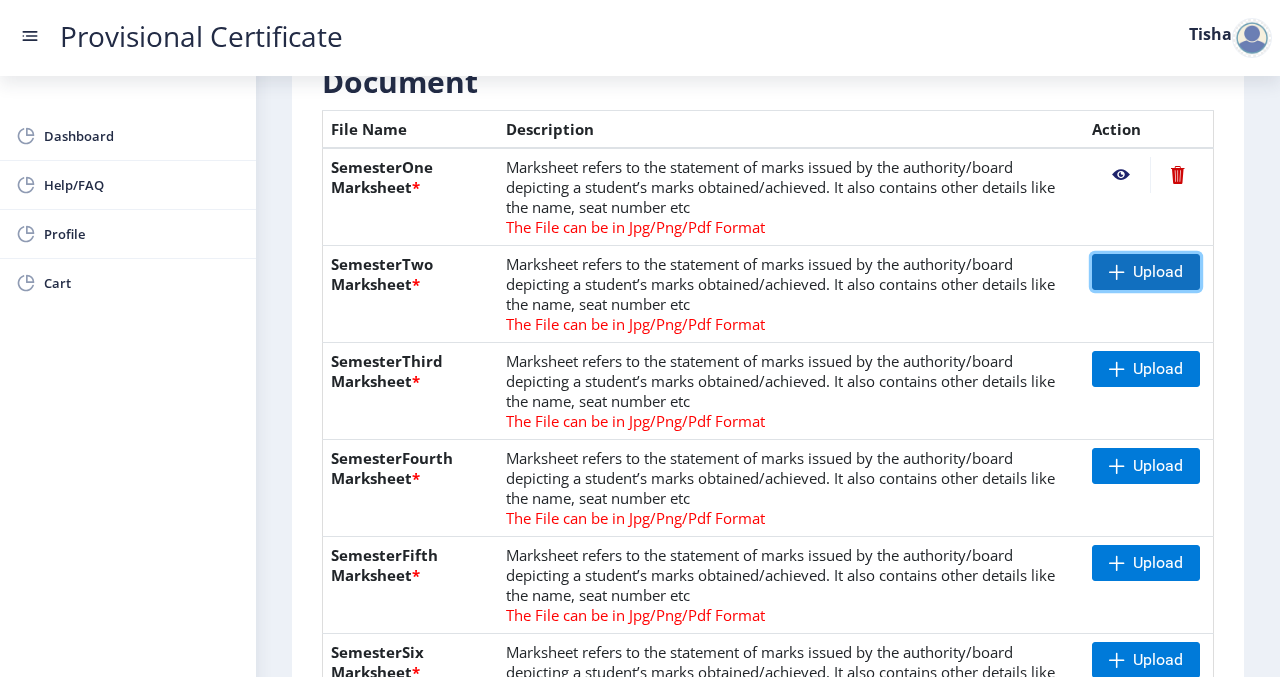 click on "Upload" 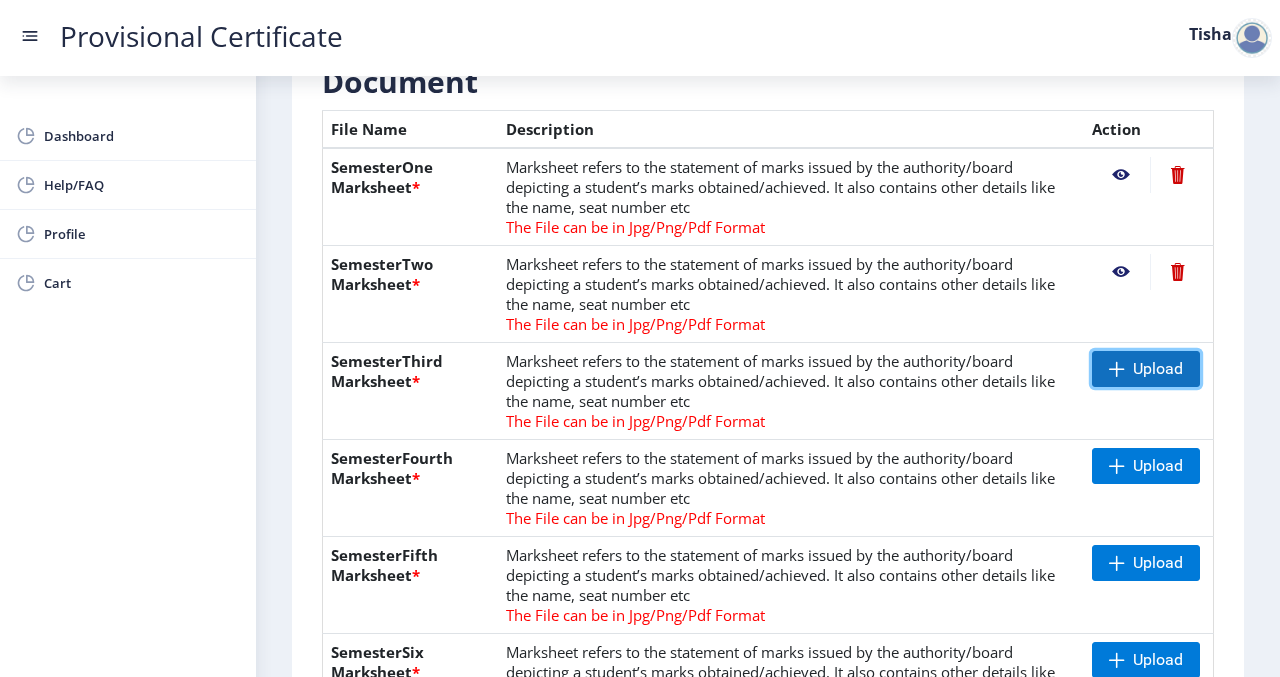 click on "Upload" 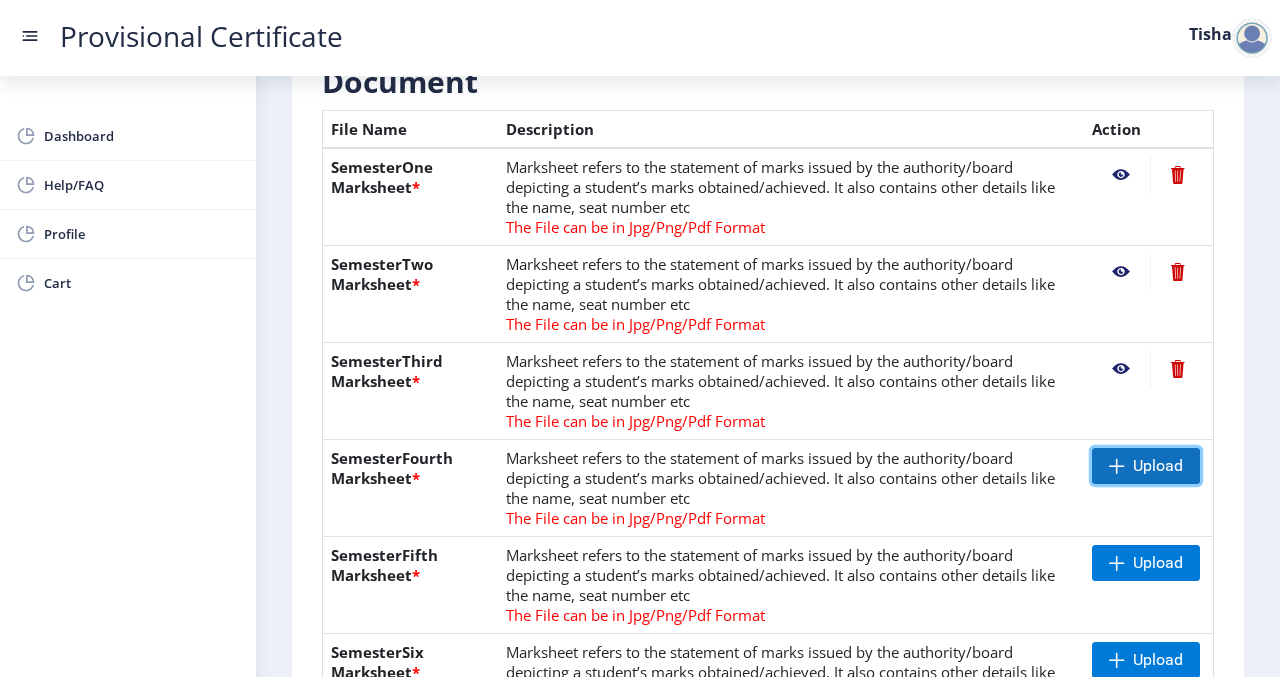 click on "Upload" 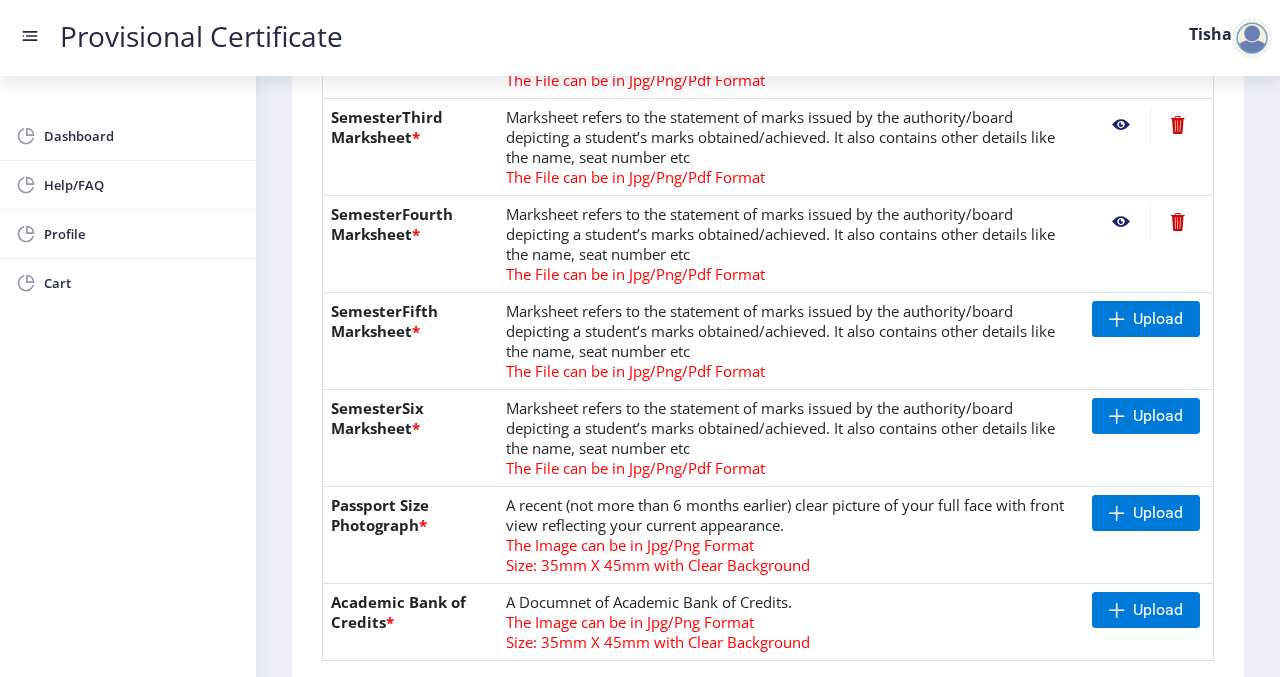 scroll, scrollTop: 749, scrollLeft: 0, axis: vertical 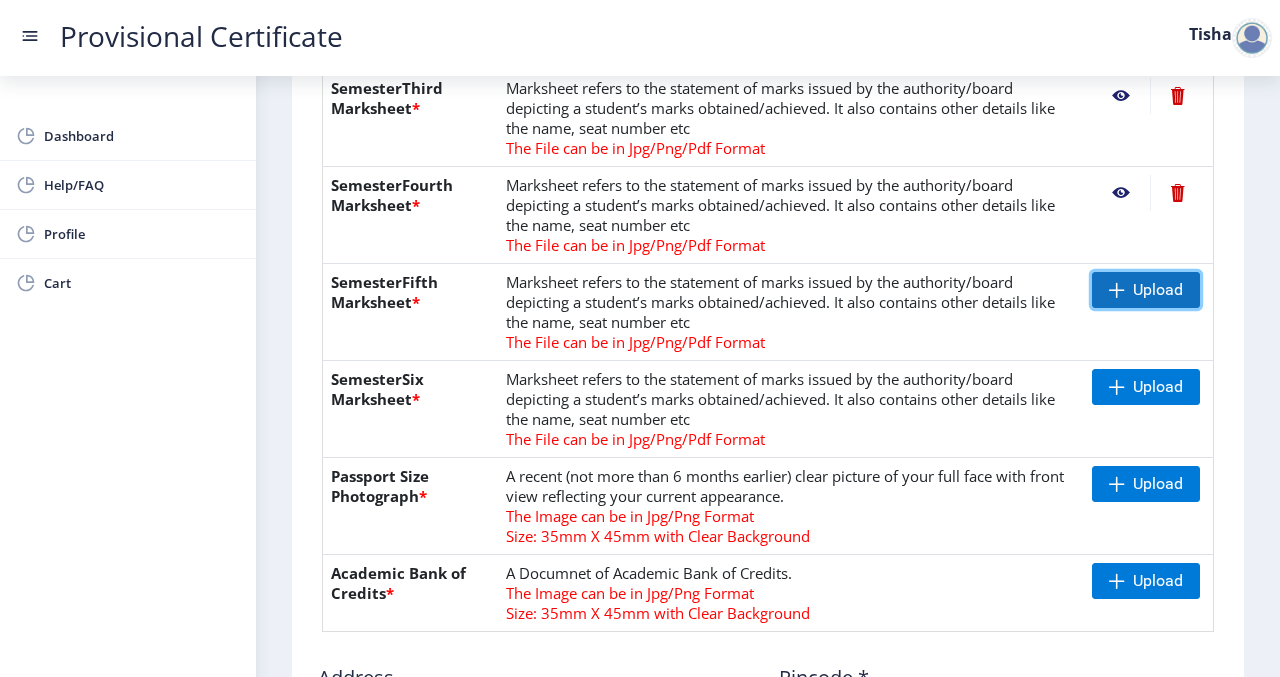 click 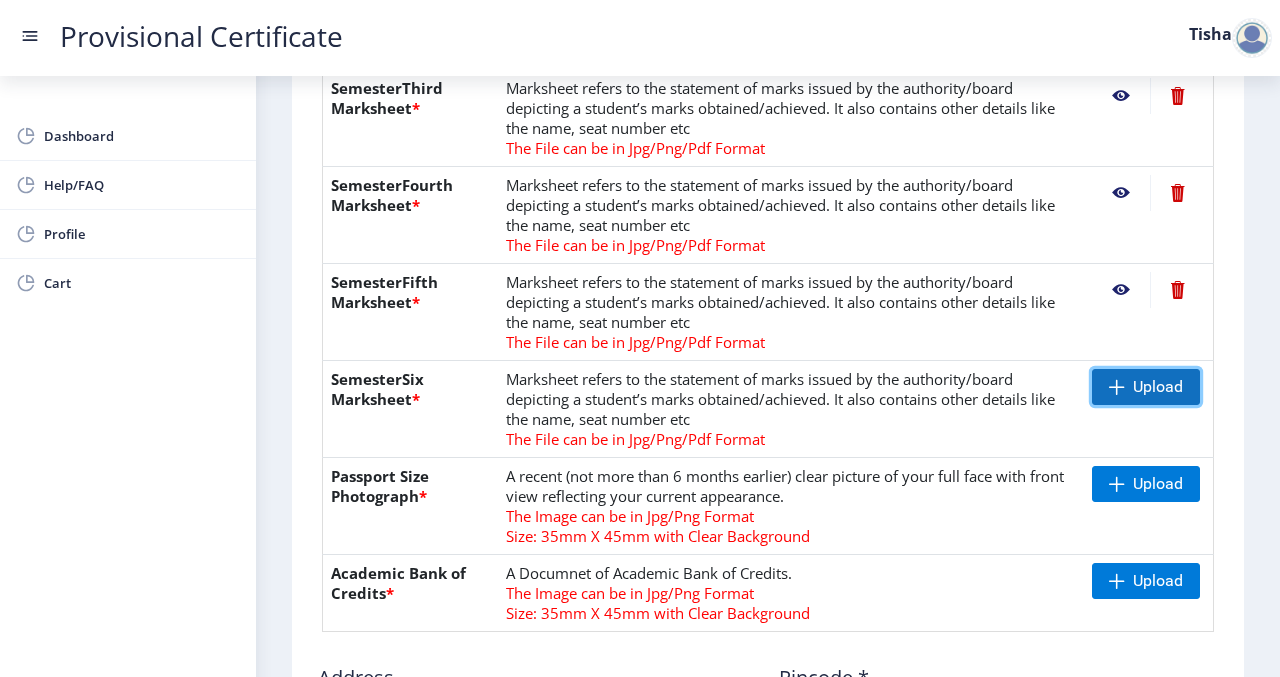 click on "Upload" 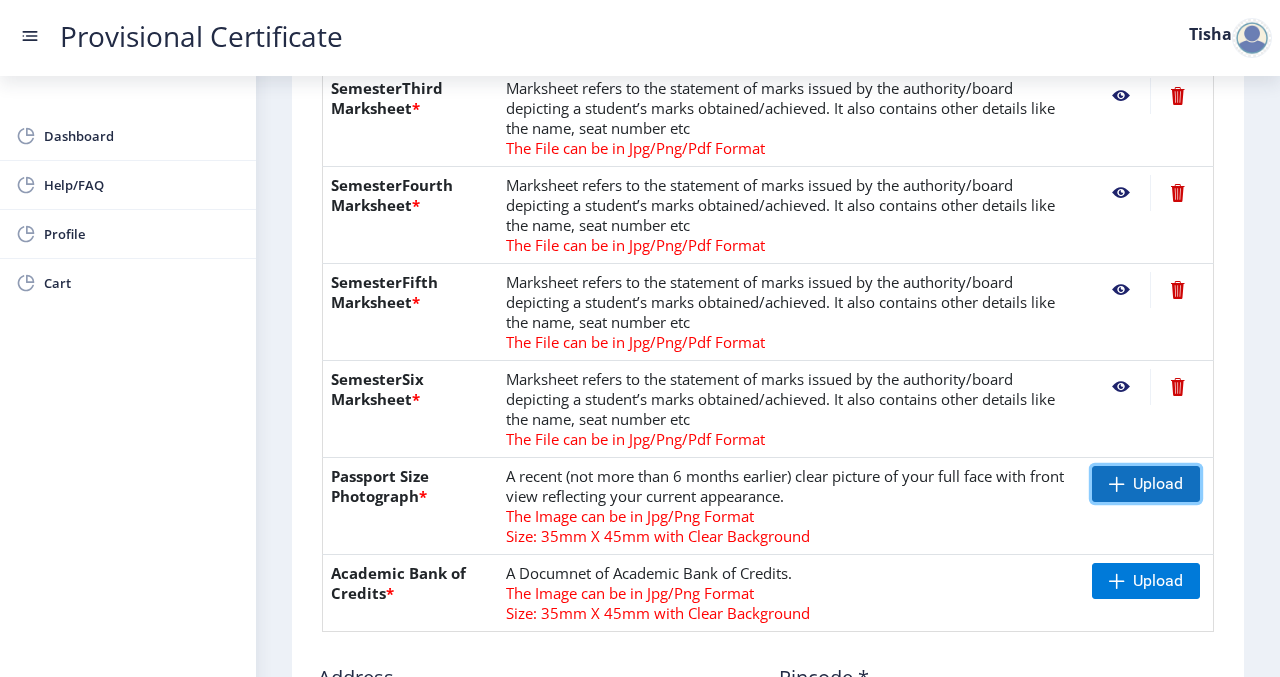 click on "Upload" 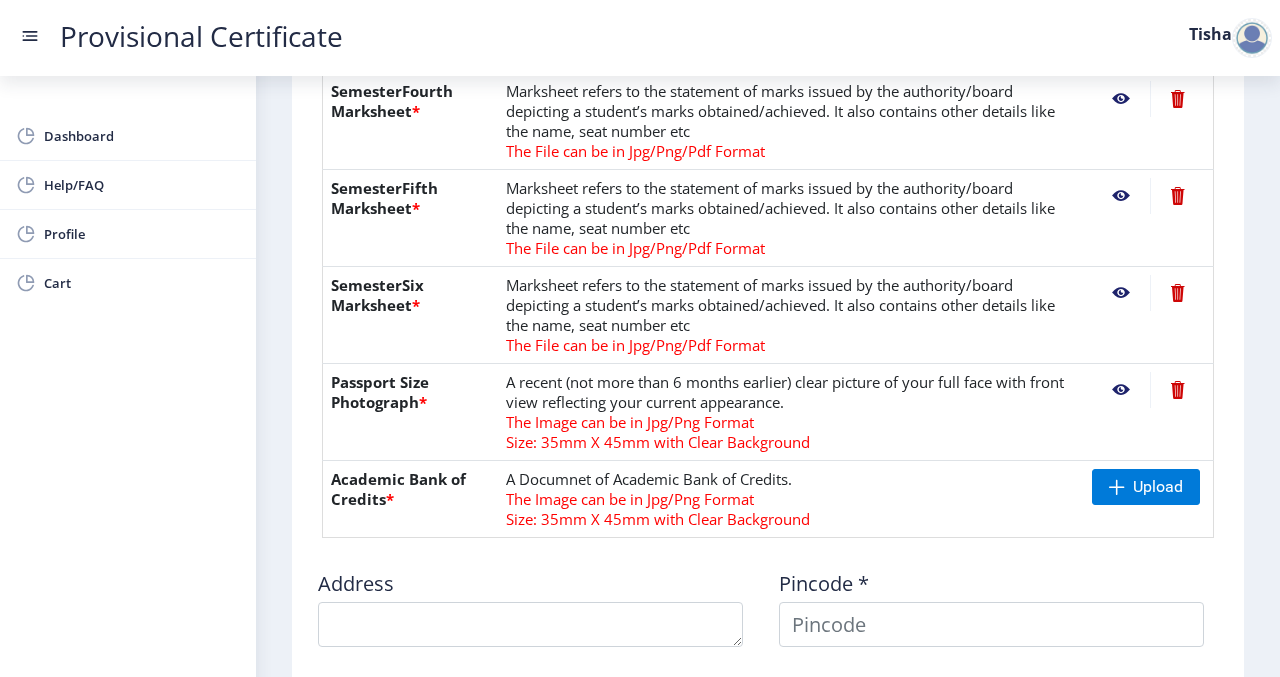 scroll, scrollTop: 850, scrollLeft: 0, axis: vertical 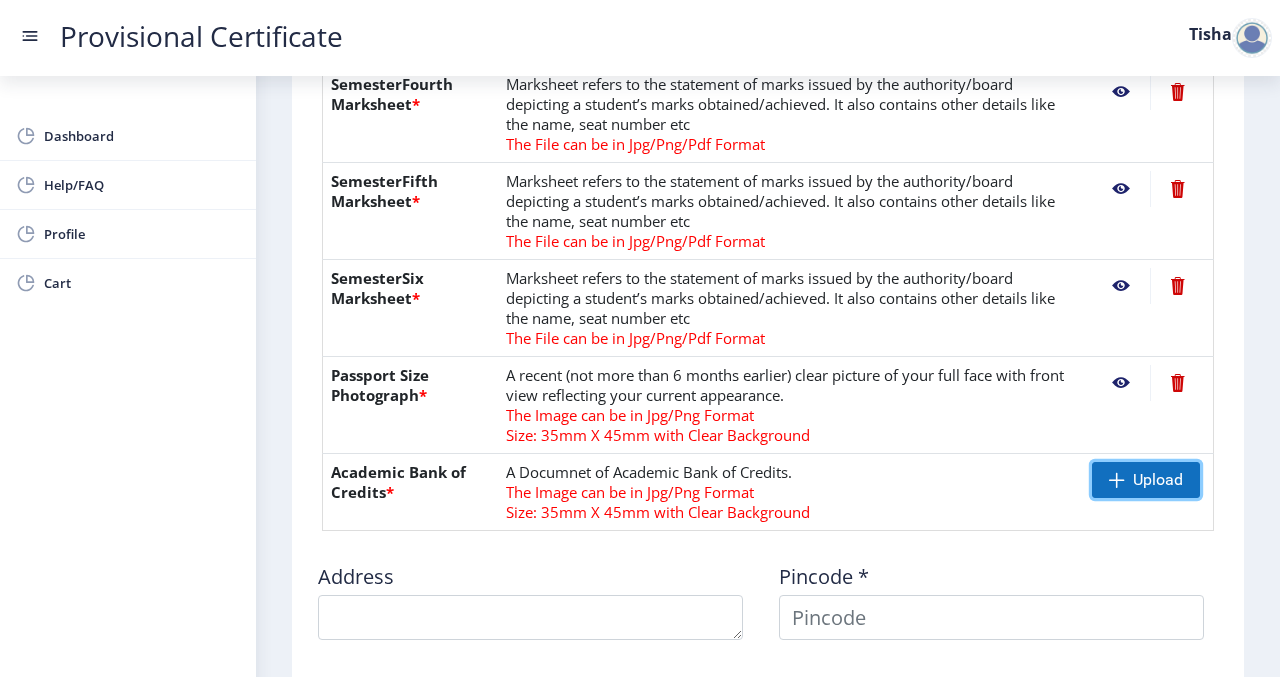 click on "Upload" 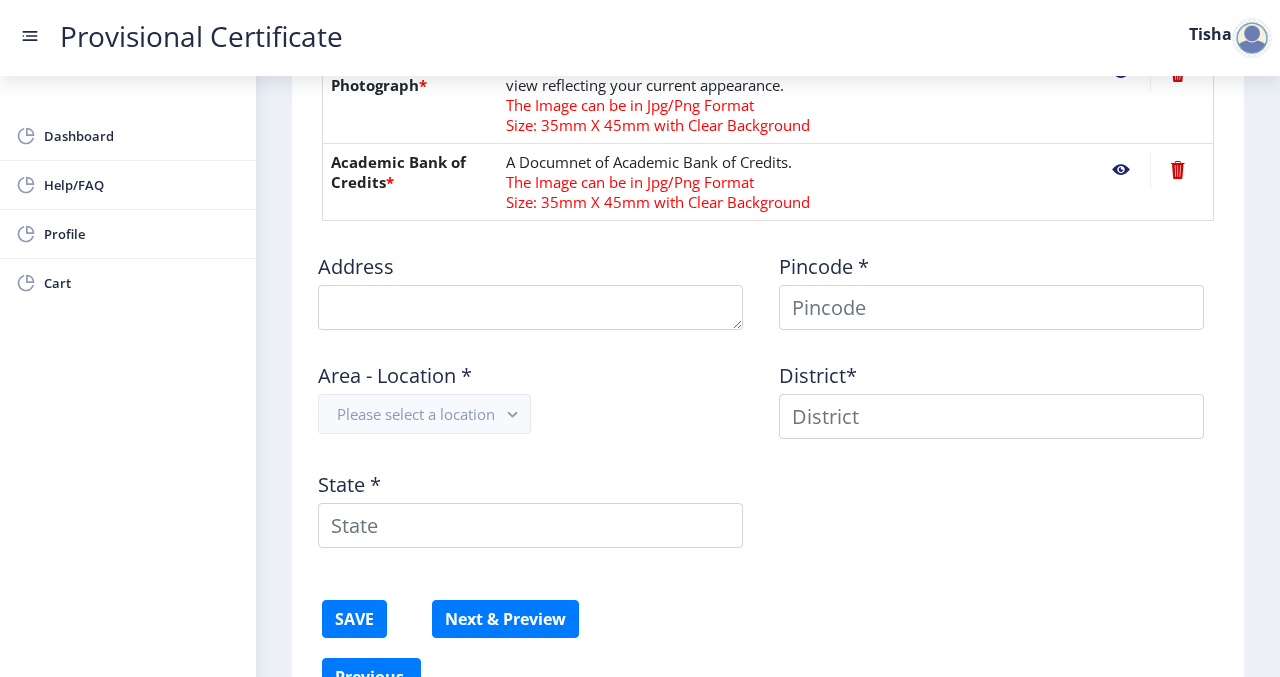 scroll, scrollTop: 1200, scrollLeft: 0, axis: vertical 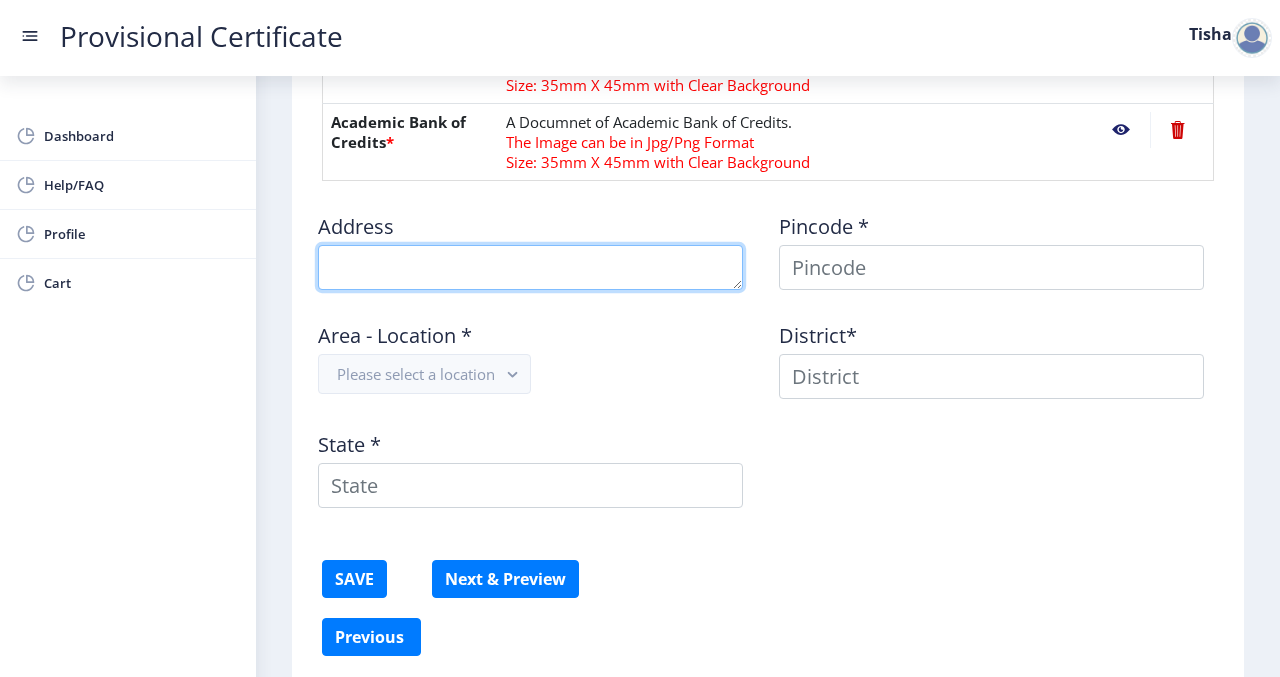 click at bounding box center (530, 267) 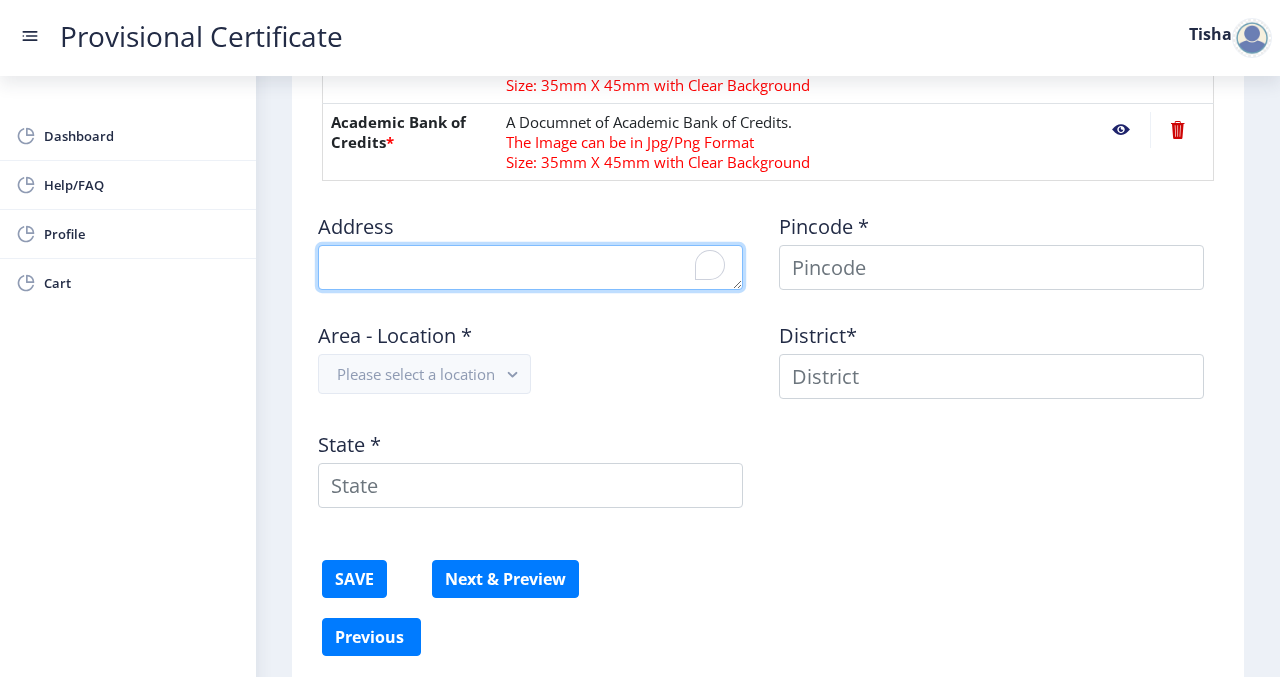 type on "Sarvoday Enclave, New Golden Nest, Bhayandar East" 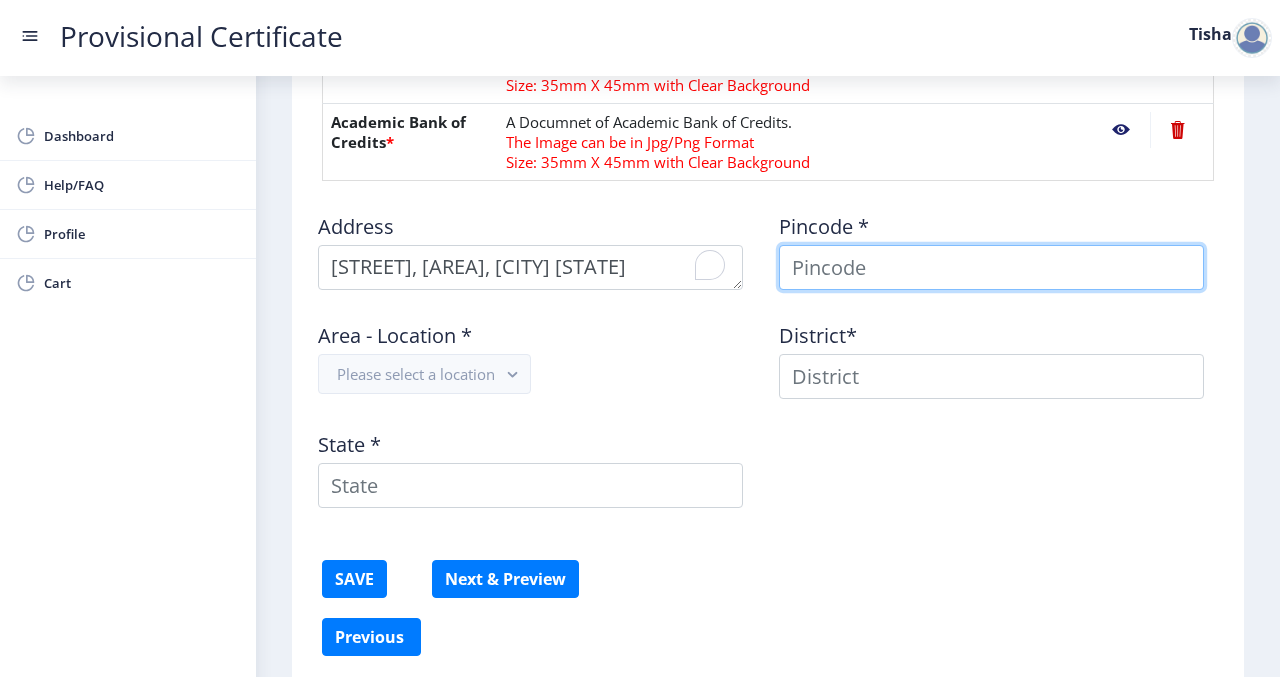 type on "[FIRST]" 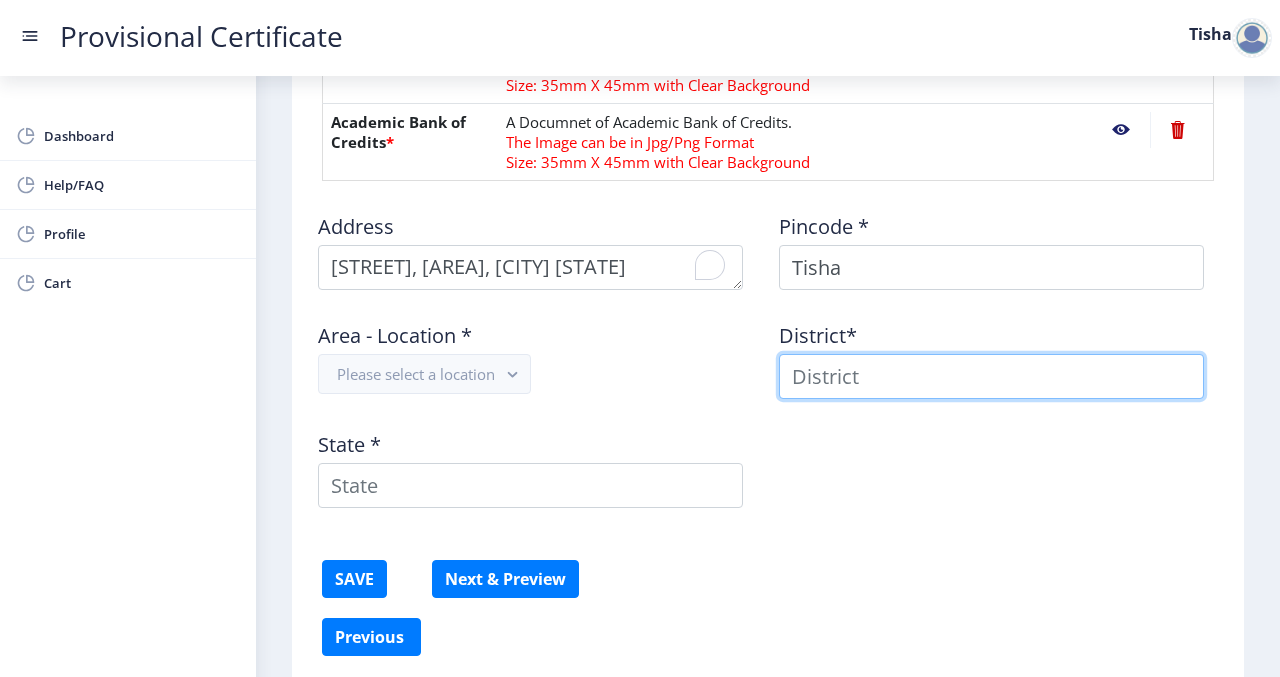 type on "[FIRST]" 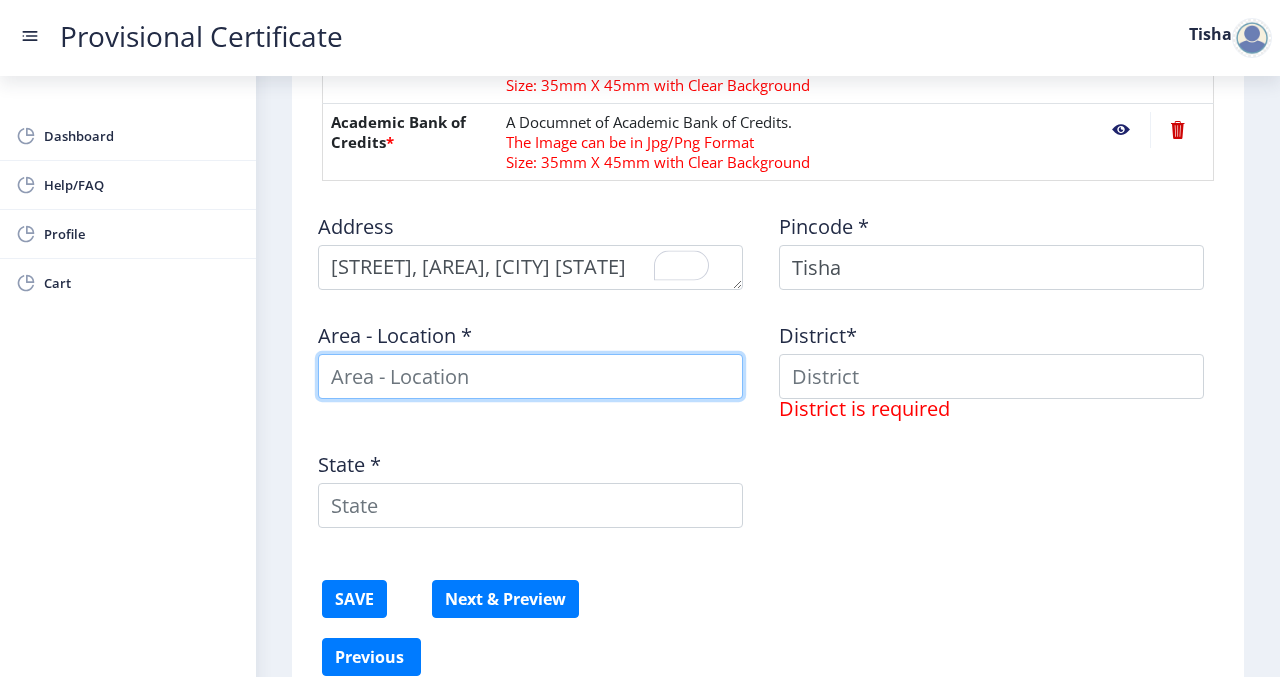 click at bounding box center (530, 376) 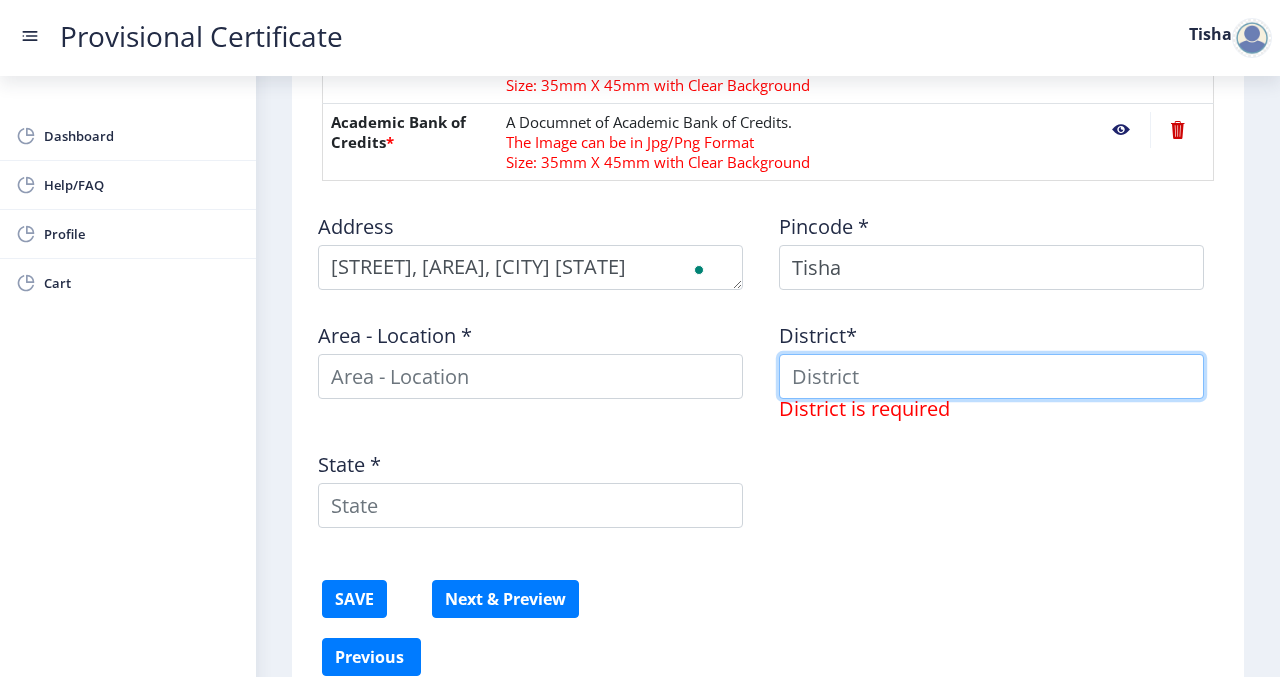 type on "M" 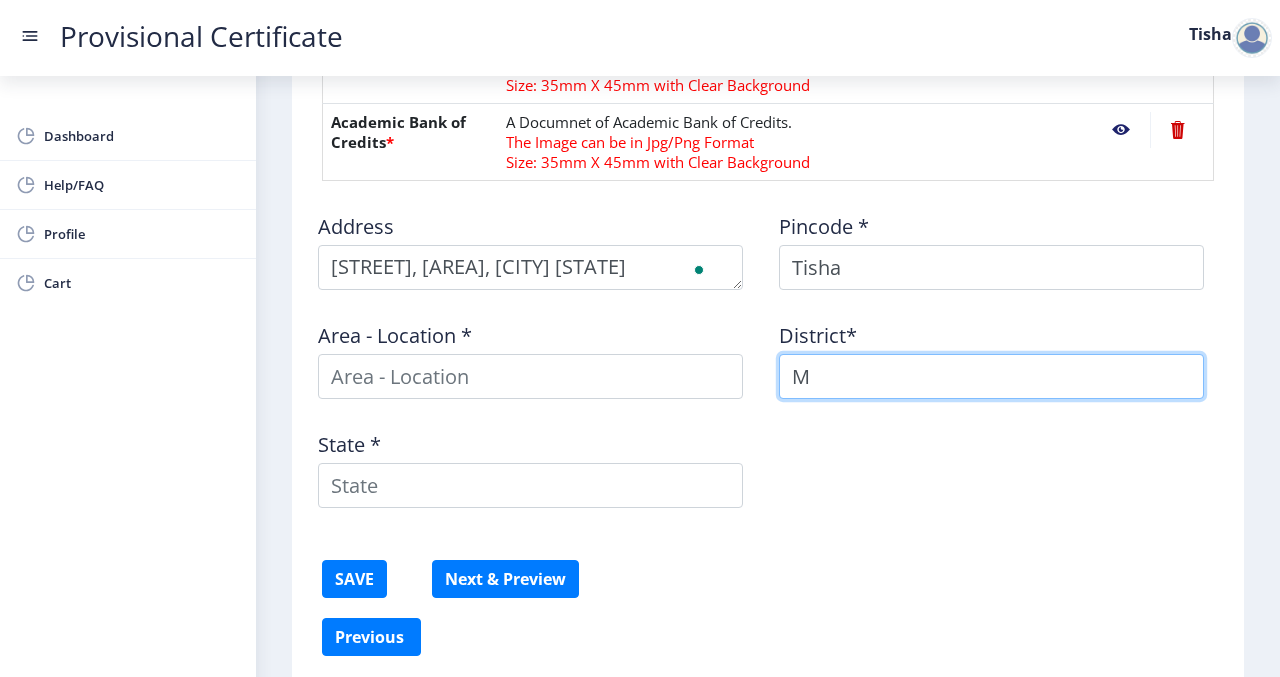 type 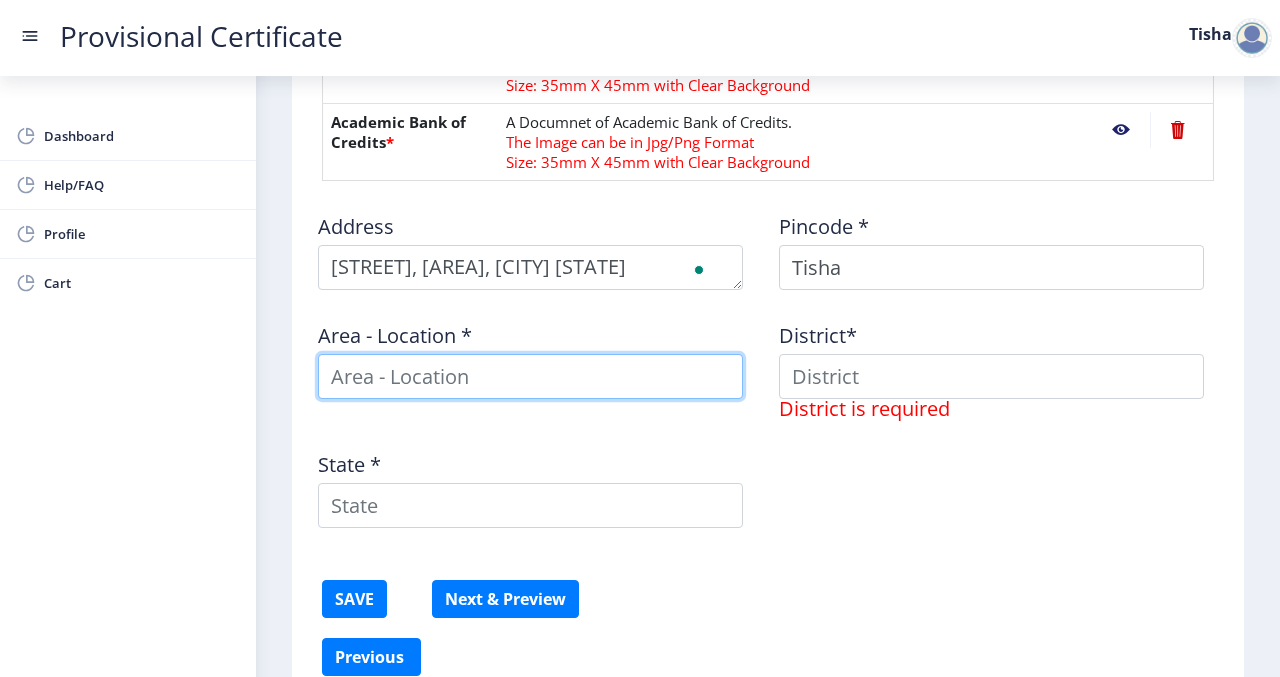 click at bounding box center [530, 376] 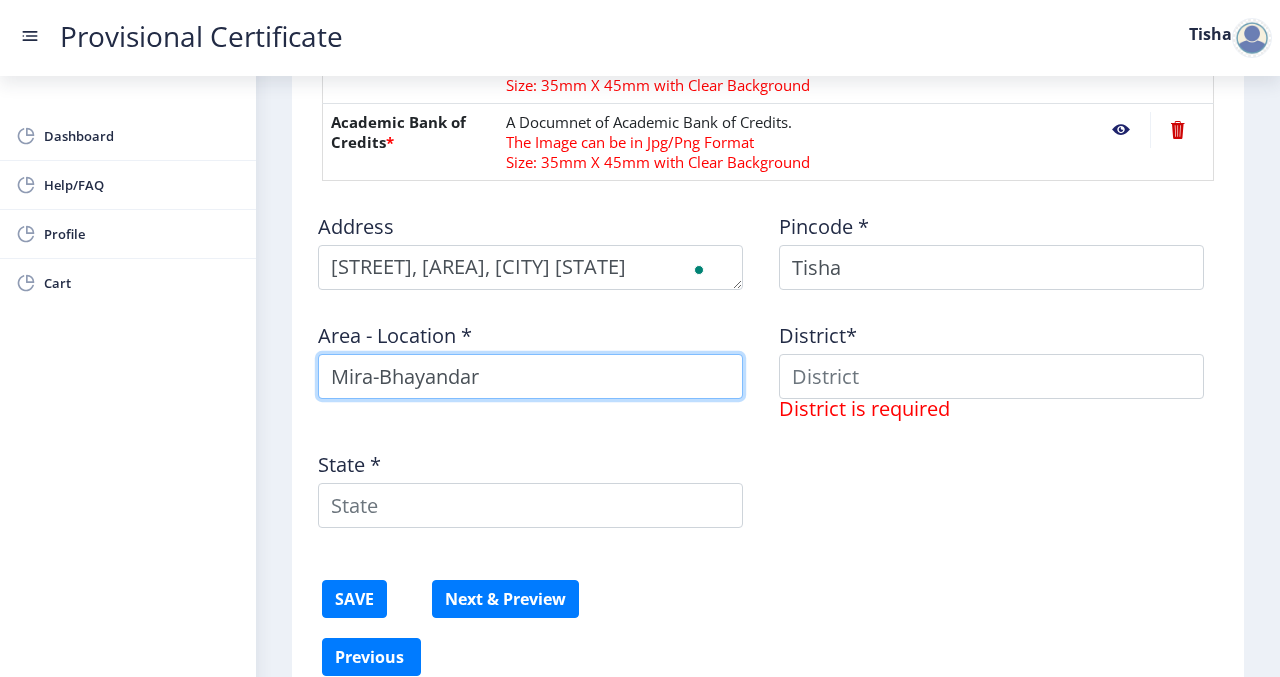 type on "Mira-Bhayandar" 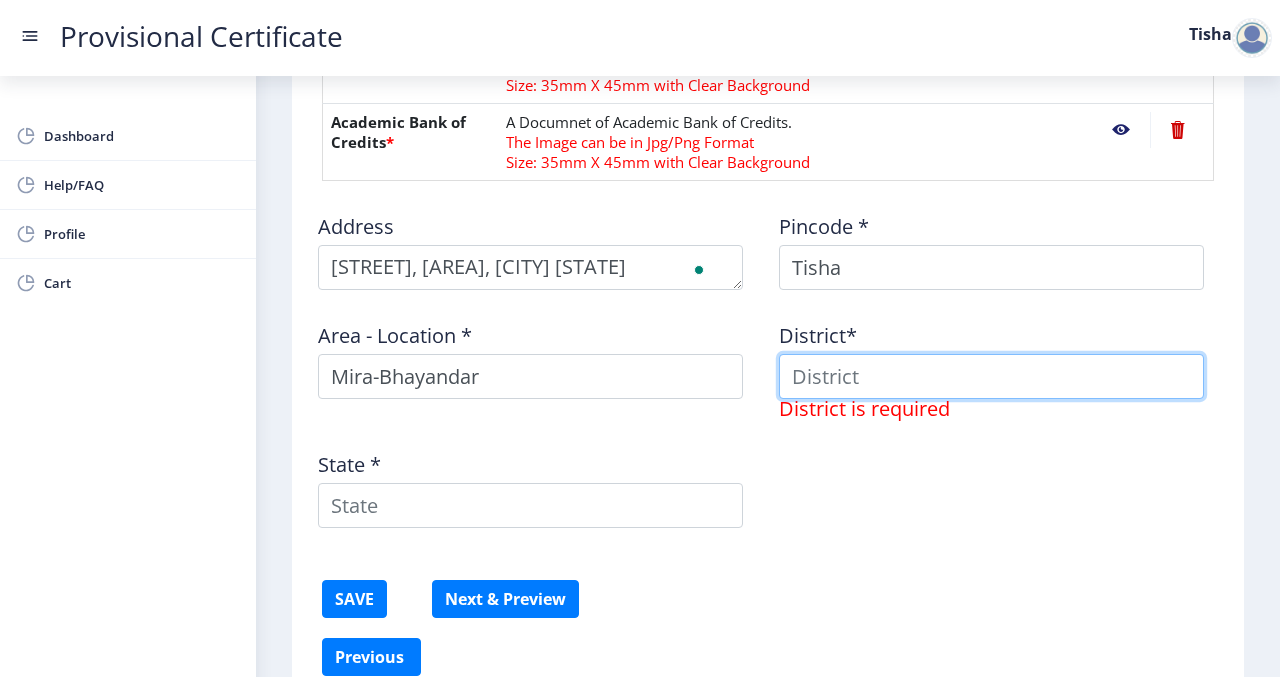 click at bounding box center [991, 376] 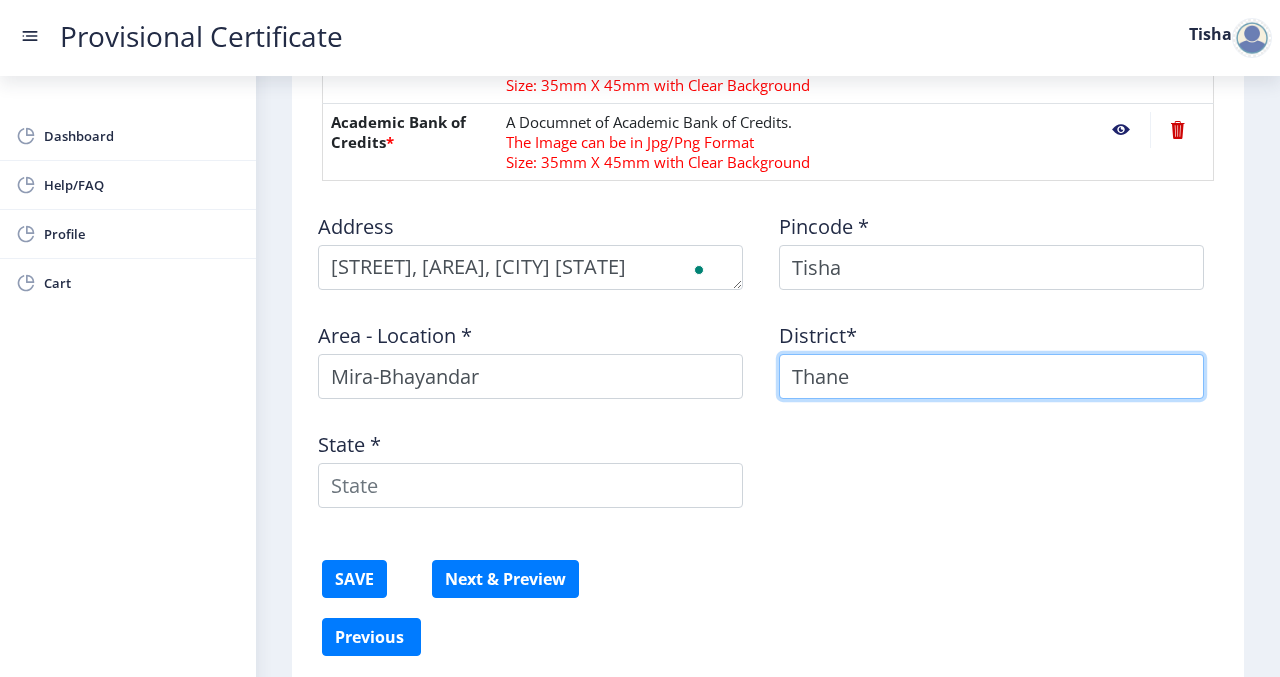 type on "Thane" 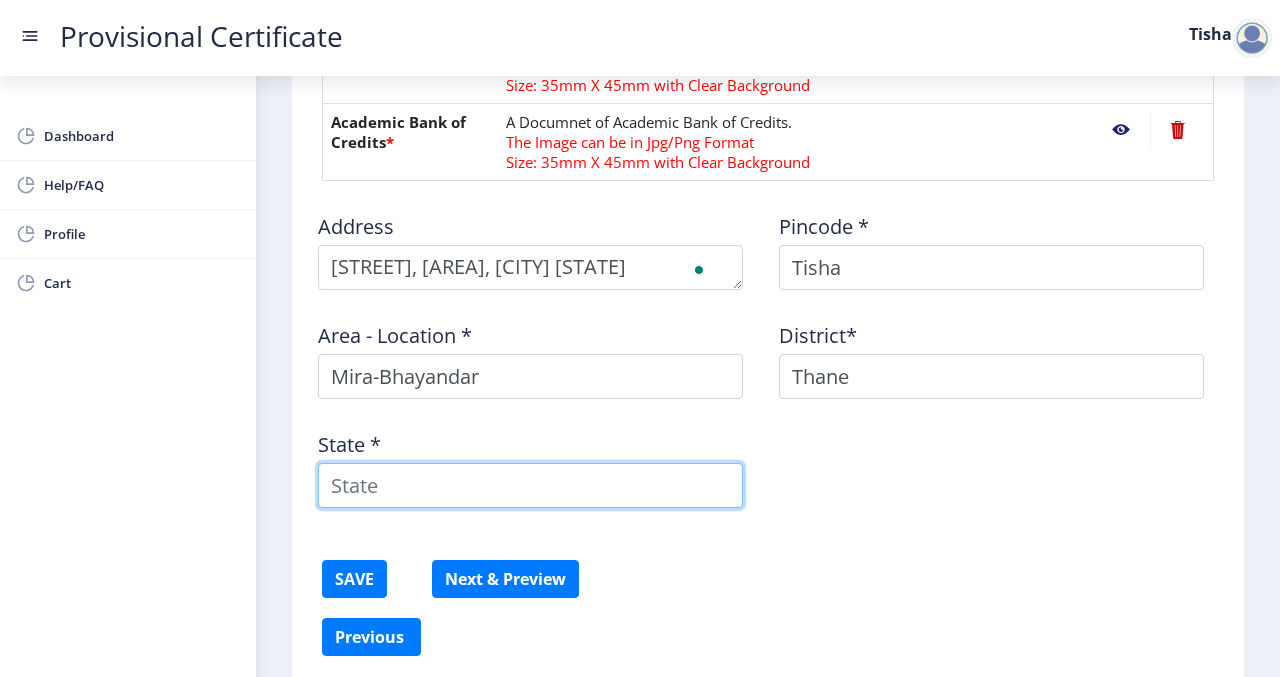 click on "State *" at bounding box center [530, 485] 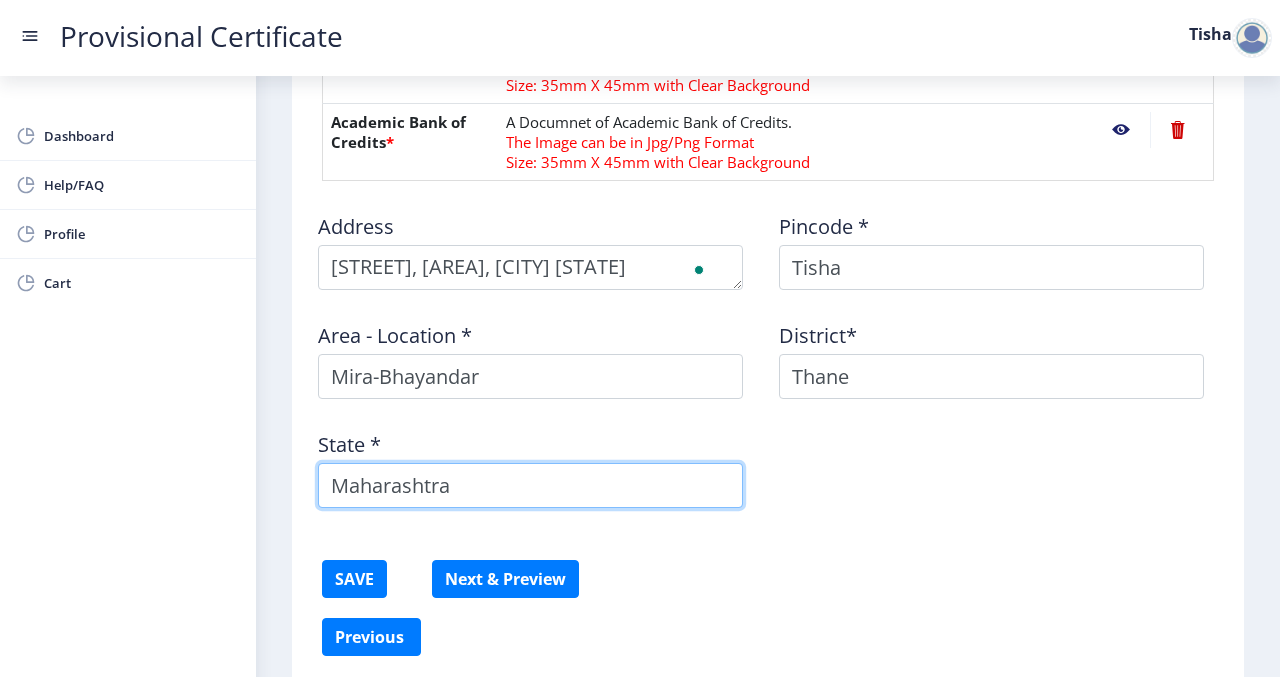 scroll, scrollTop: 1277, scrollLeft: 0, axis: vertical 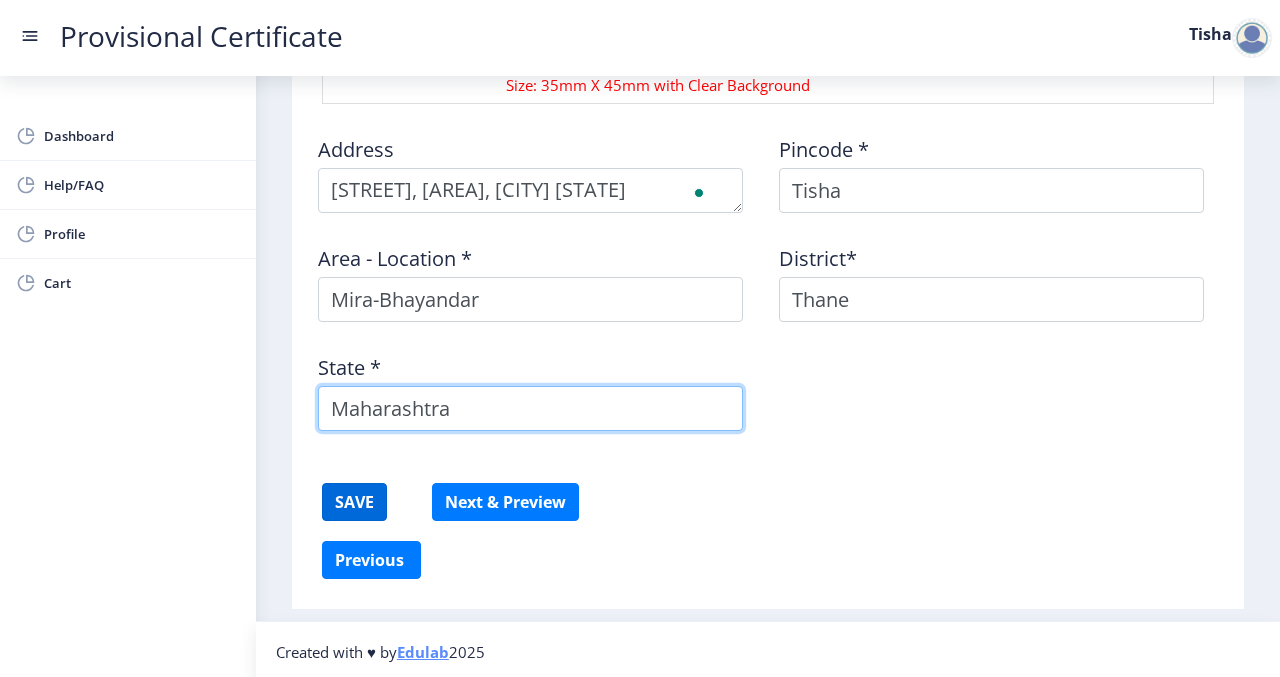 type on "Maharashtra" 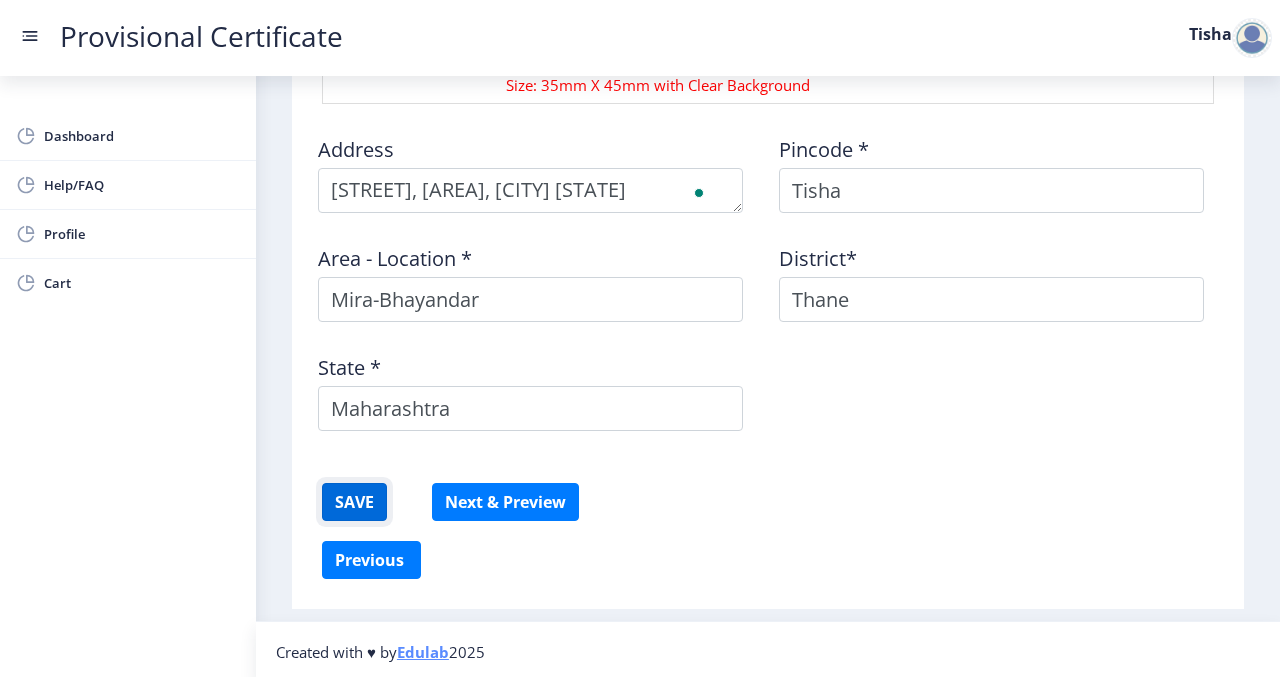 click on "SAVE" 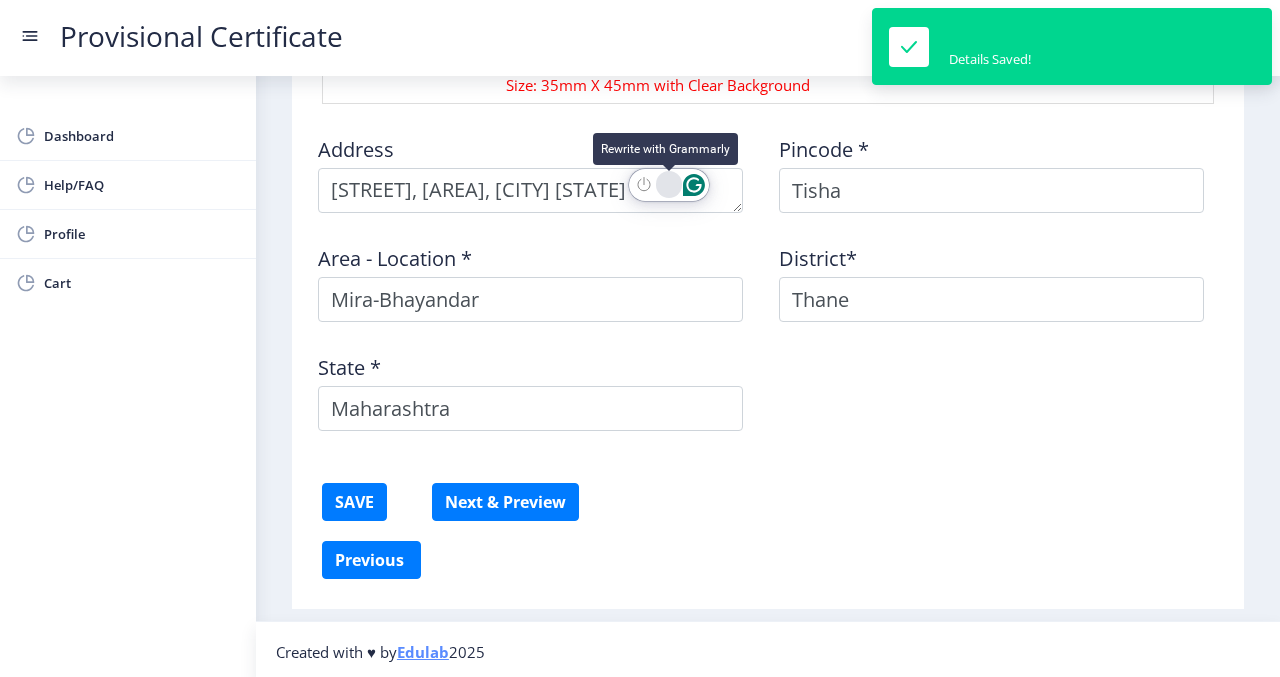 click 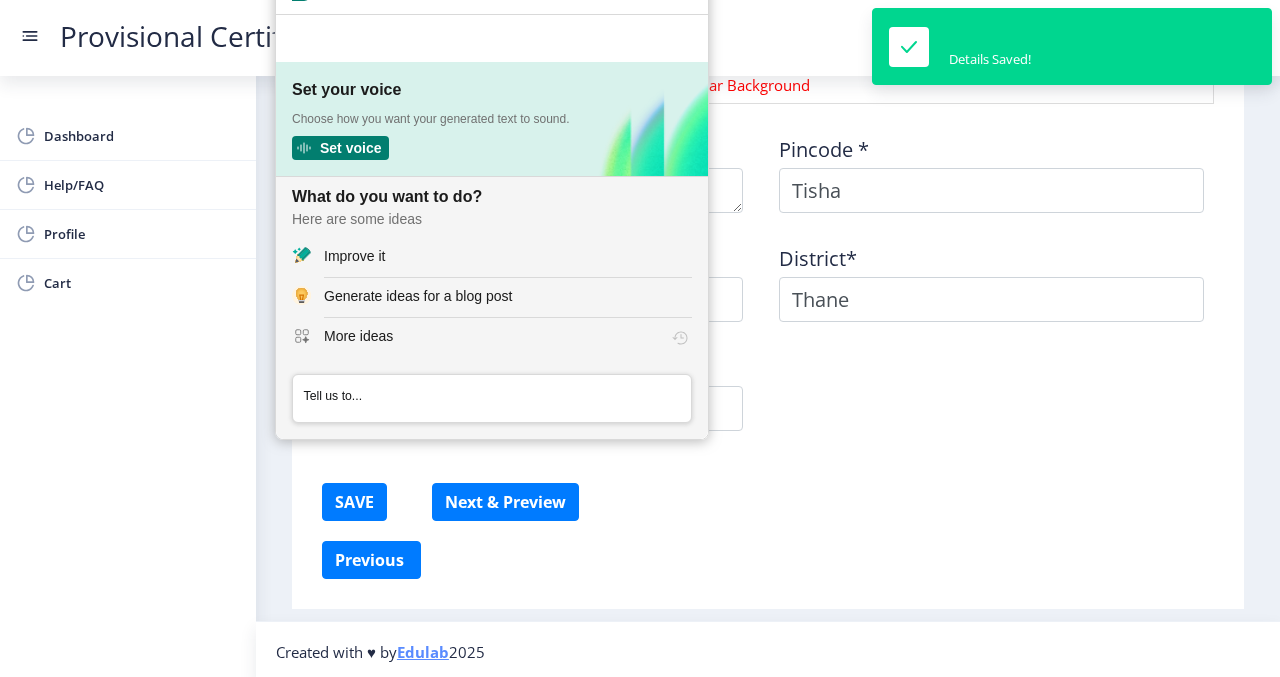 scroll, scrollTop: 0, scrollLeft: 0, axis: both 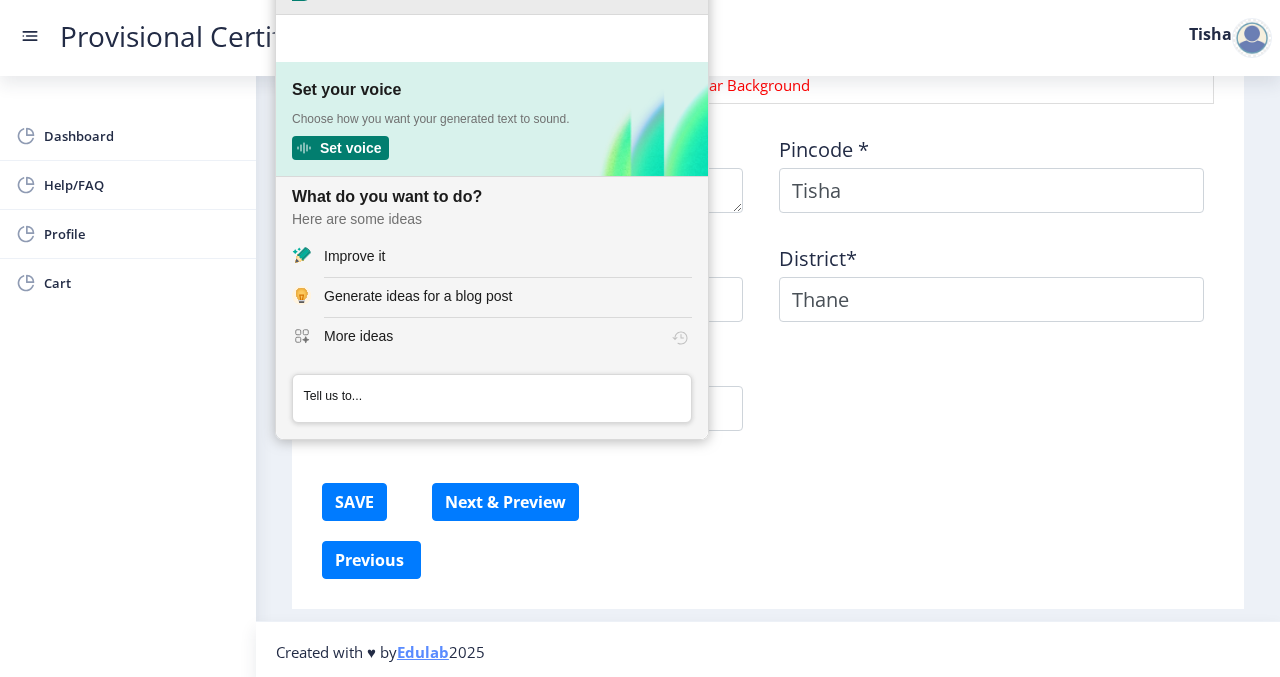 click 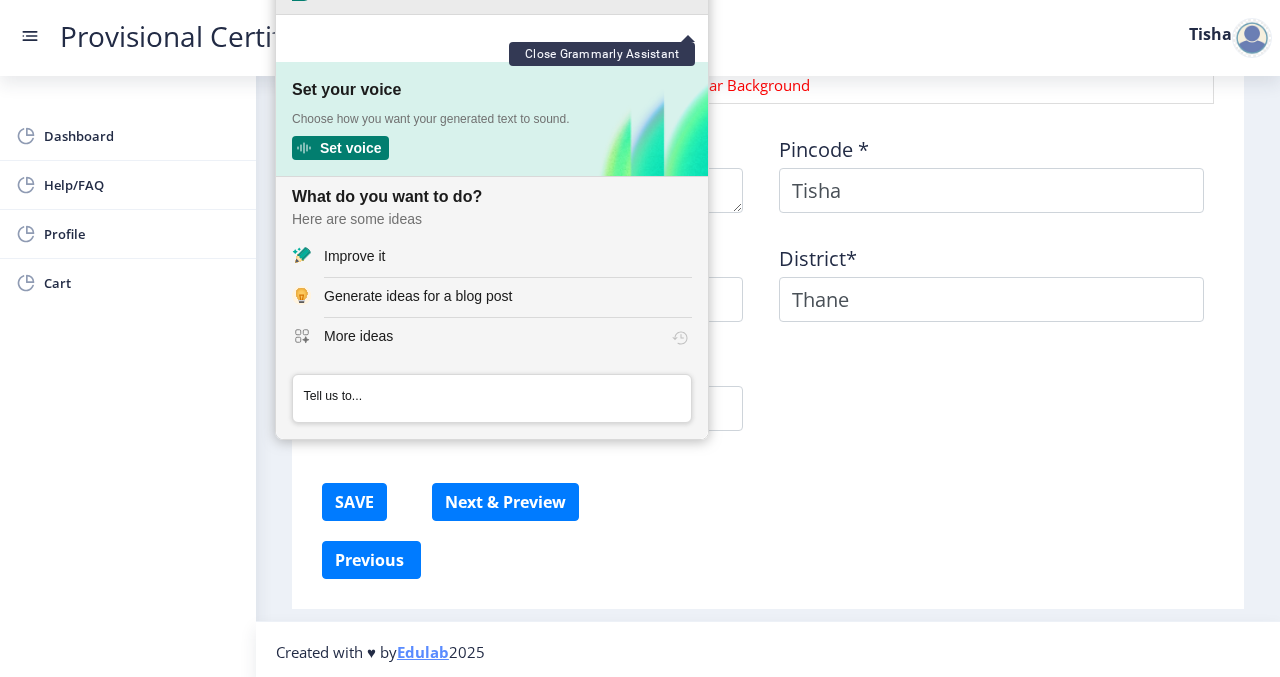 click 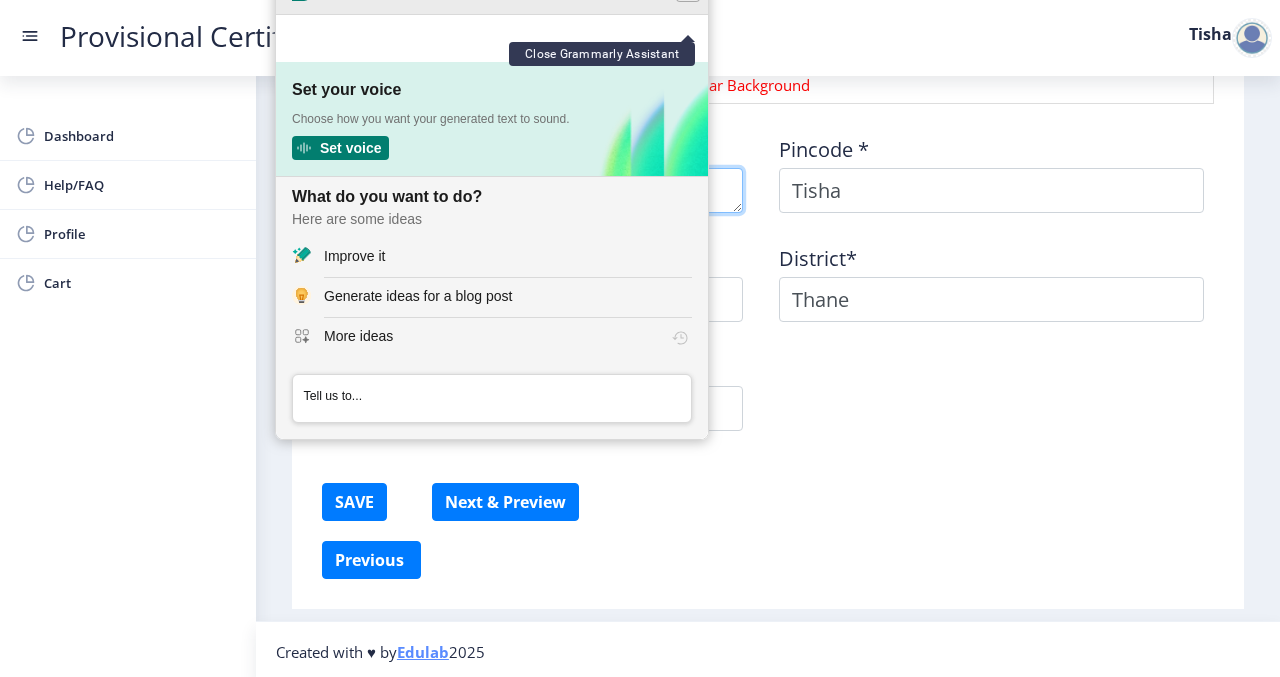 scroll, scrollTop: 21, scrollLeft: 0, axis: vertical 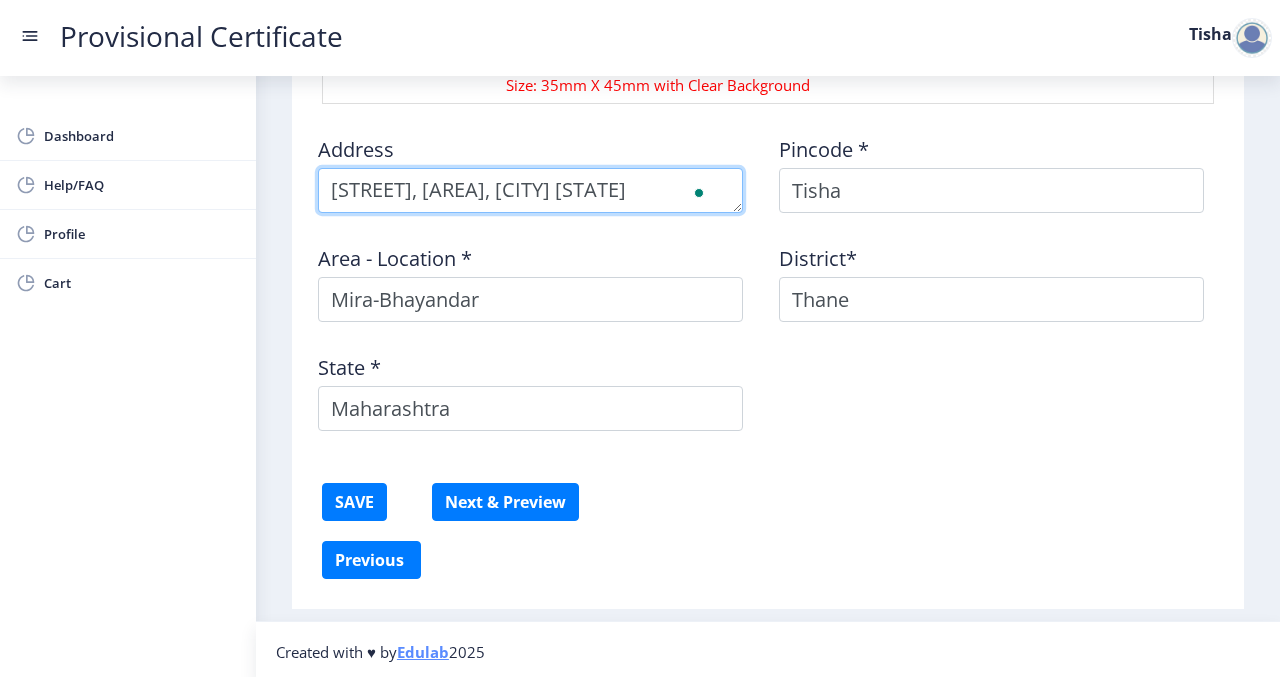 click at bounding box center (530, 190) 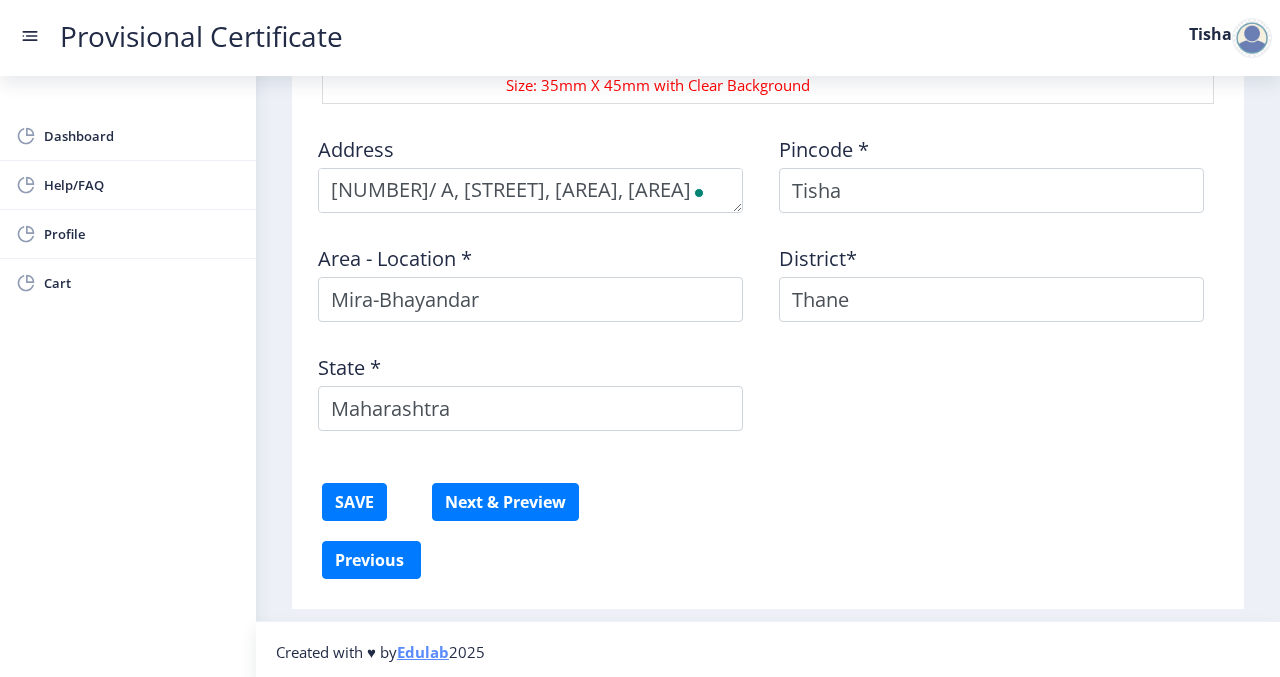click on "Address    Pincode *  Tisha Area - Location * Mira-Bhayandar District*  Thane State *  Maharashtra" 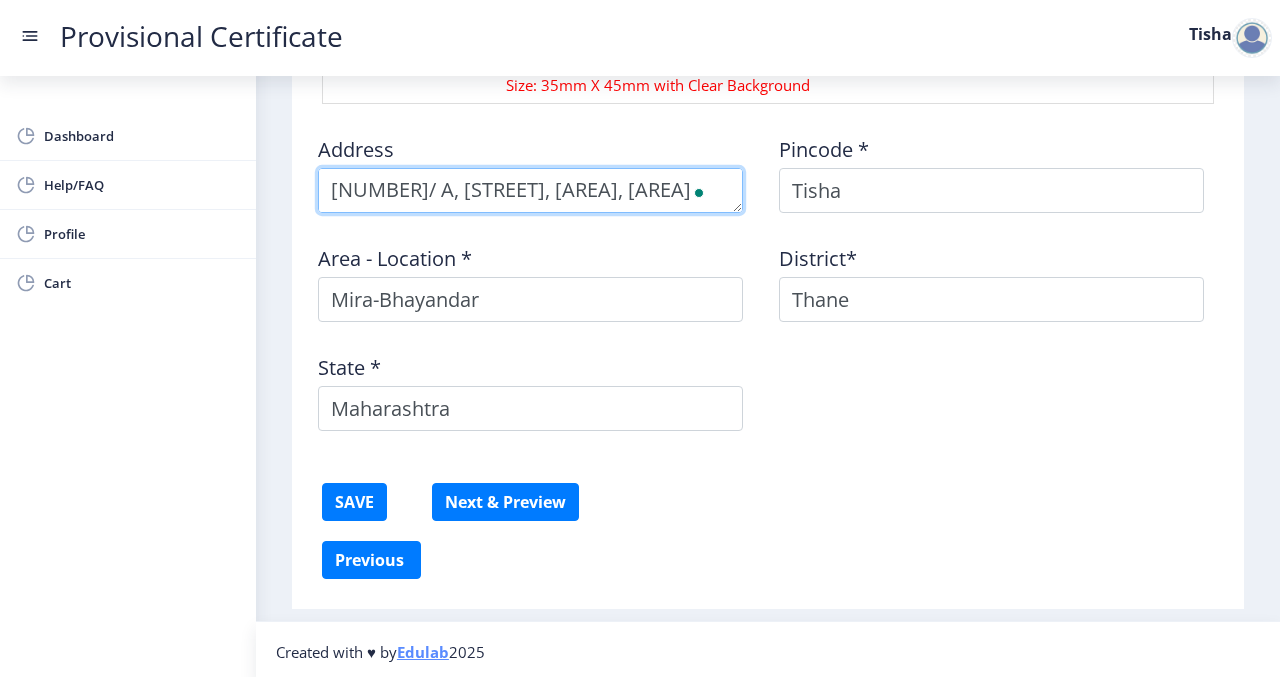 click at bounding box center [530, 190] 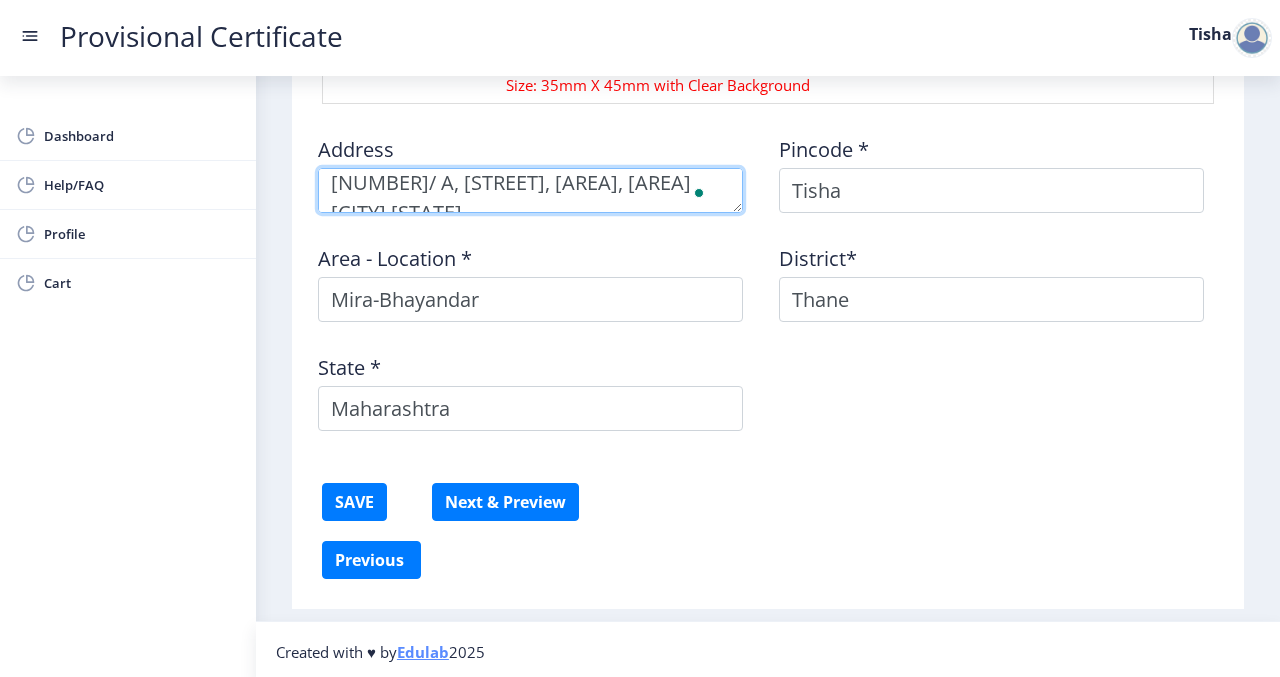 scroll, scrollTop: 27, scrollLeft: 0, axis: vertical 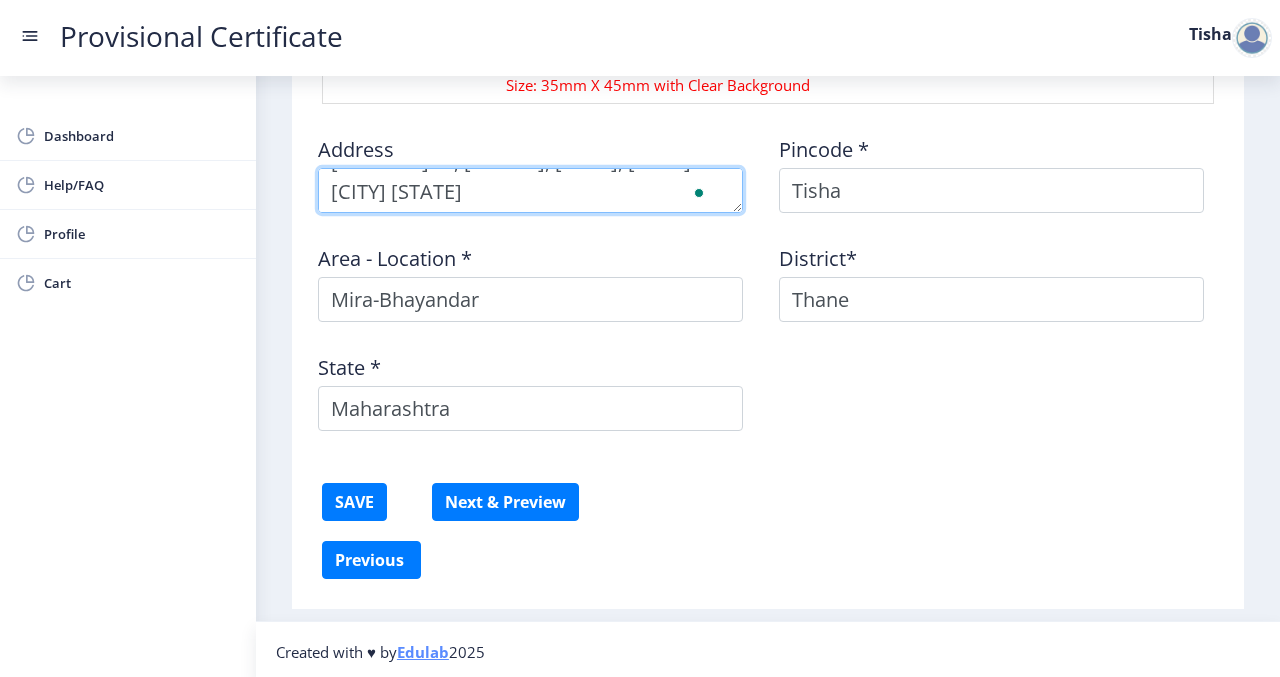 click at bounding box center [530, 190] 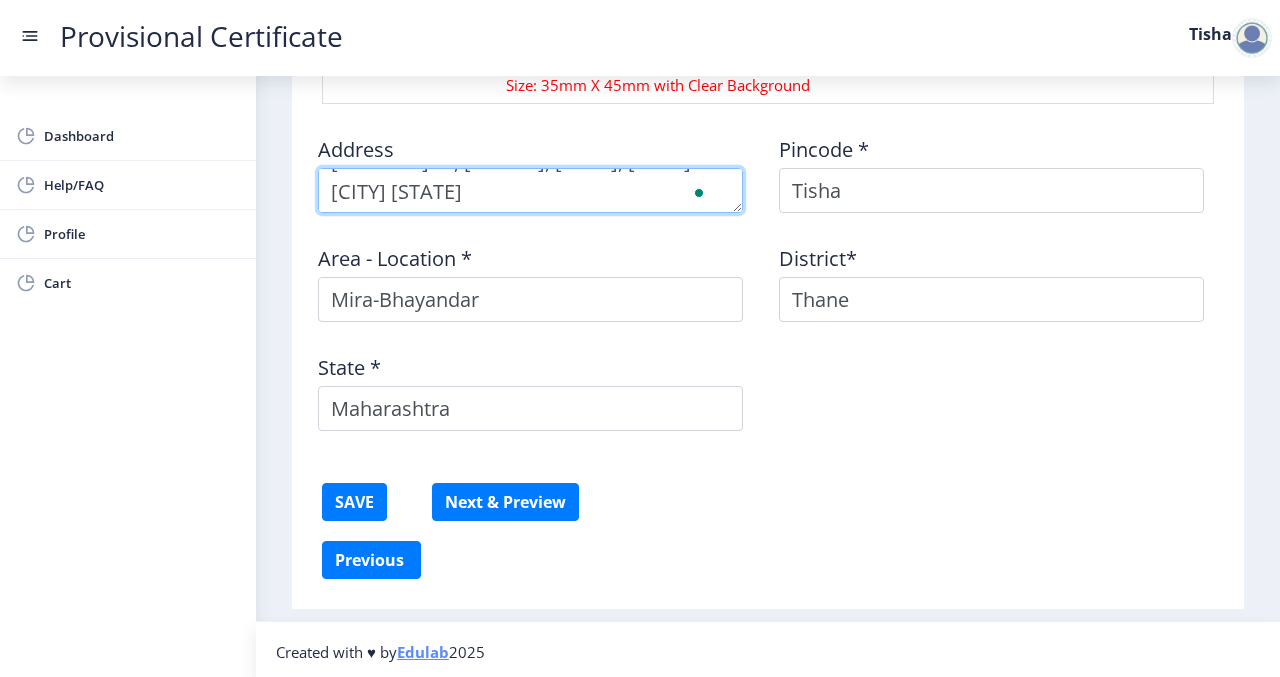 click at bounding box center (530, 190) 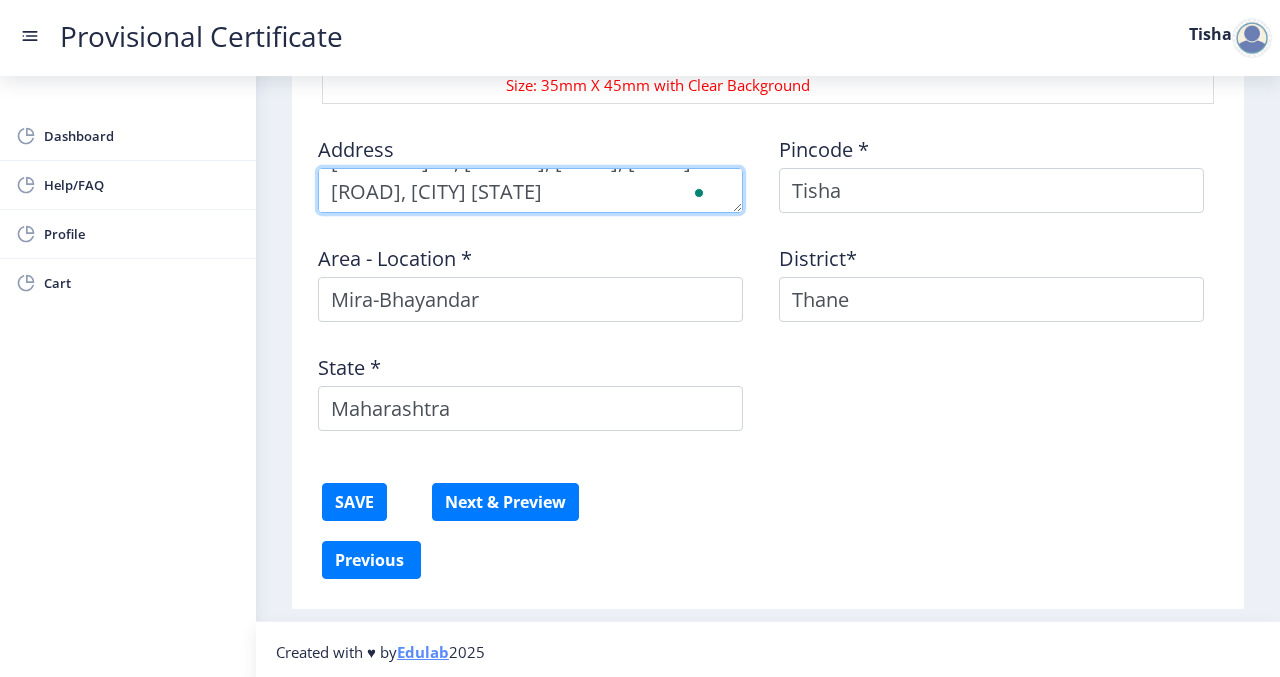 type on "601/ A, Sarvoday Enclave, New Golden Nest, Mira-Bhayandar Road, Bhayandar East" 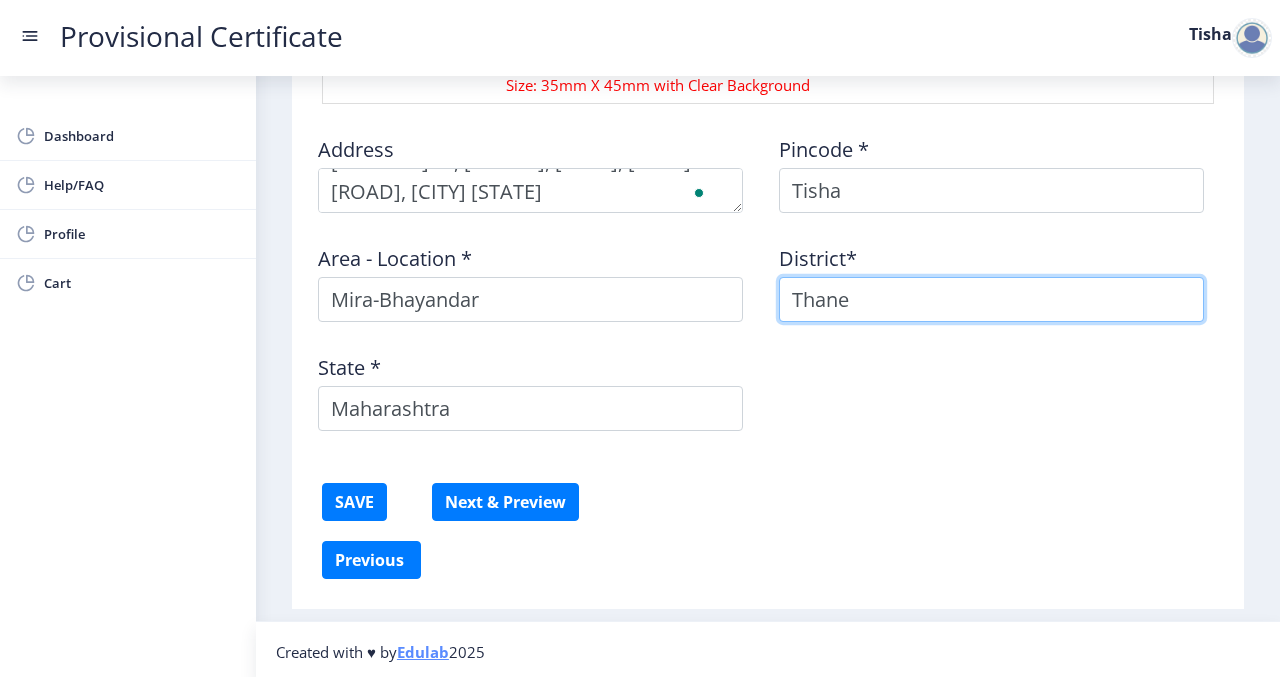 click on "Thane" at bounding box center [991, 299] 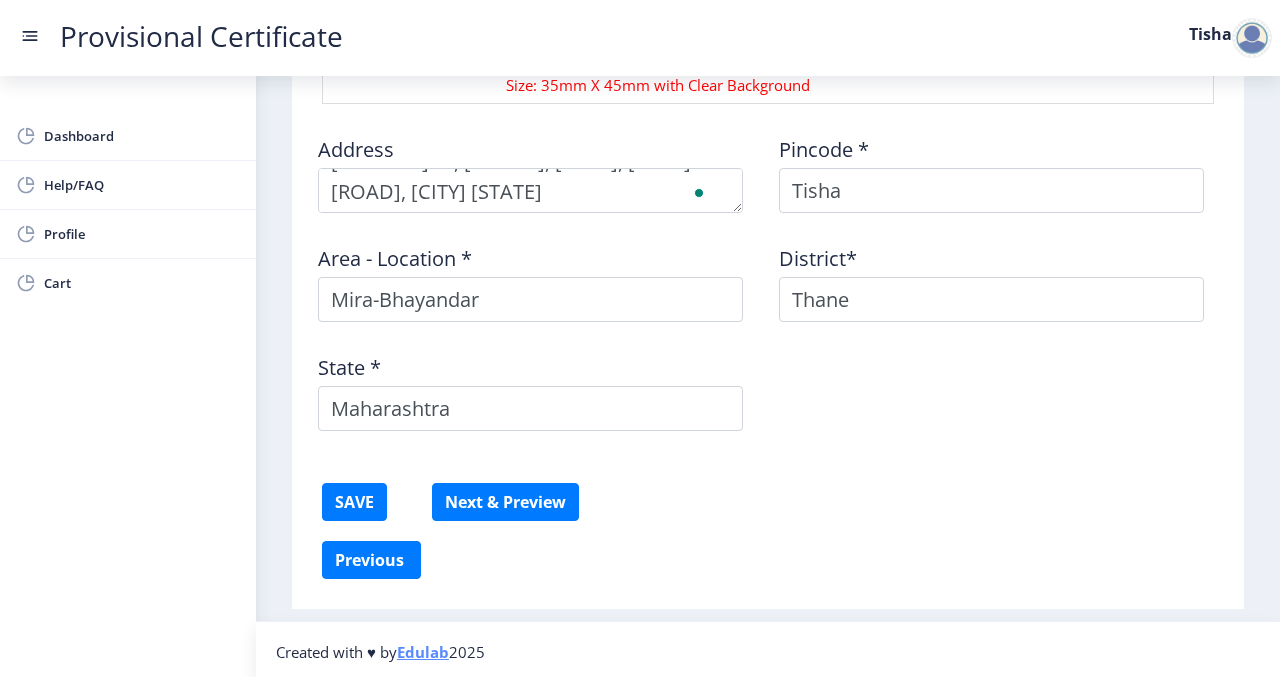 click on "Address    Pincode *  Tisha Area - Location * Mira-Bhayandar District*  Thane State *  Maharashtra" 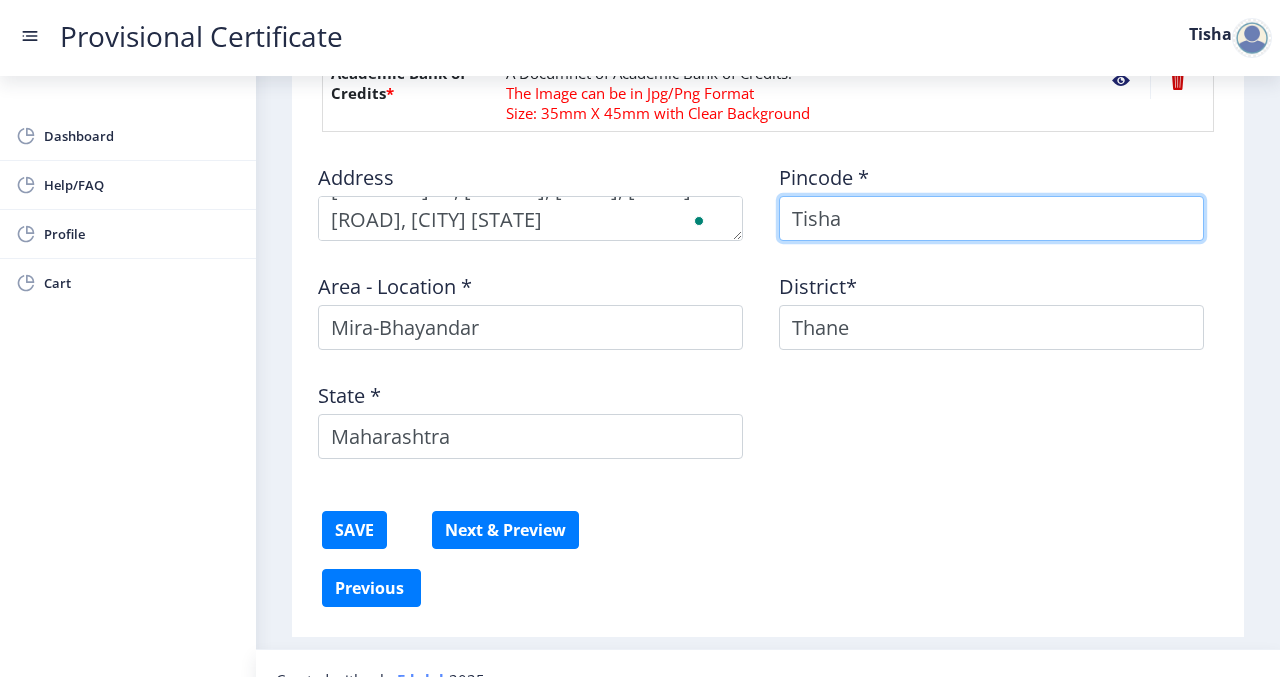 click on "[FIRST]" at bounding box center [991, 218] 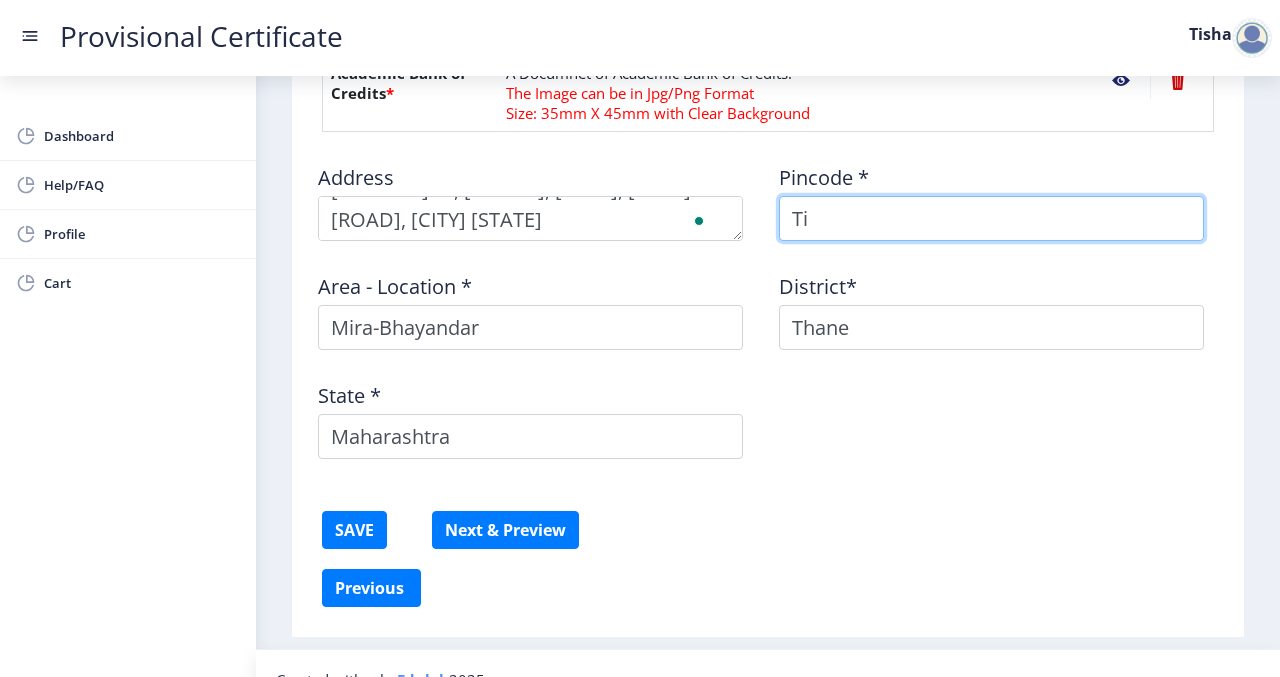 type on "T" 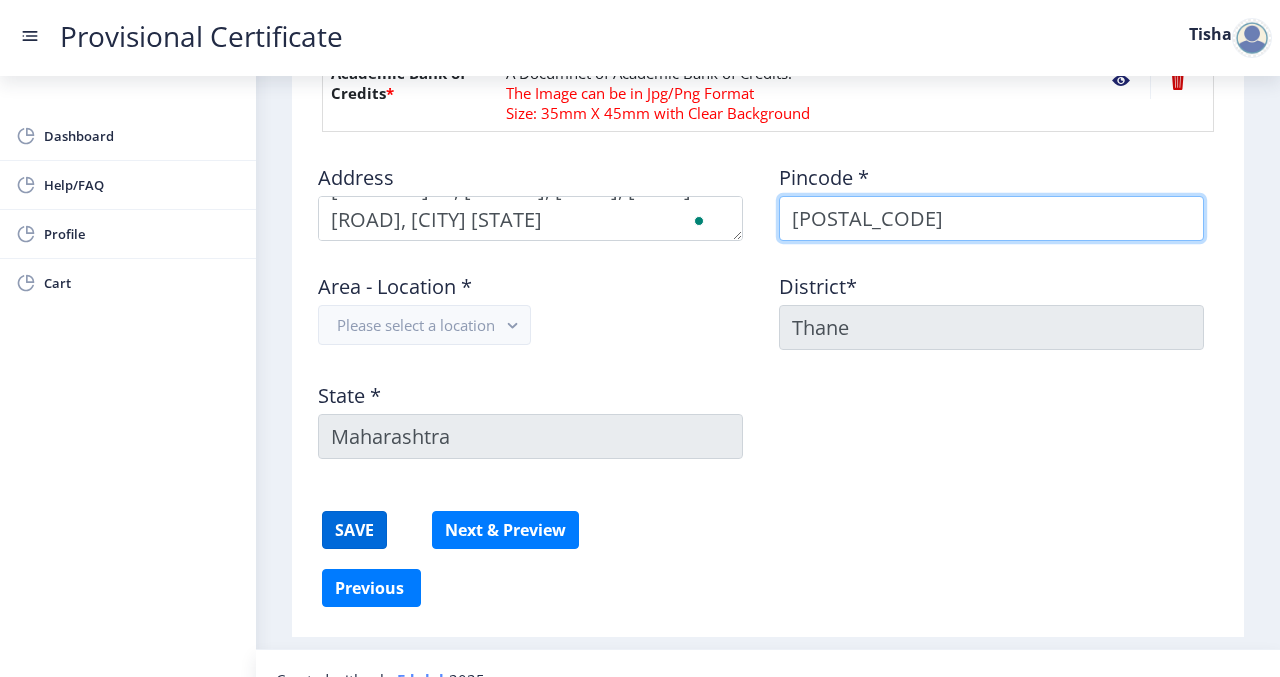 type on "401107" 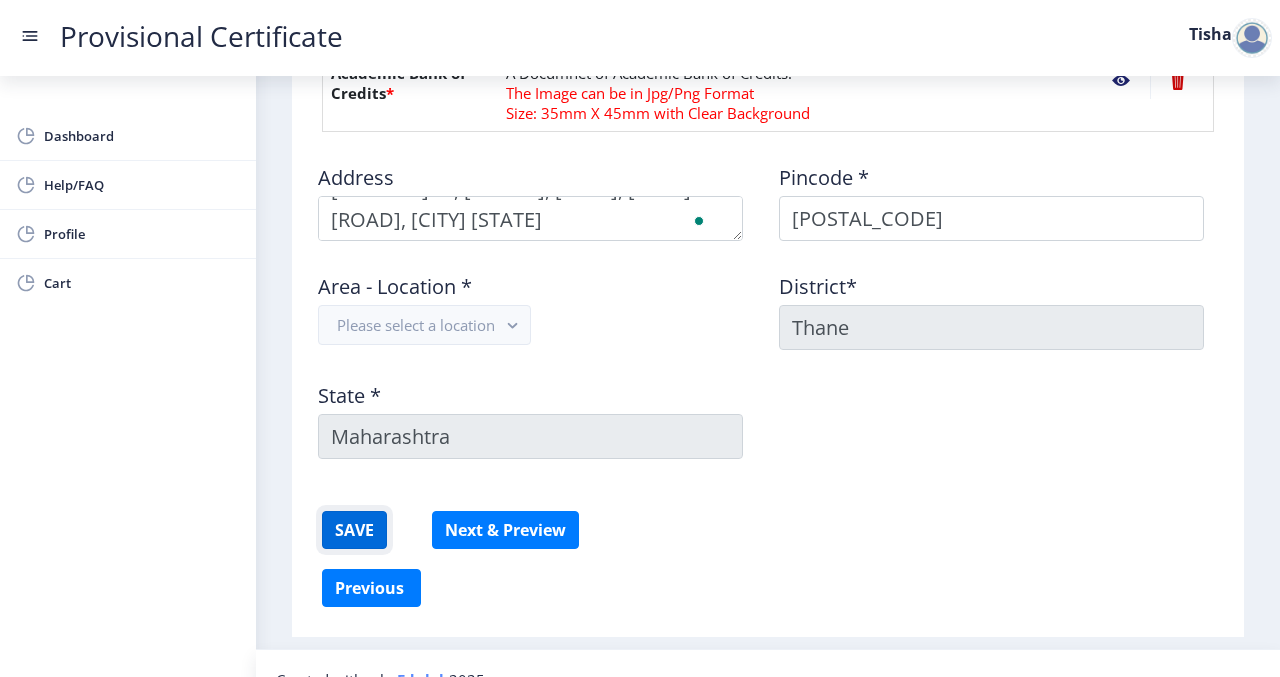click on "SAVE" 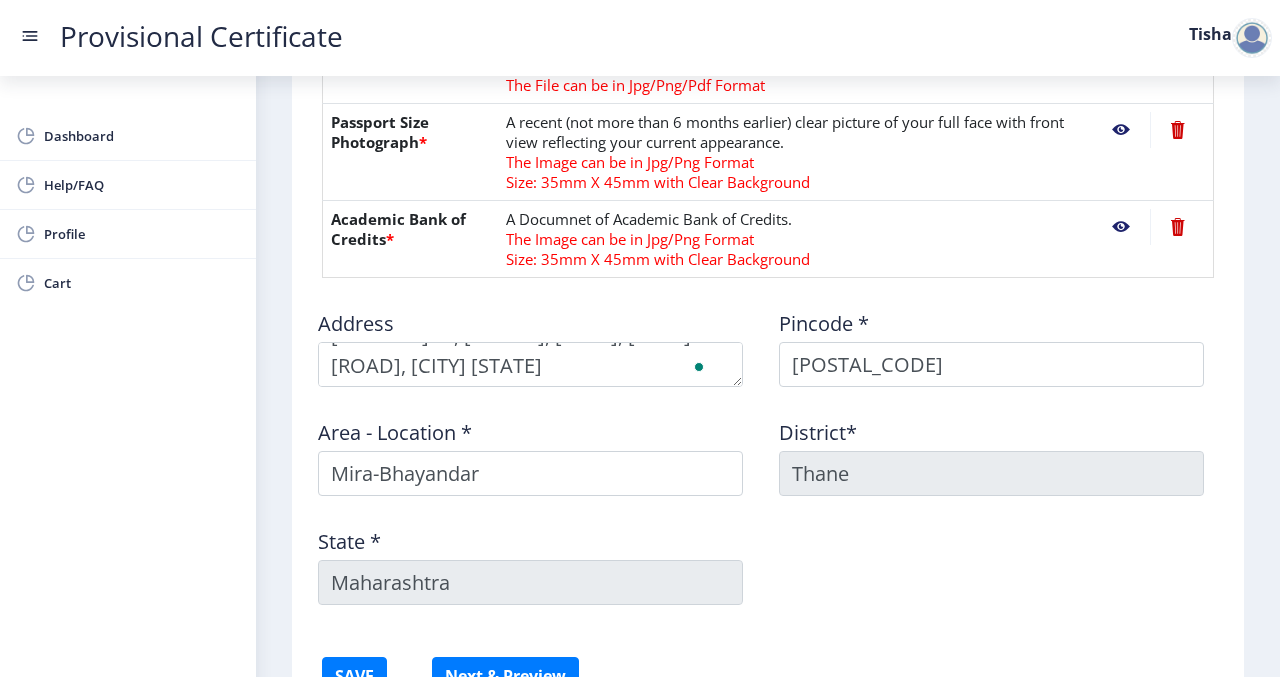 scroll, scrollTop: 1154, scrollLeft: 0, axis: vertical 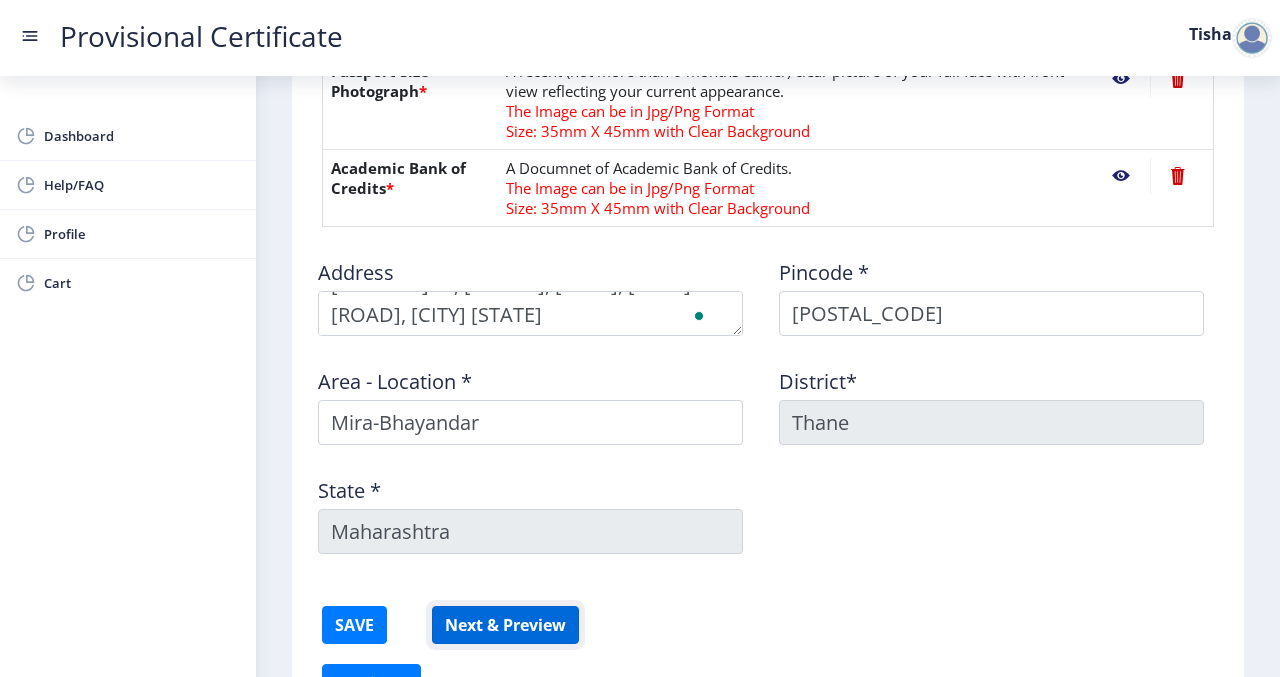 click on "Next & Preview" 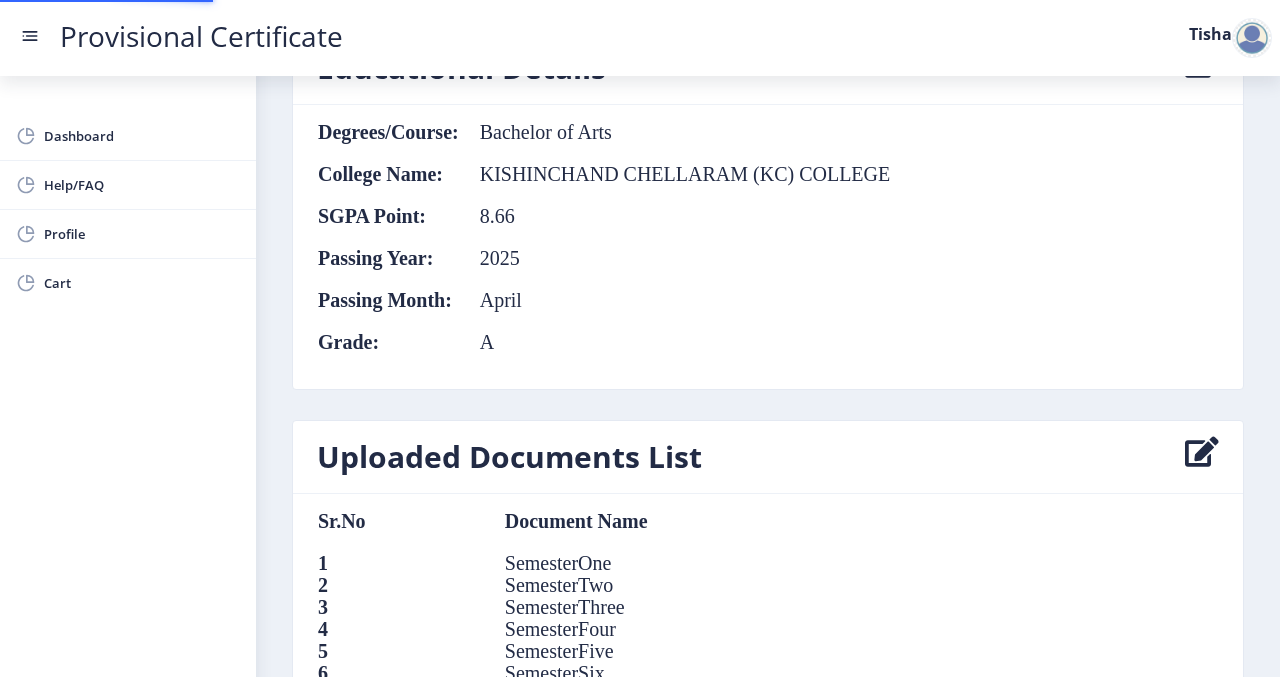 scroll, scrollTop: 0, scrollLeft: 0, axis: both 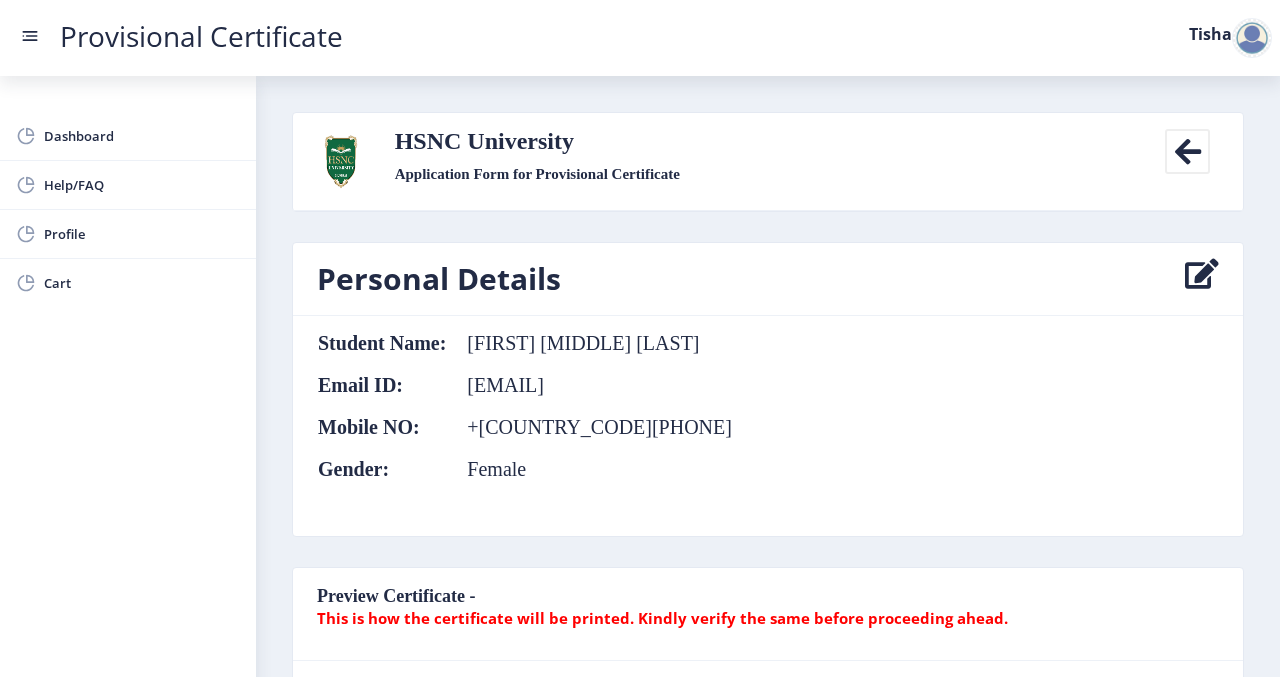 click 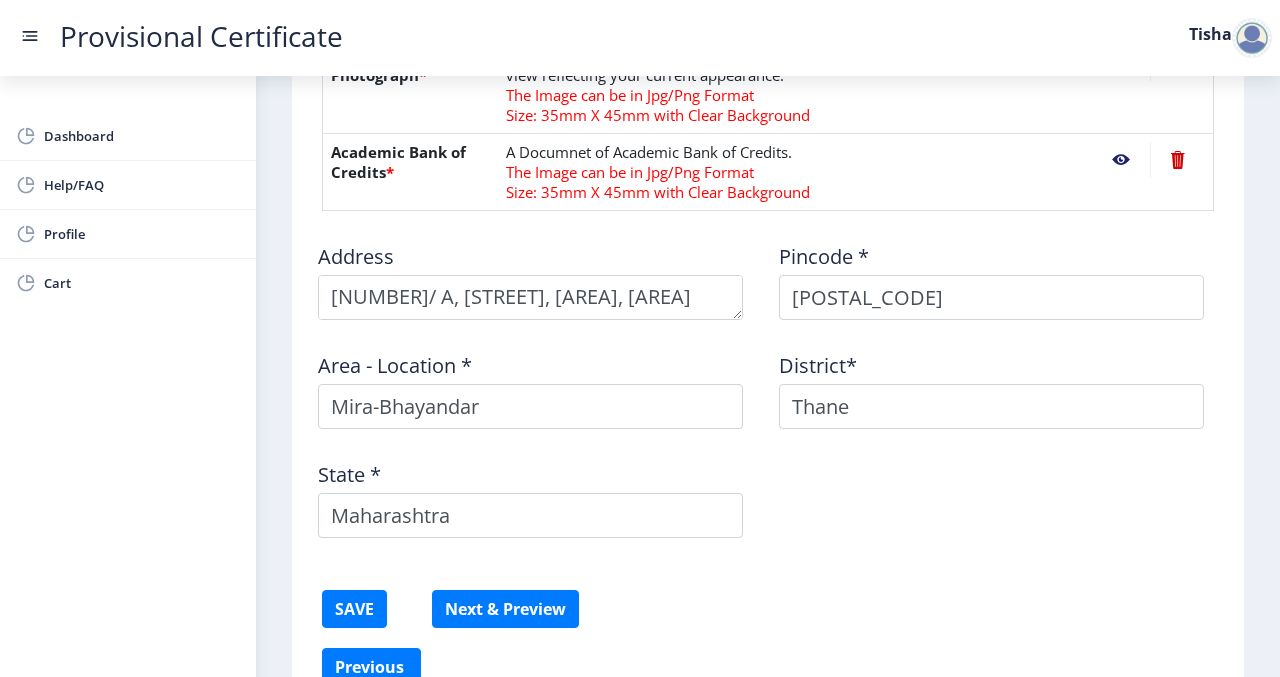 scroll, scrollTop: 1277, scrollLeft: 0, axis: vertical 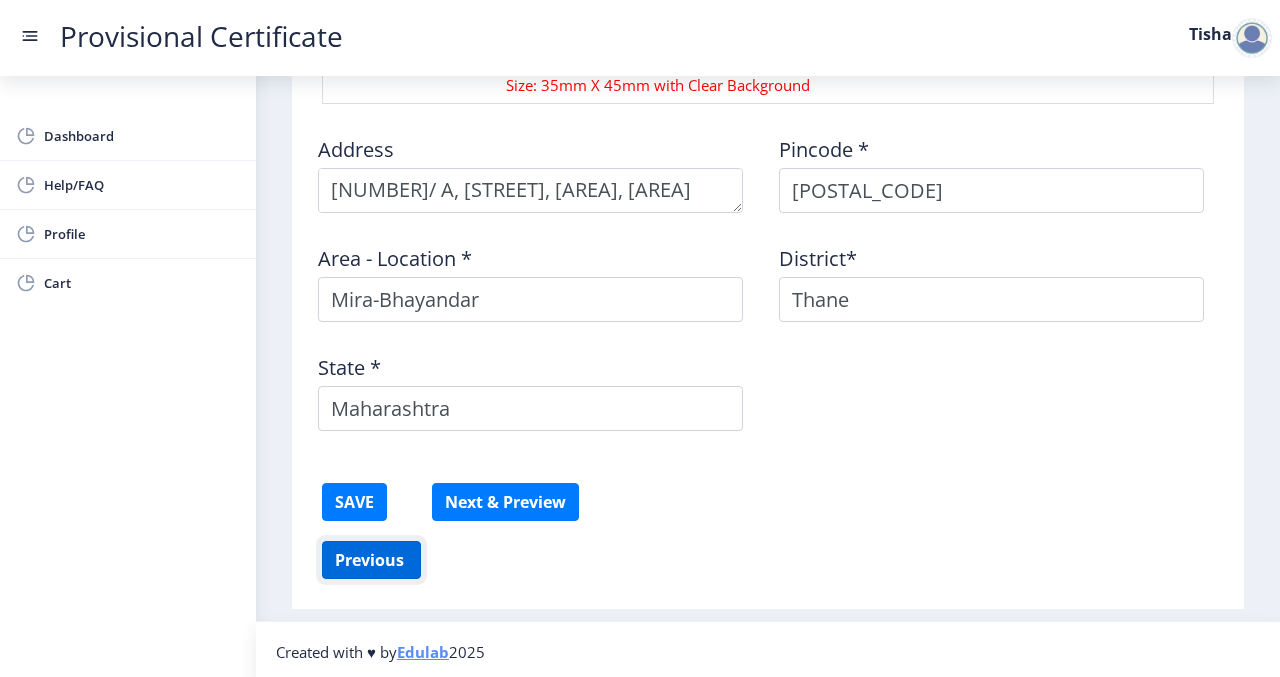 click on "Previous ‍" 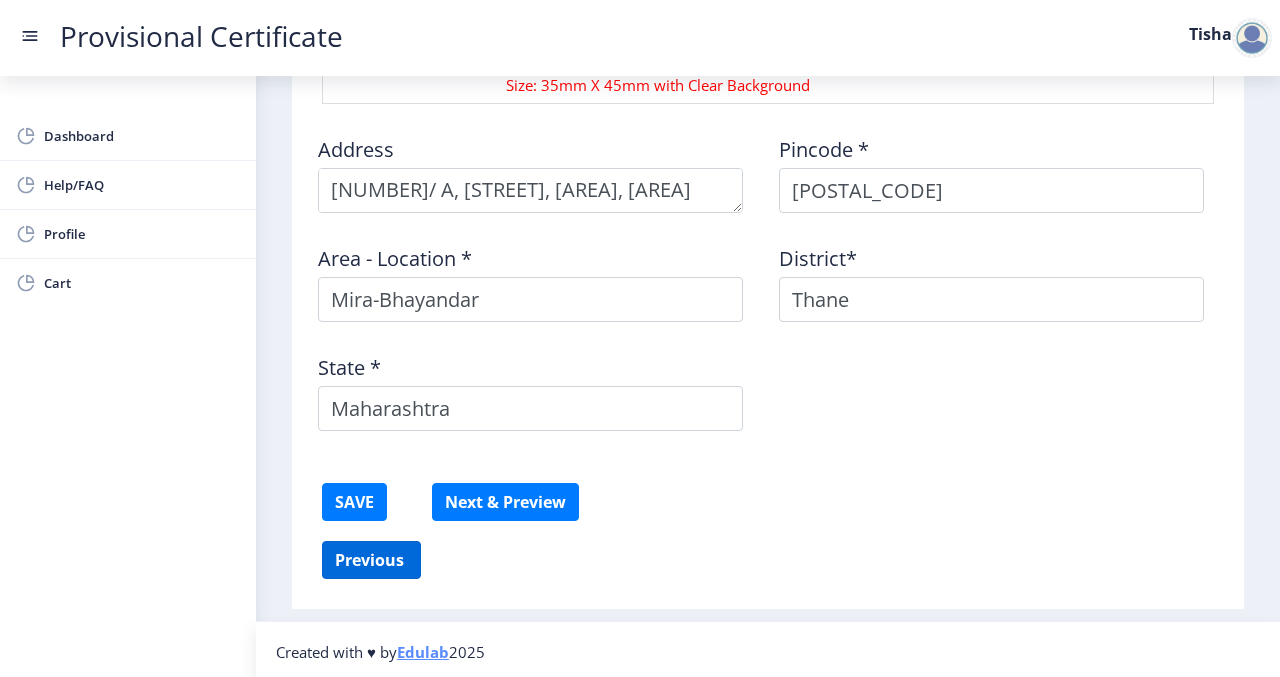 scroll, scrollTop: 736, scrollLeft: 0, axis: vertical 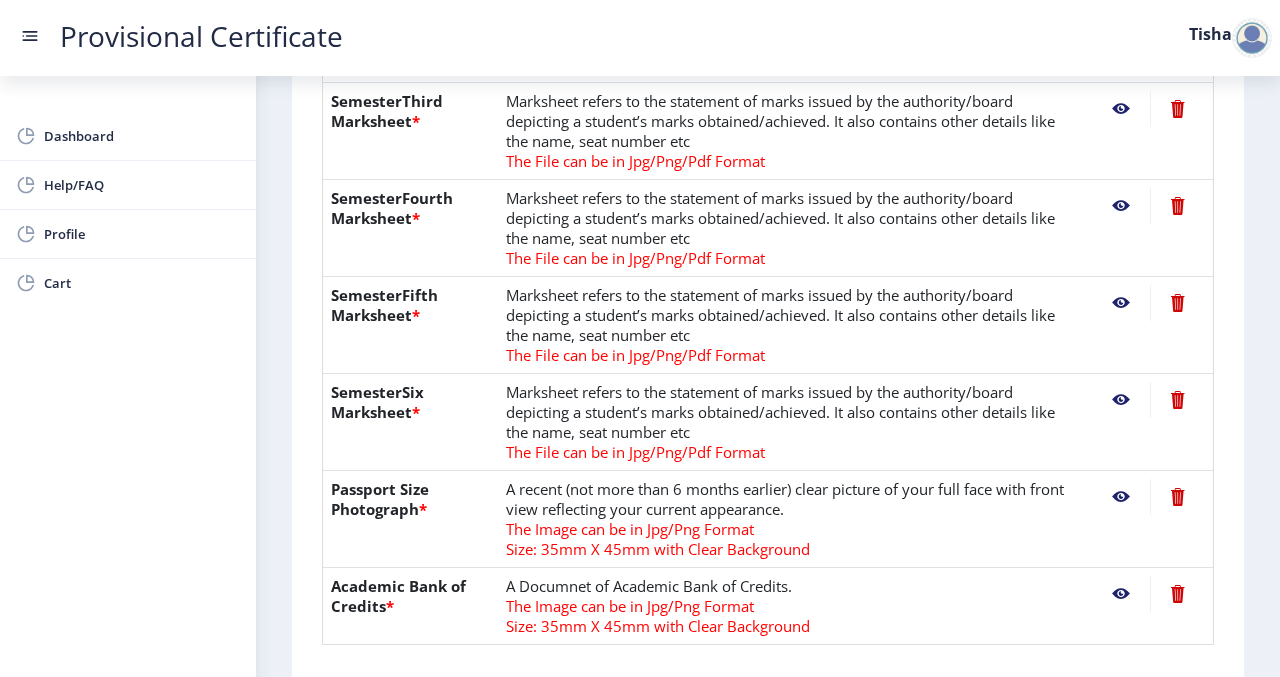 select on "A" 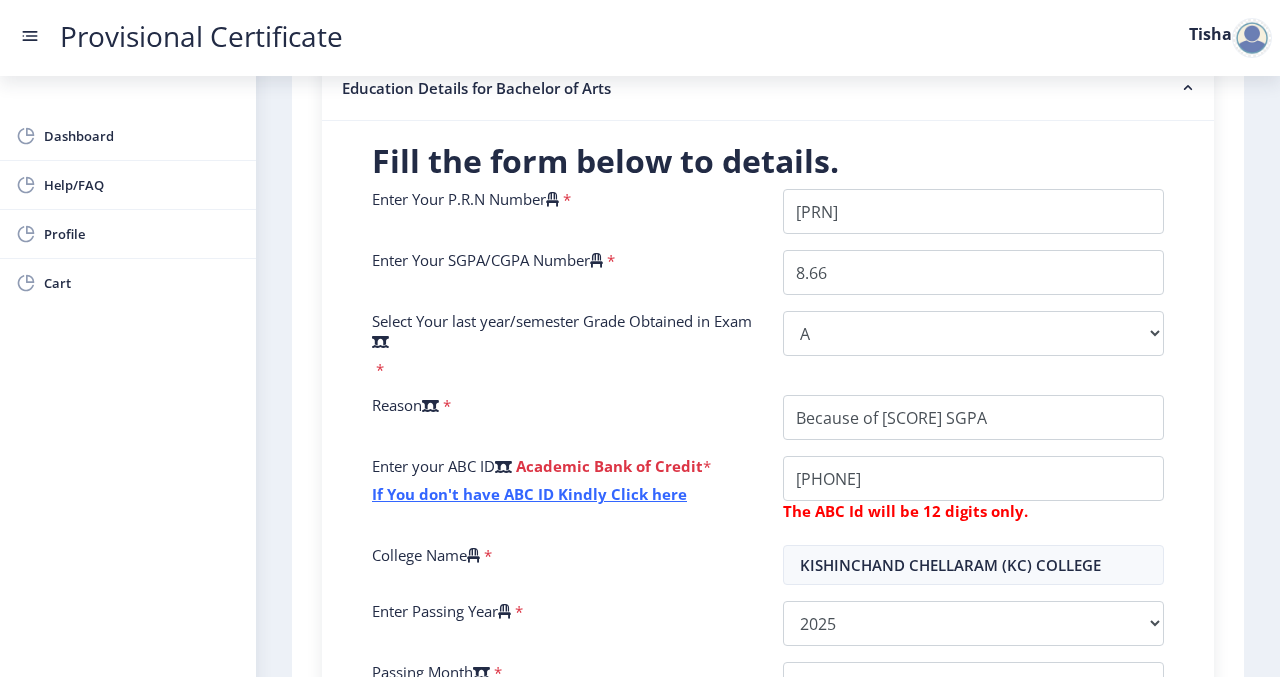 scroll, scrollTop: 433, scrollLeft: 0, axis: vertical 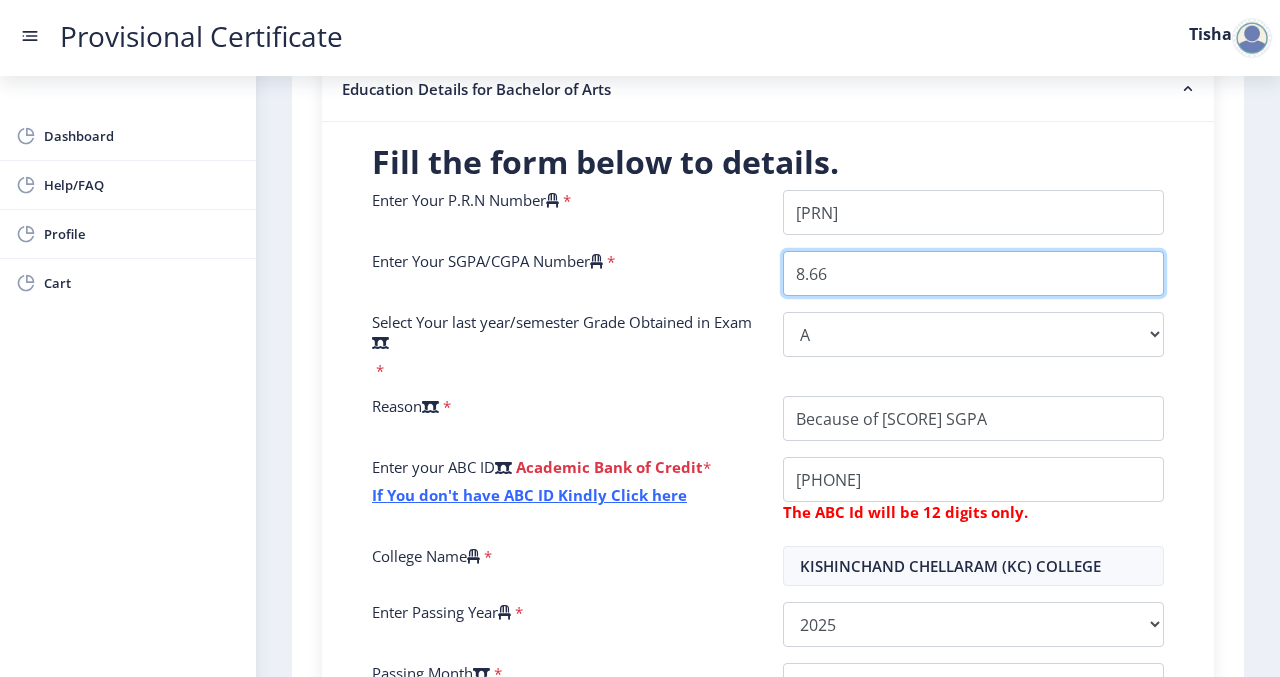 click on "8.66" at bounding box center (973, 273) 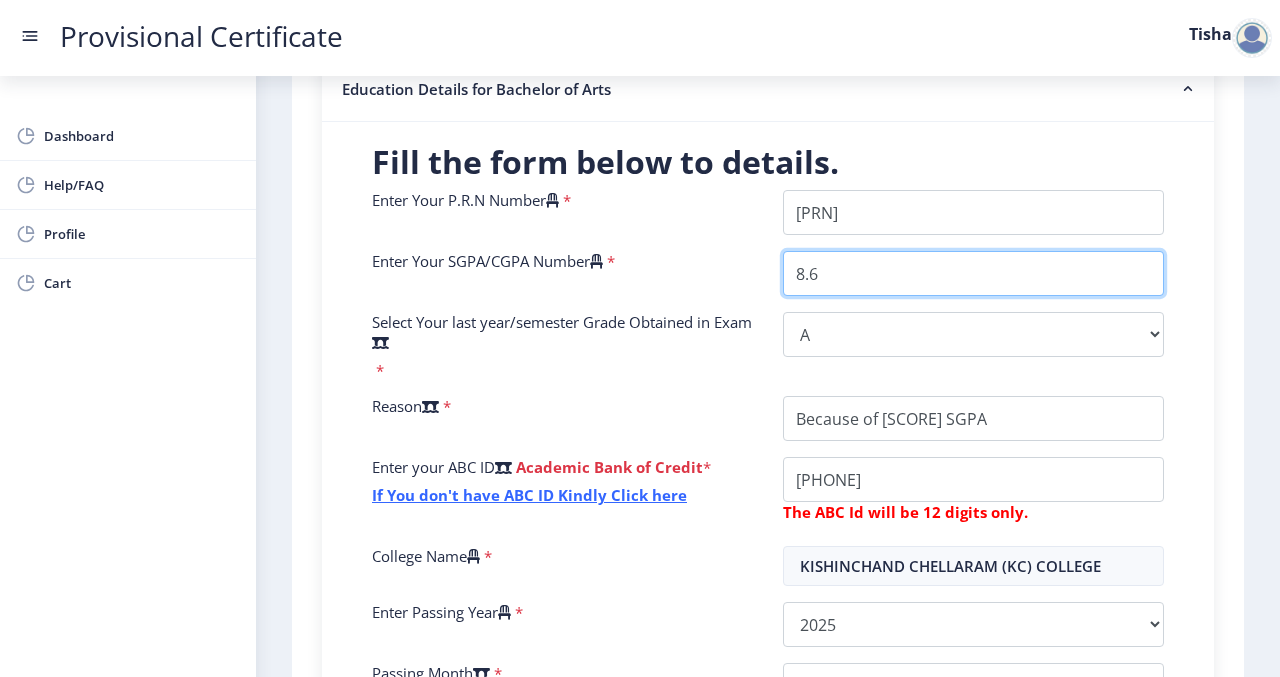type on "8.66" 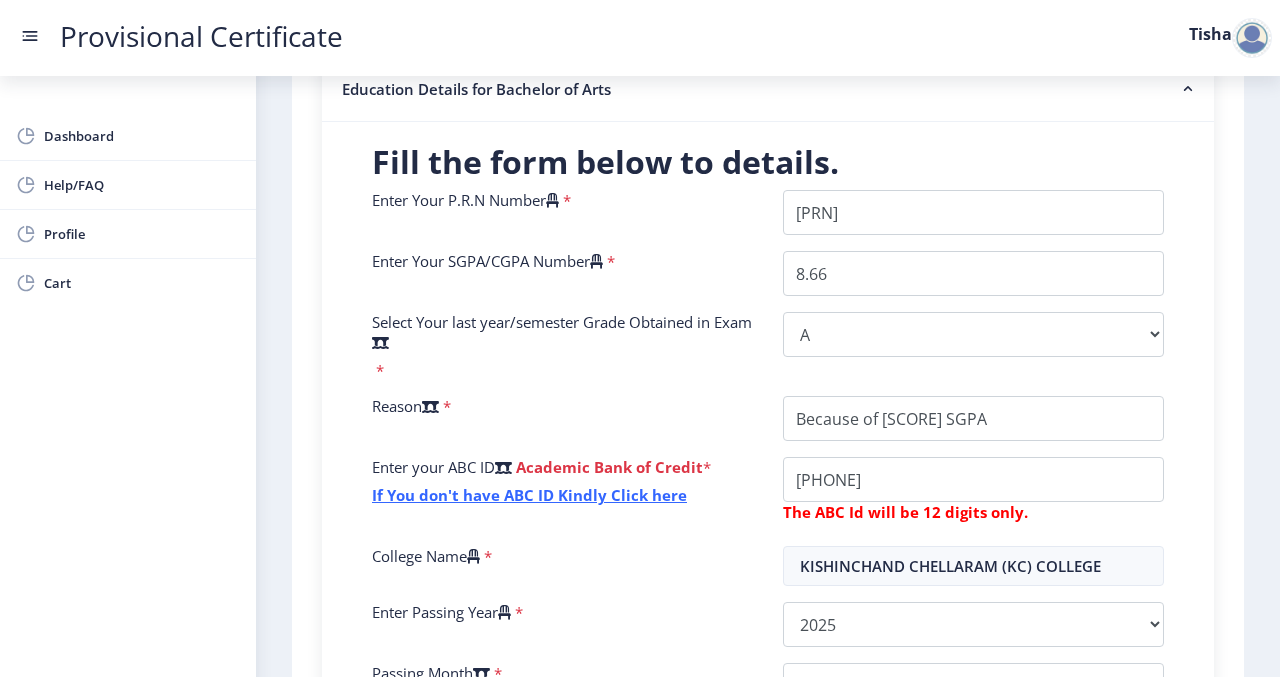 click on "College Name   *" 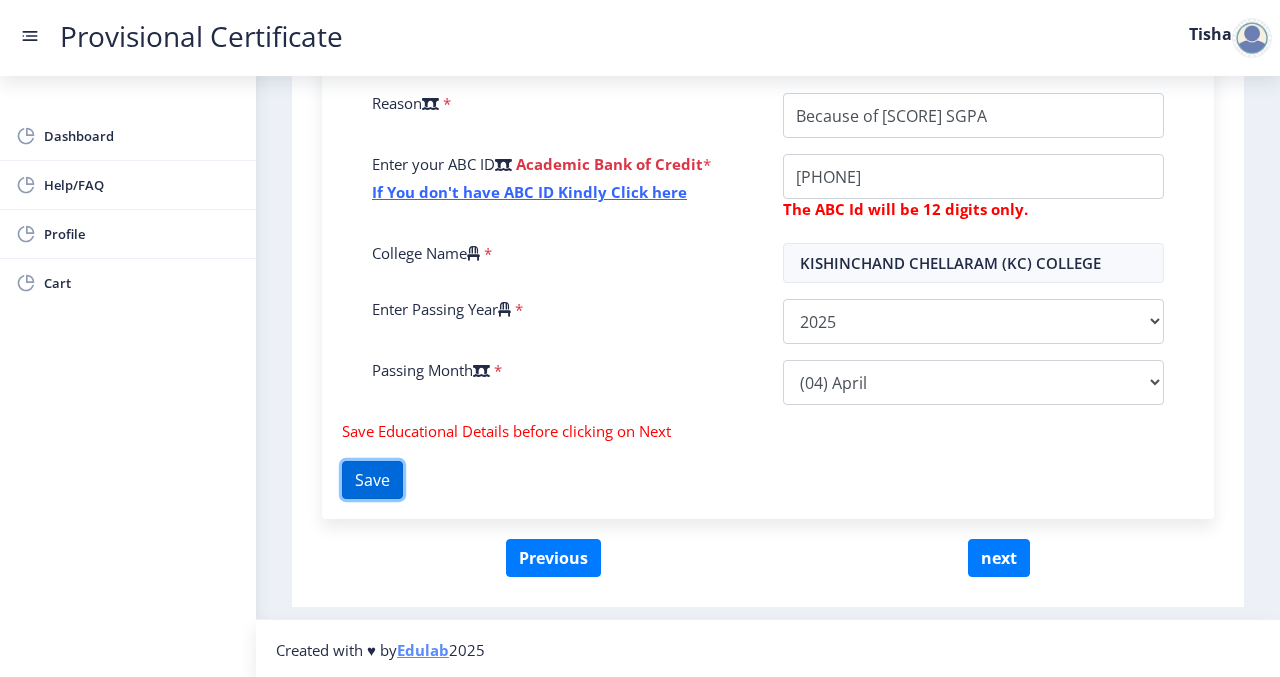 click on "Save" 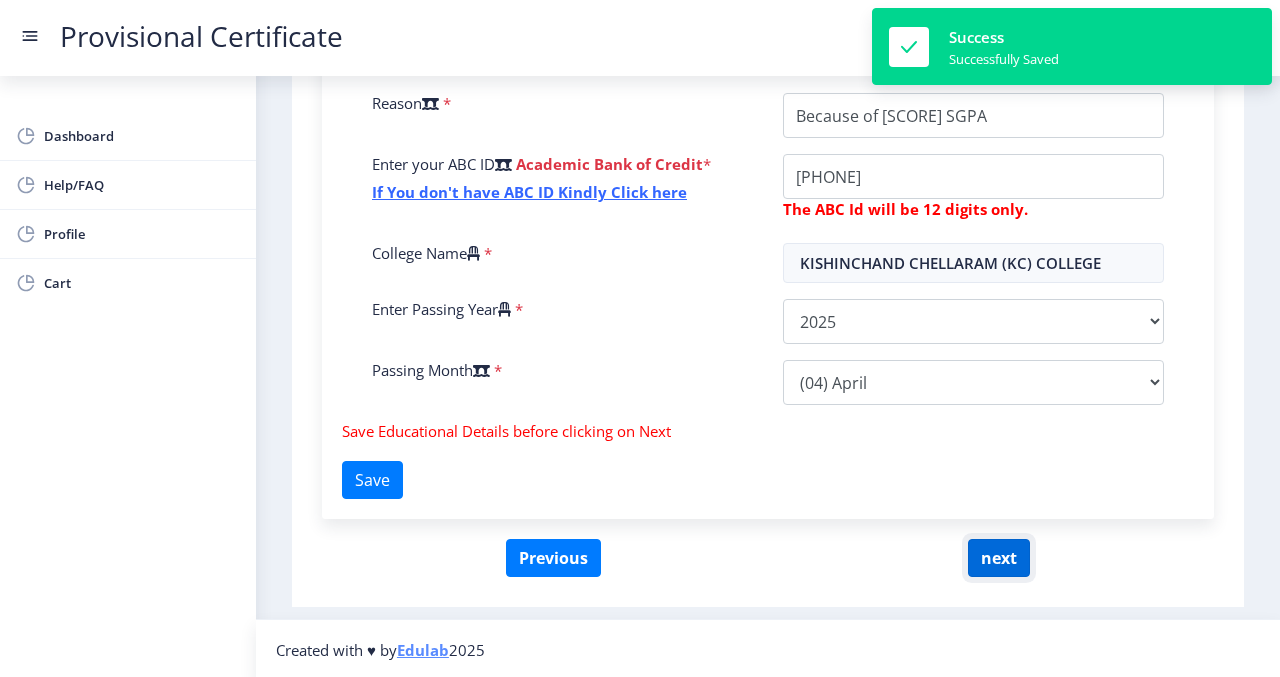click on "next" 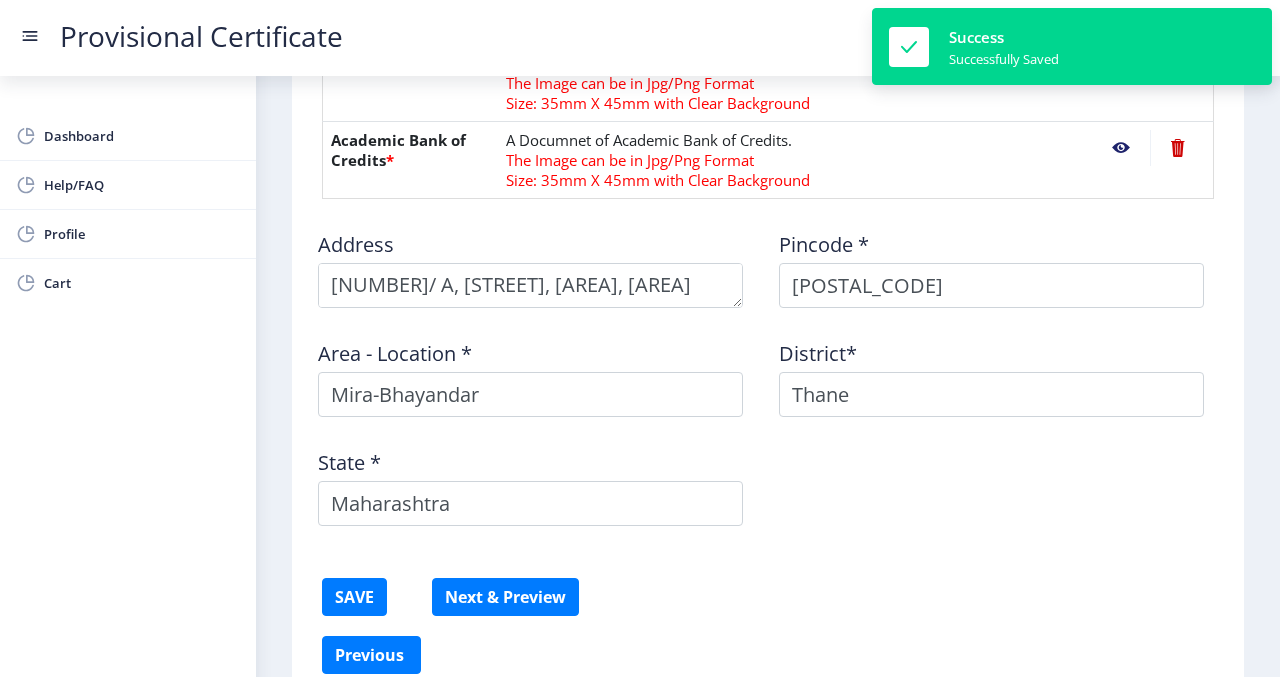 scroll, scrollTop: 1277, scrollLeft: 0, axis: vertical 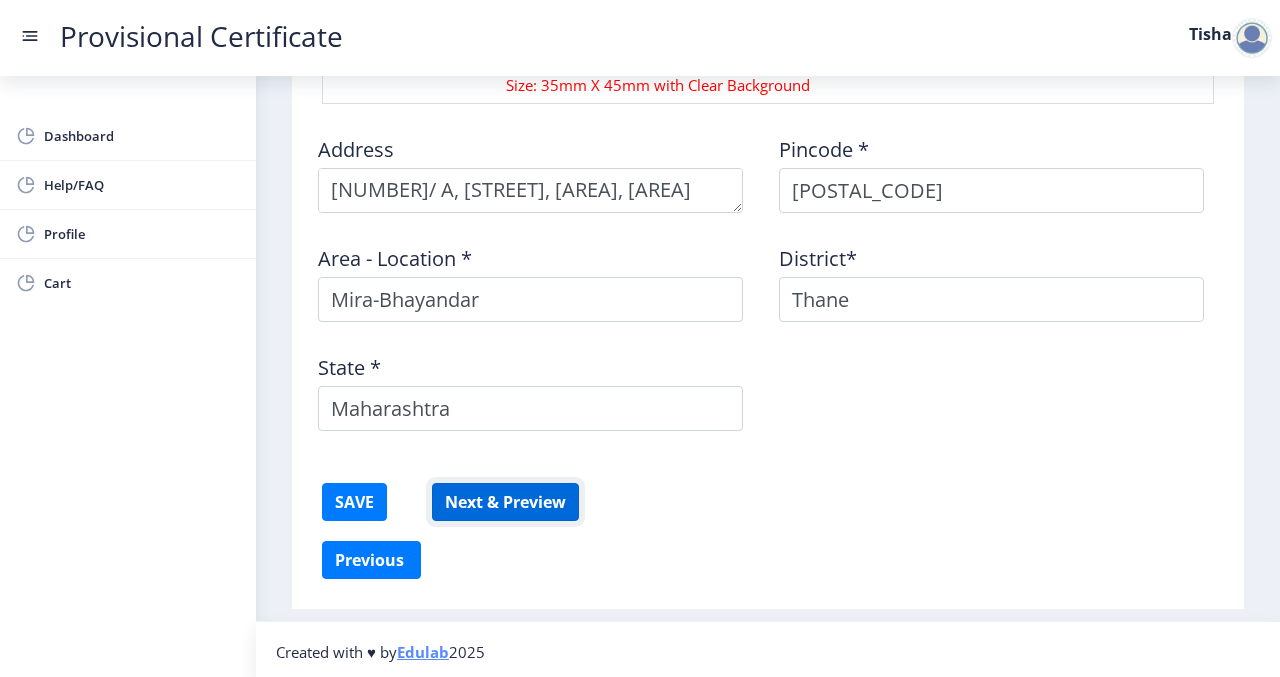 click on "Next & Preview" 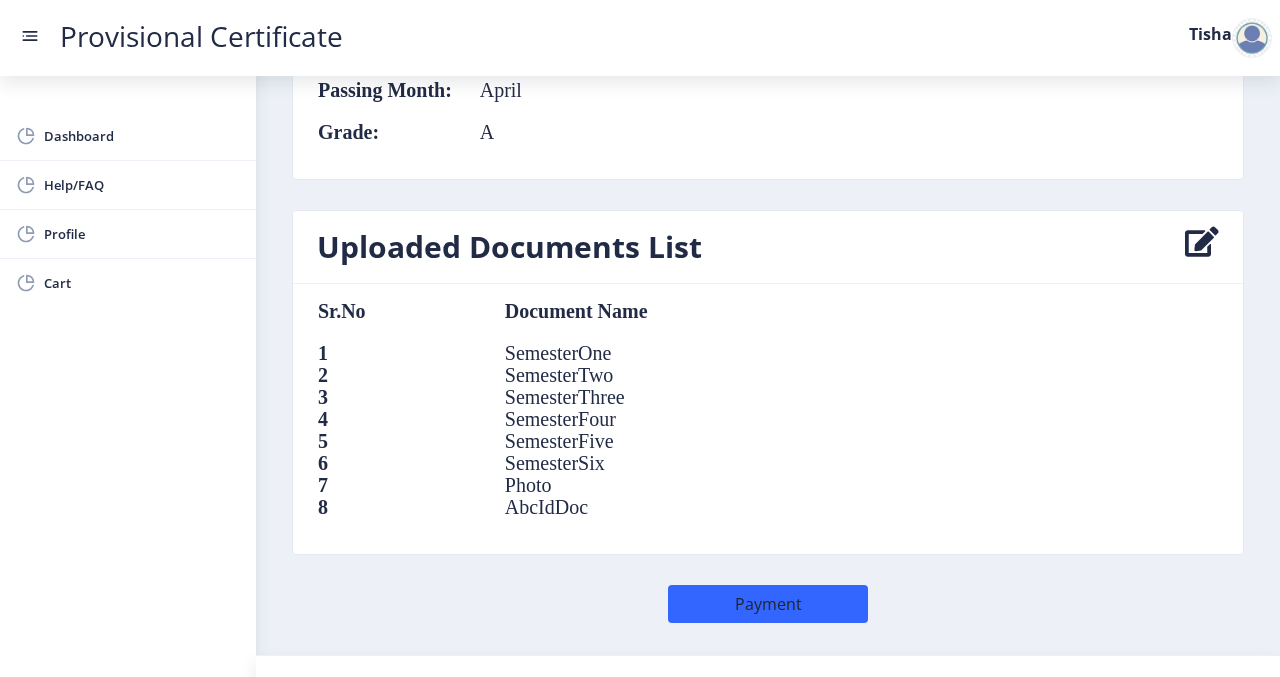 scroll, scrollTop: 1395, scrollLeft: 0, axis: vertical 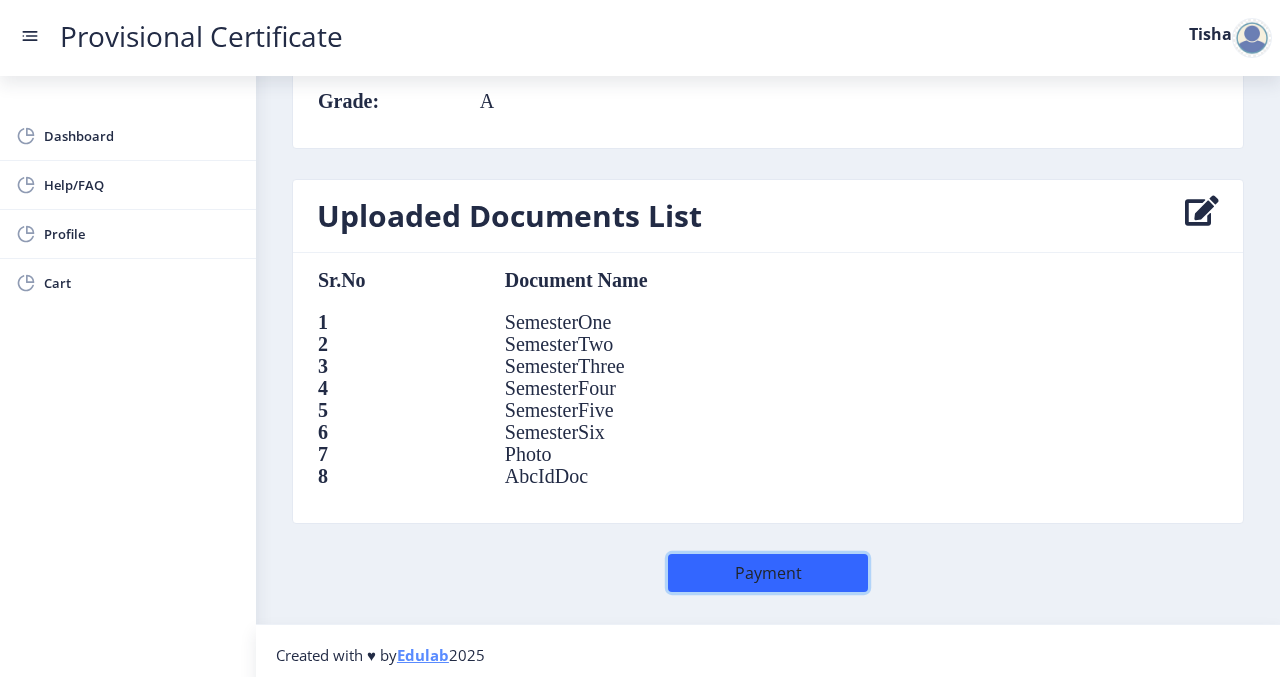 click on "Payment" 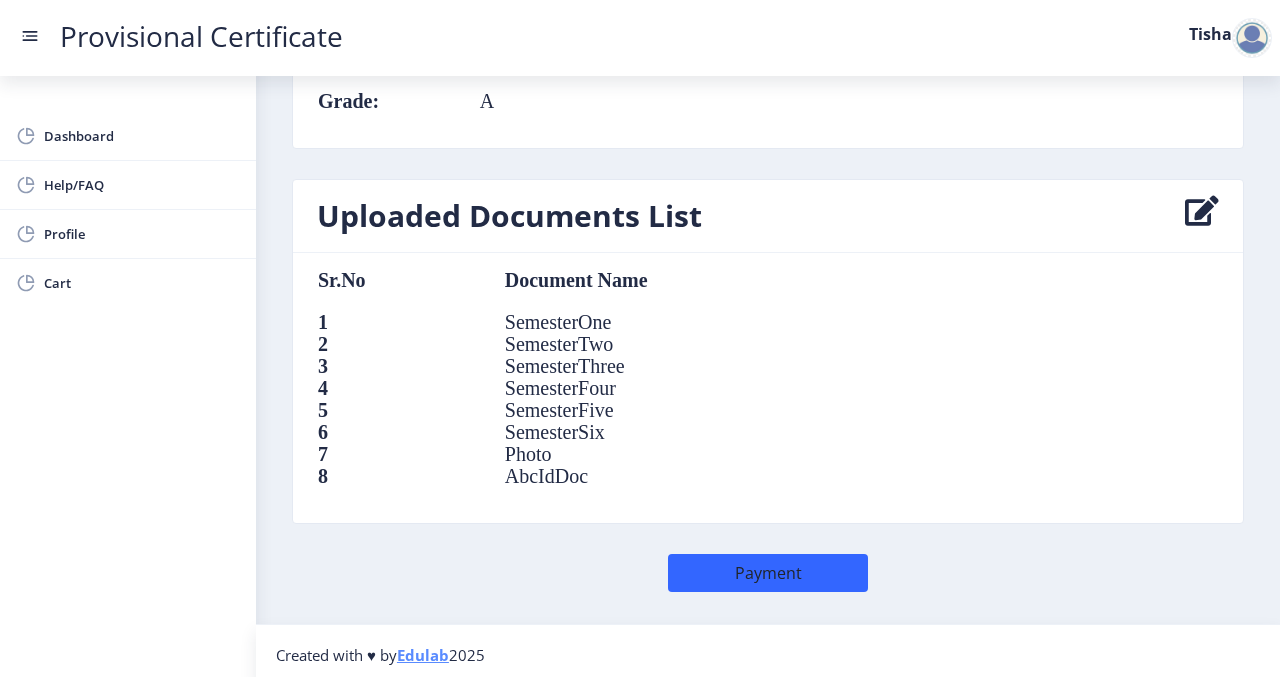 scroll, scrollTop: 0, scrollLeft: 0, axis: both 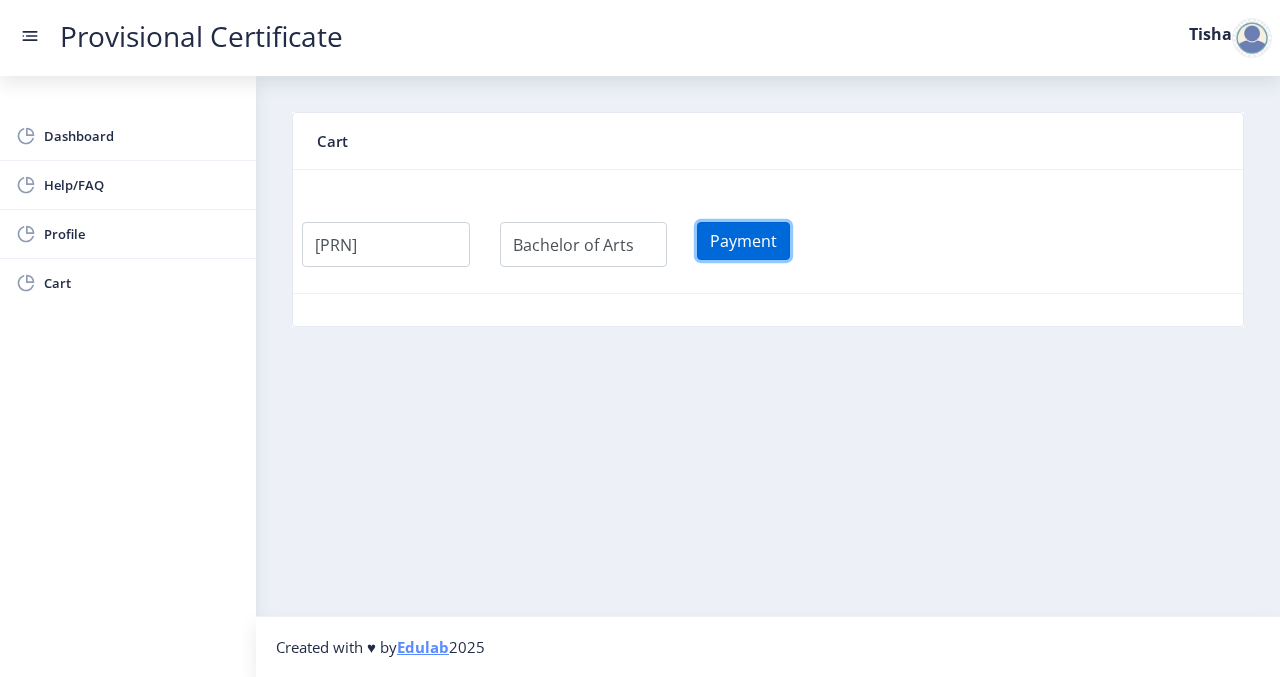 click on "Payment" 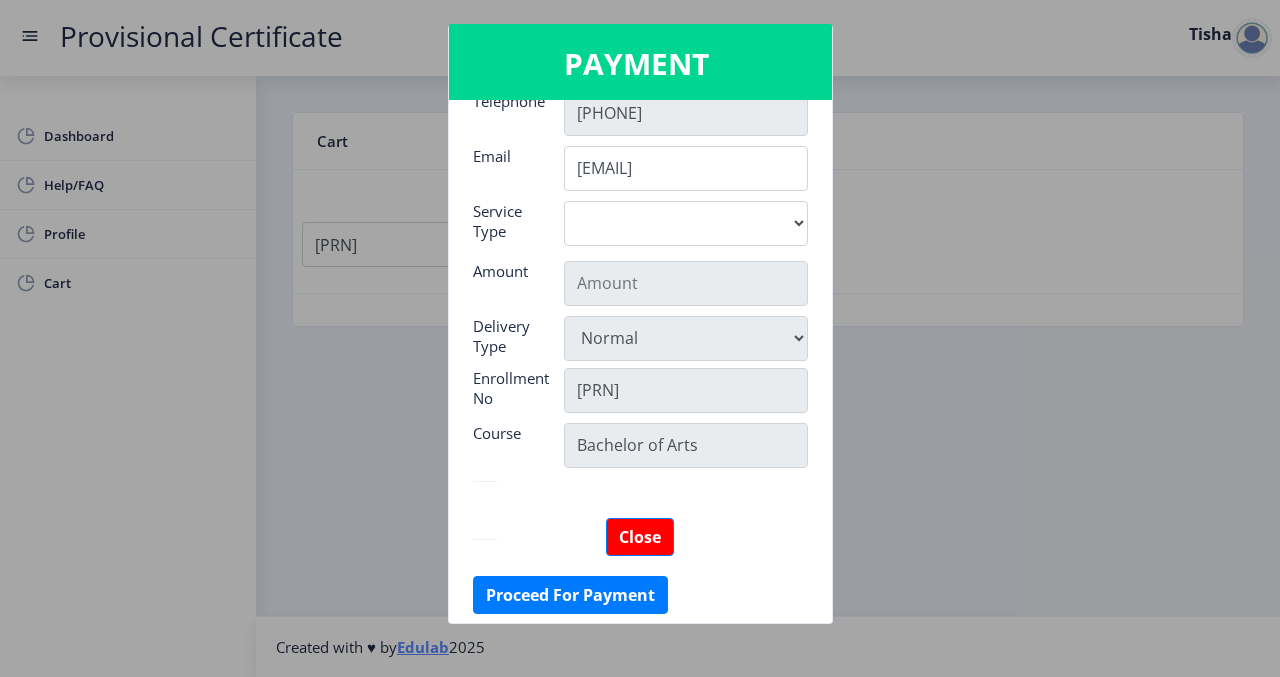 scroll, scrollTop: 315, scrollLeft: 0, axis: vertical 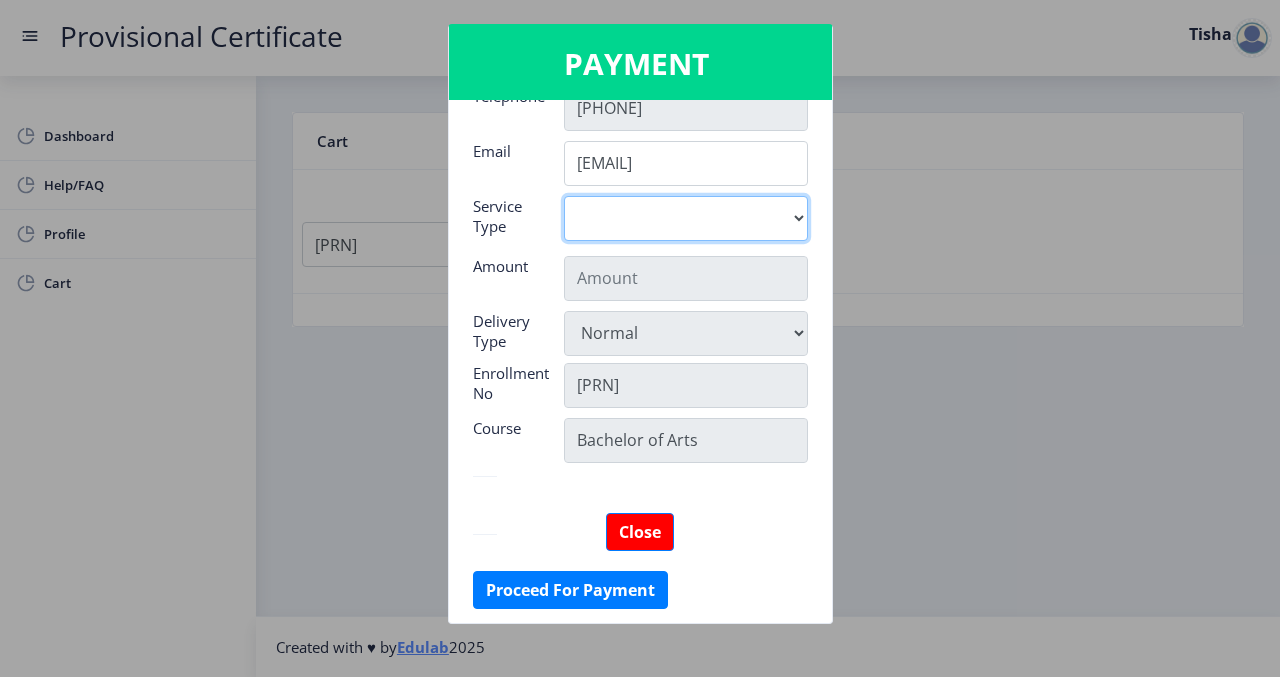 click on "Digital" at bounding box center [686, 218] 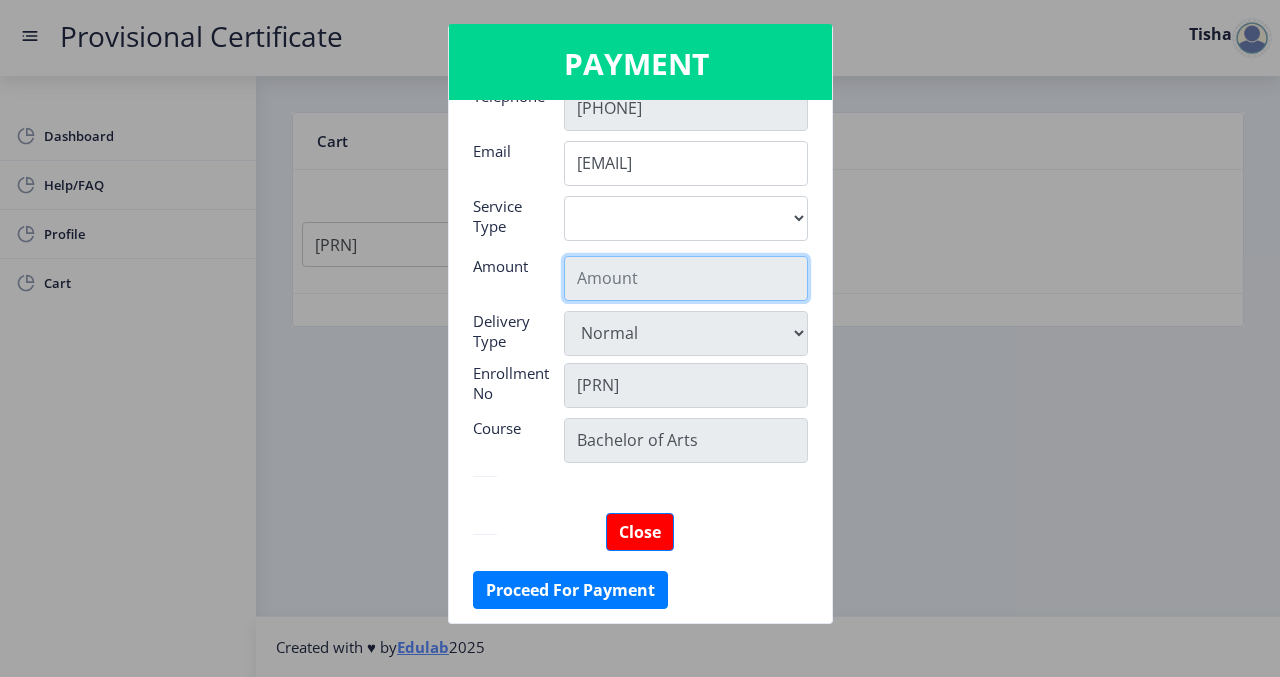 click 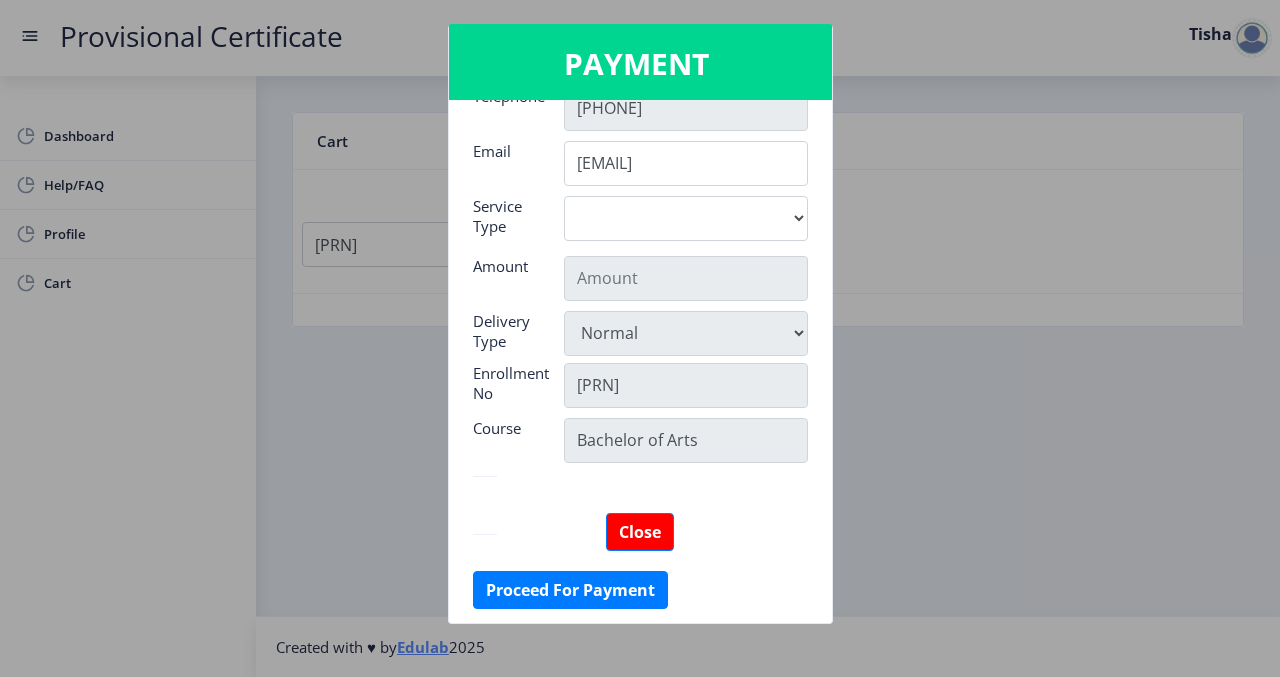 click on "Digital" 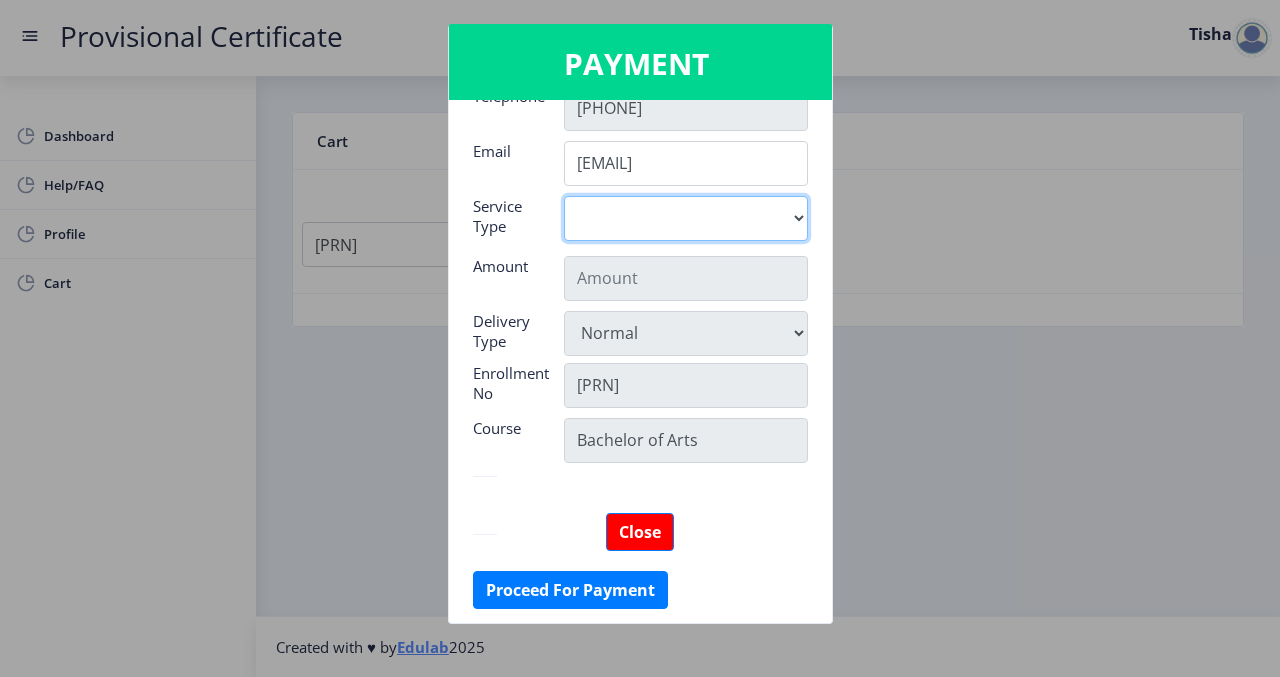 click on "Digital" at bounding box center [686, 218] 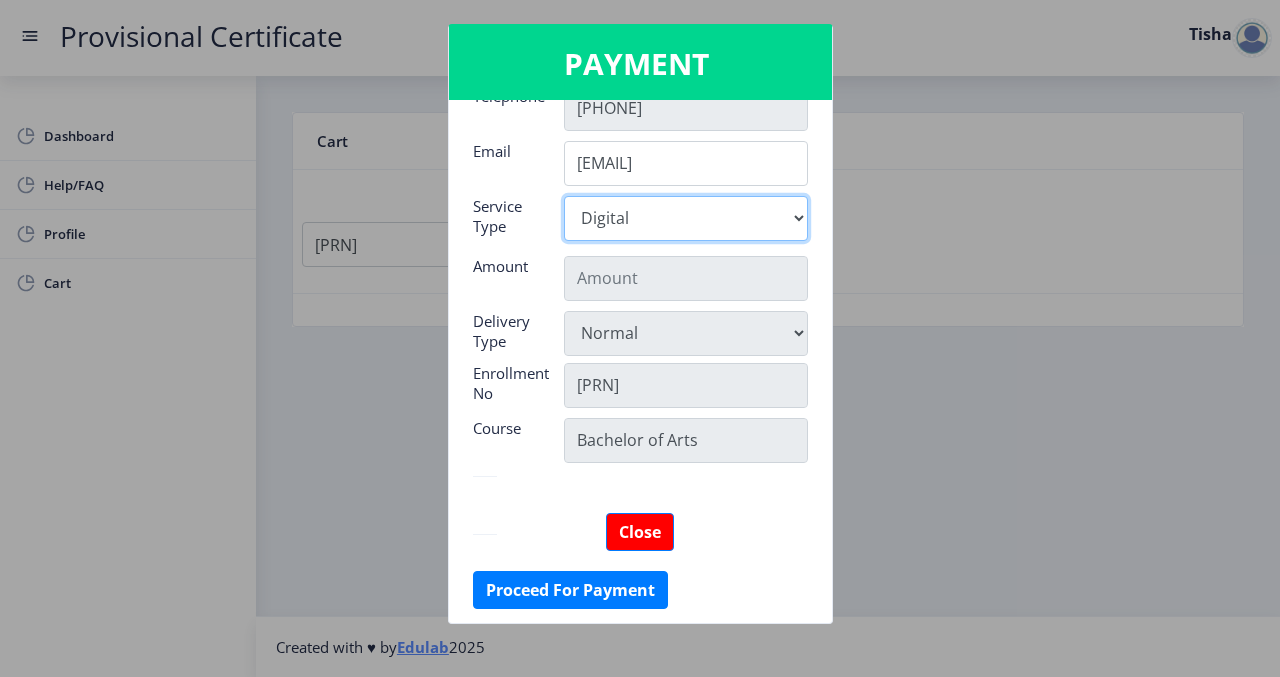 click on "Digital" at bounding box center [686, 218] 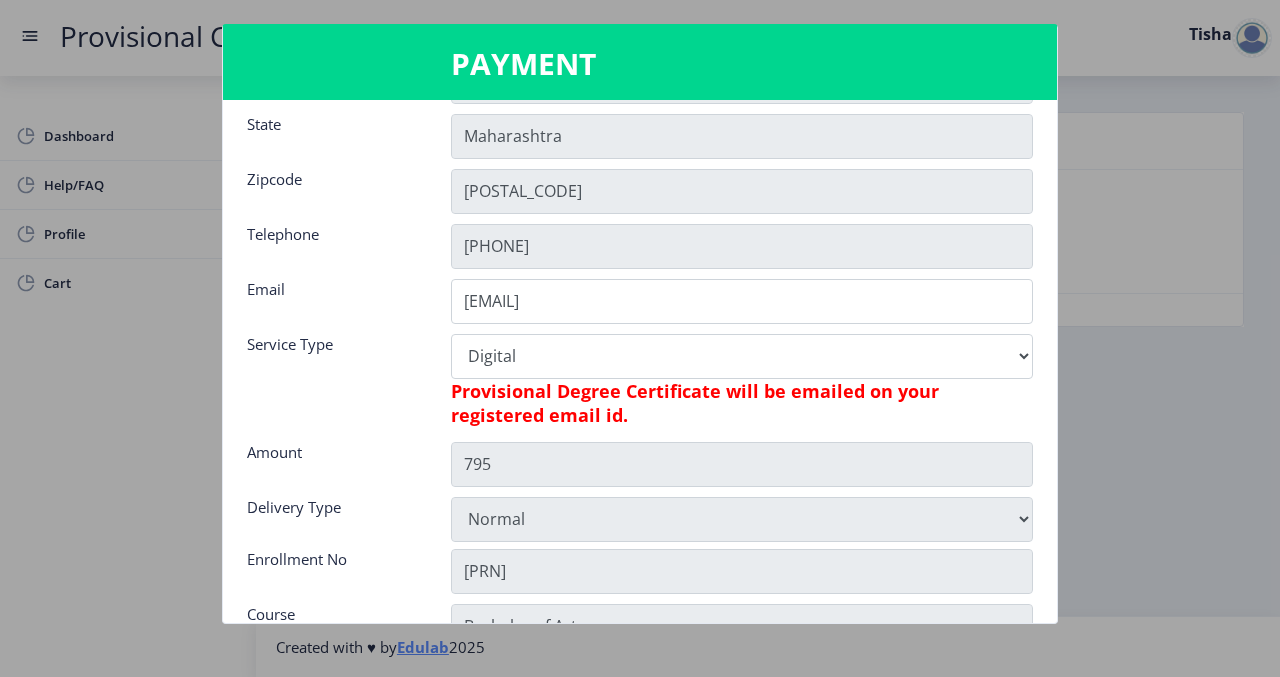 scroll, scrollTop: 167, scrollLeft: 0, axis: vertical 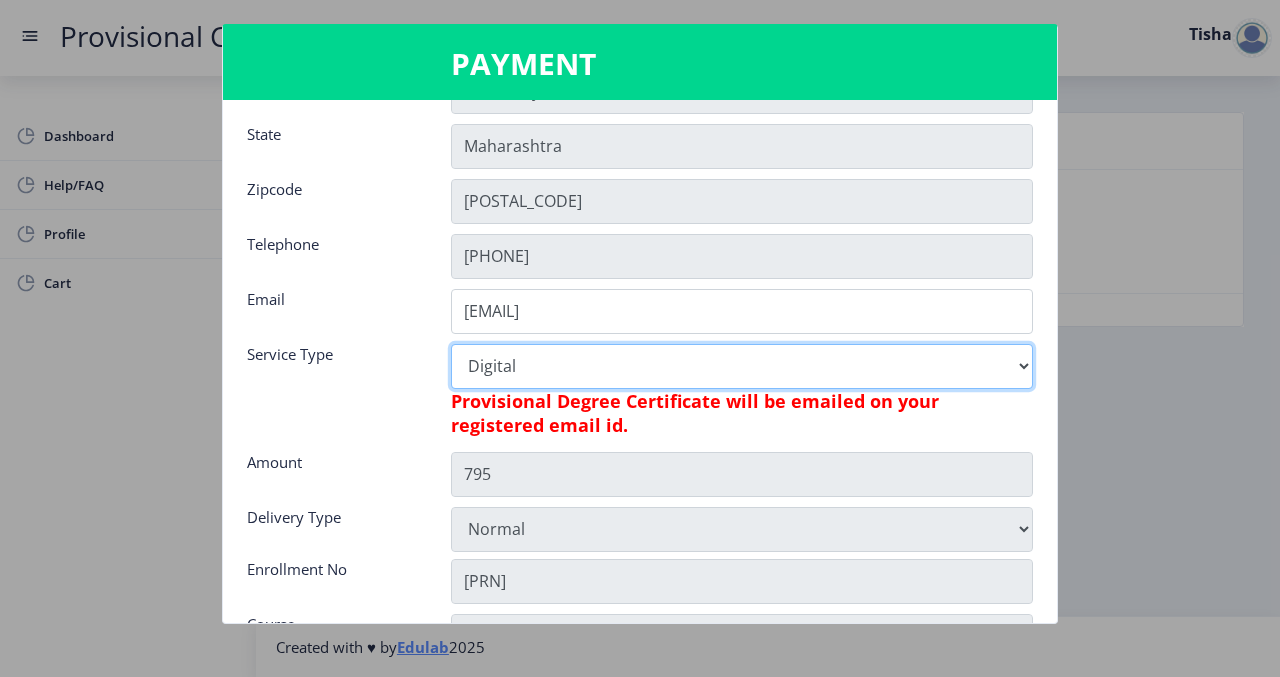 click on "Digital" at bounding box center [742, 366] 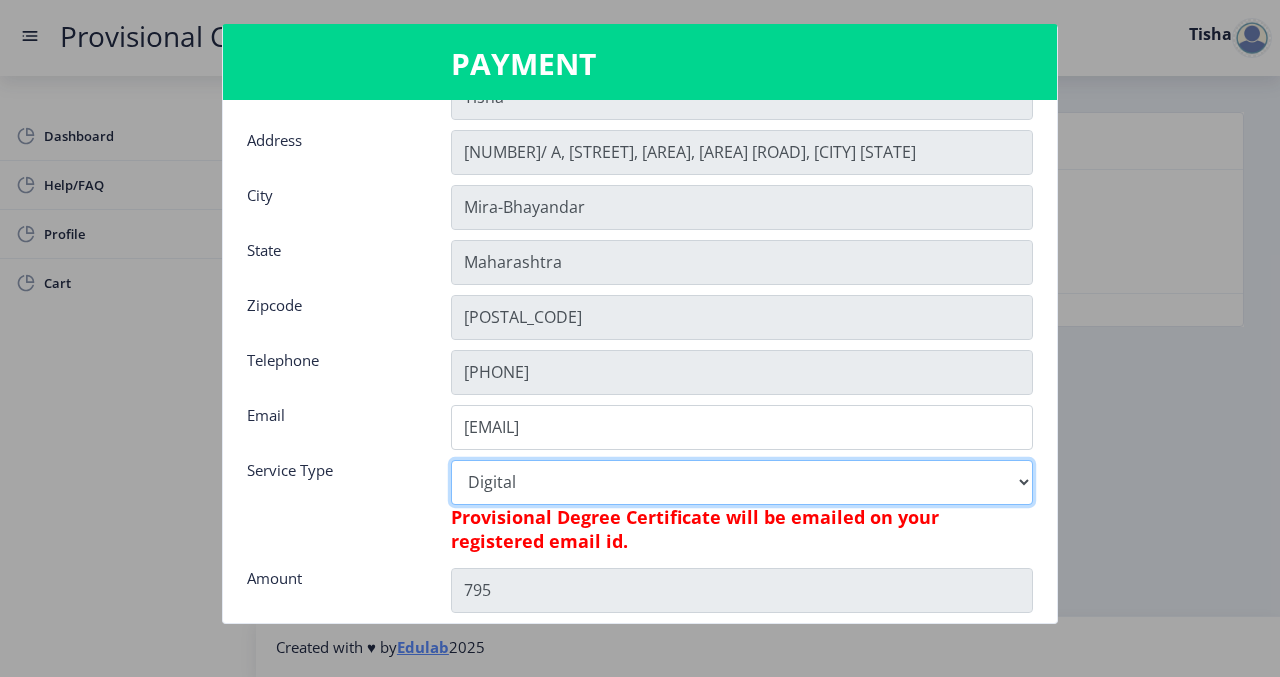 scroll, scrollTop: 50, scrollLeft: 0, axis: vertical 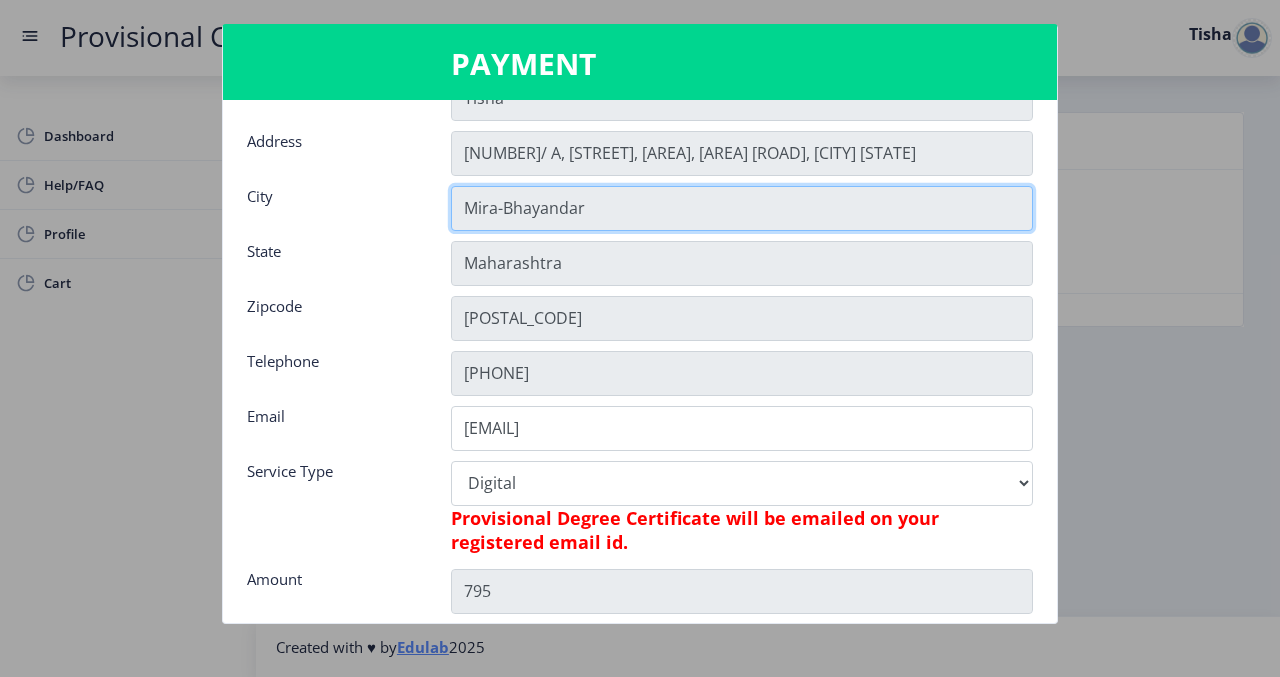 click on "Mira-Bhayandar" 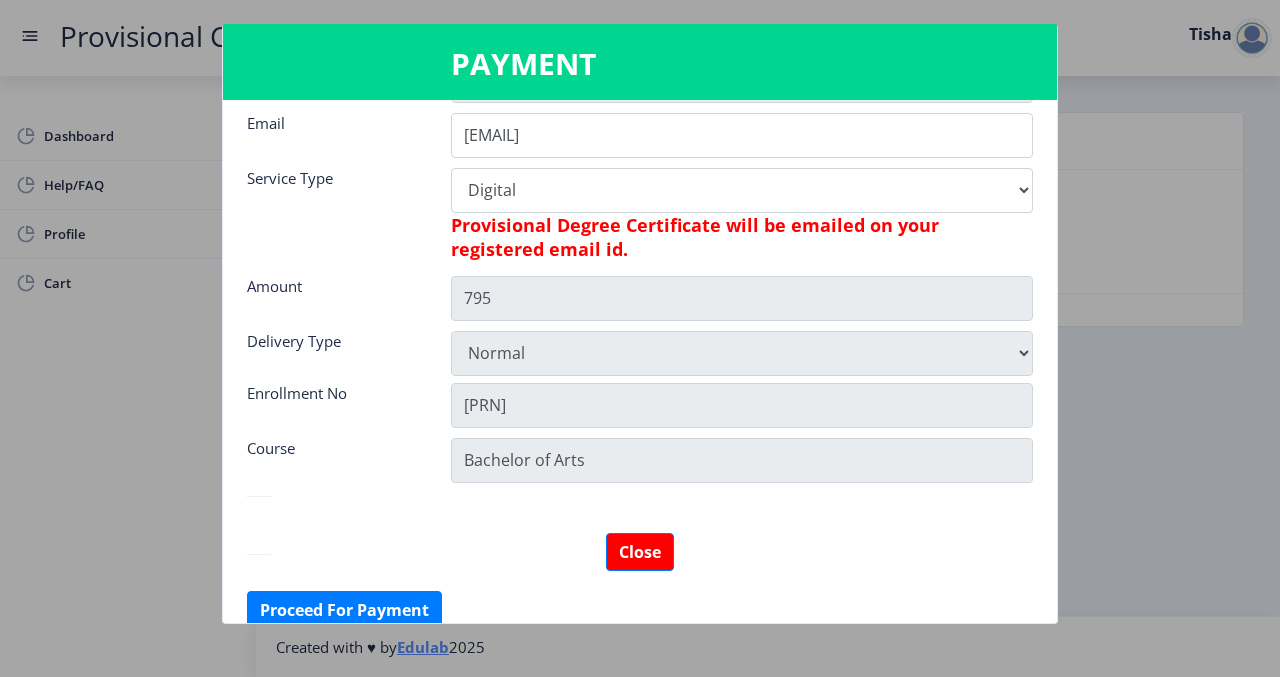 scroll, scrollTop: 363, scrollLeft: 0, axis: vertical 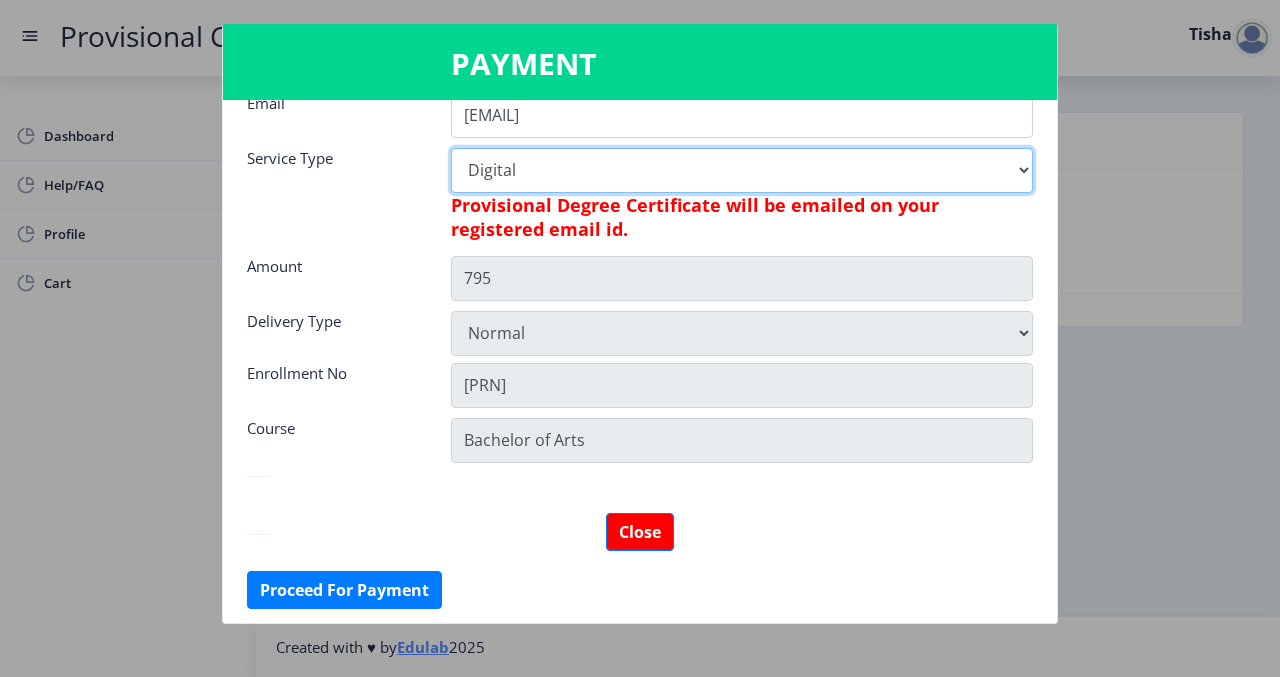 click on "Digital" at bounding box center (742, 170) 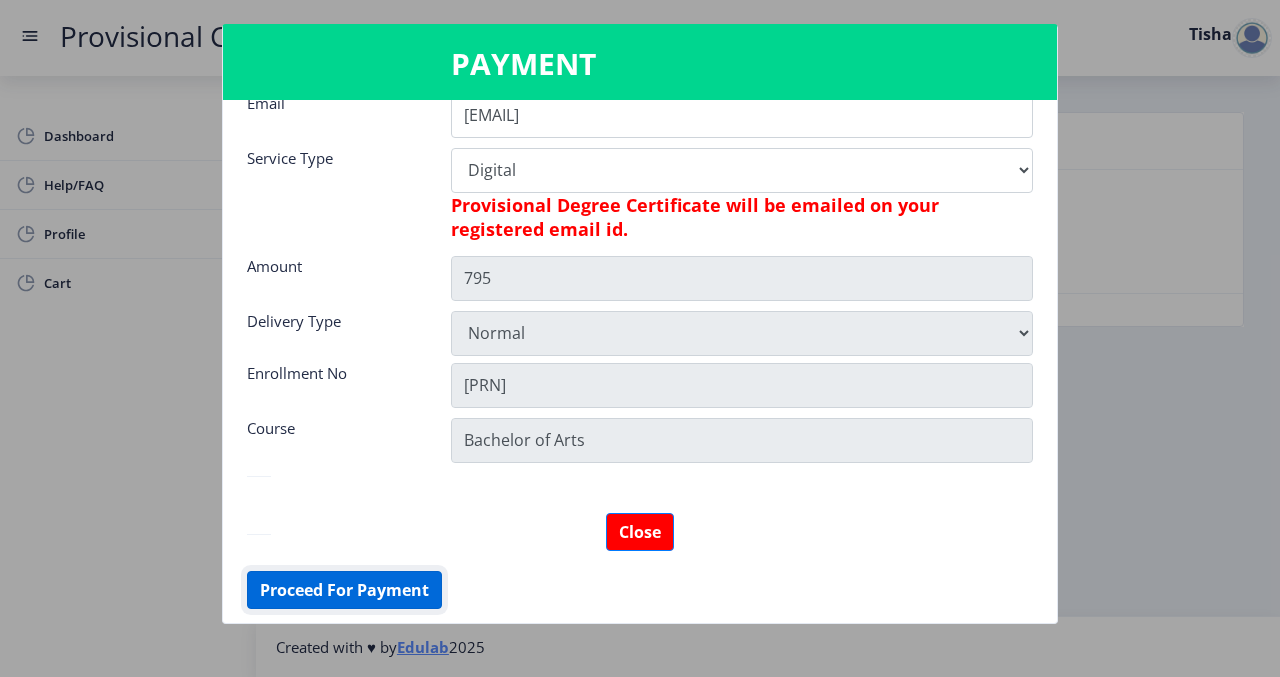 click on "Proceed For Payment" 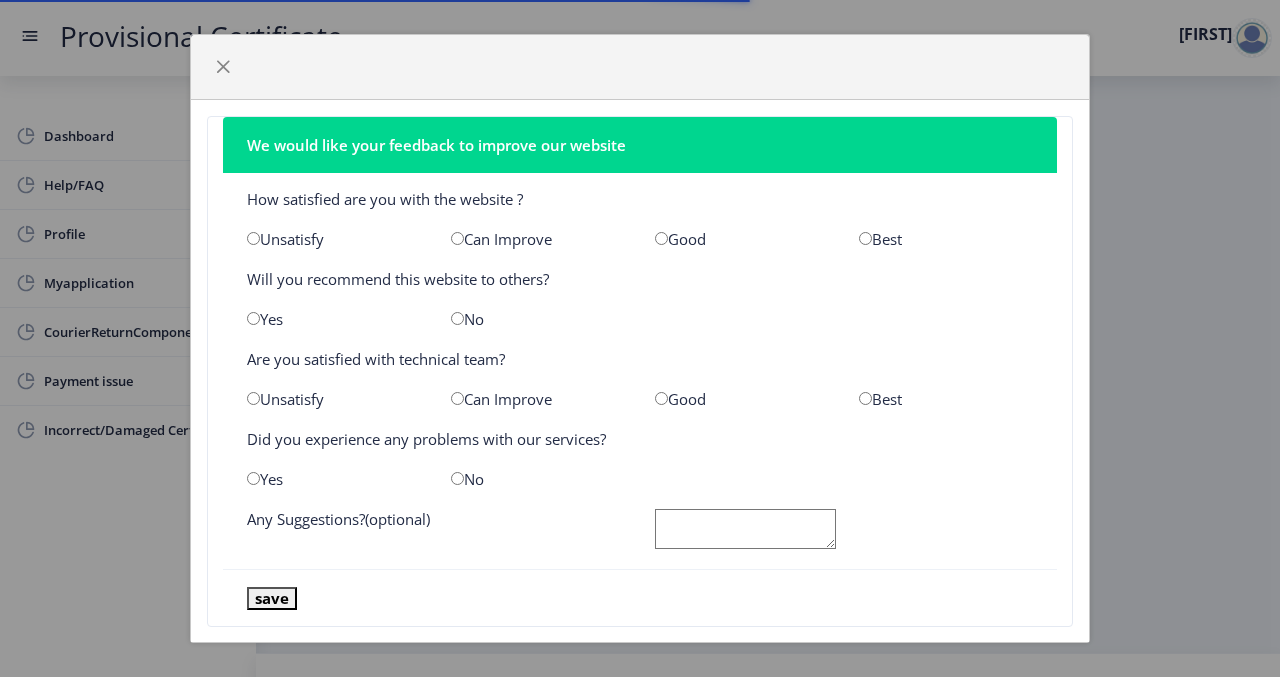 scroll, scrollTop: 0, scrollLeft: 0, axis: both 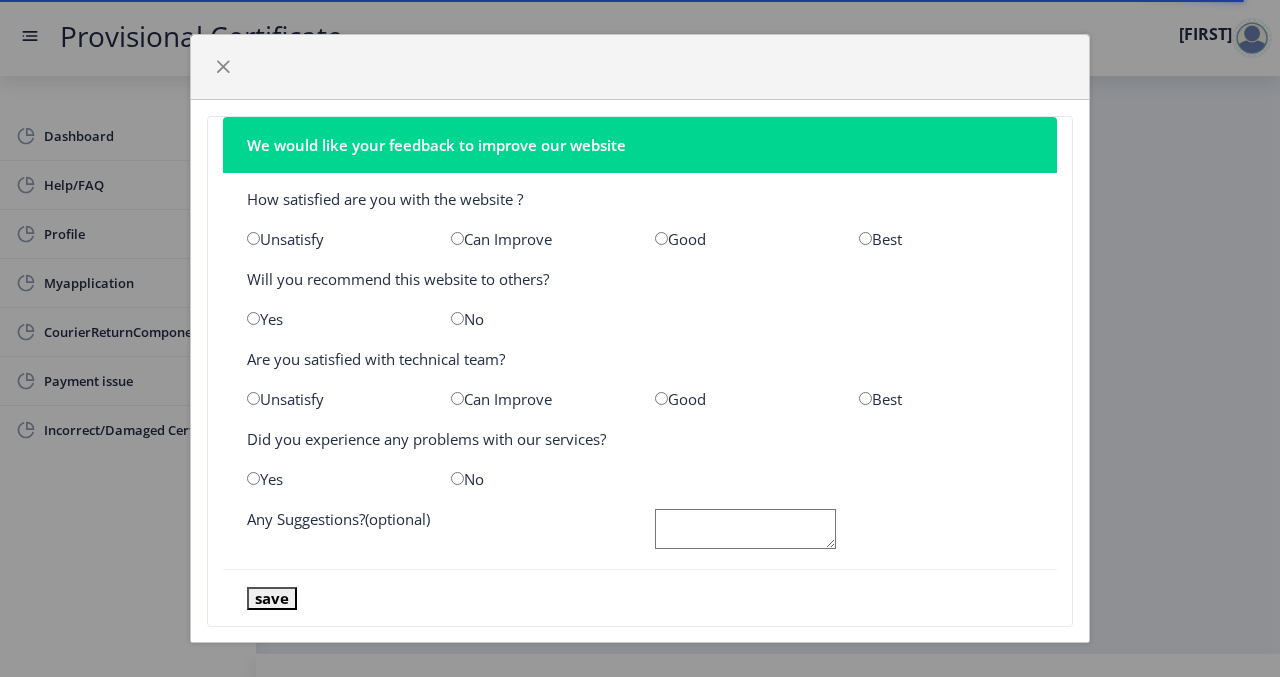 click on "Good" 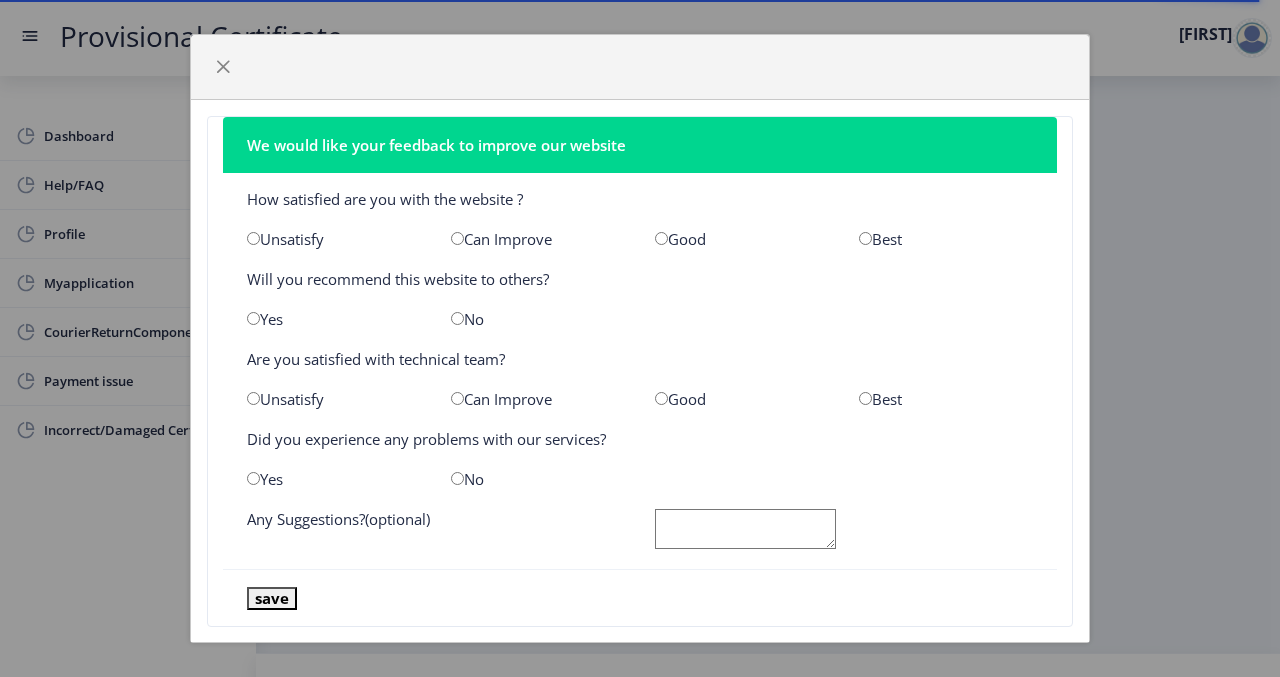 click at bounding box center (661, 238) 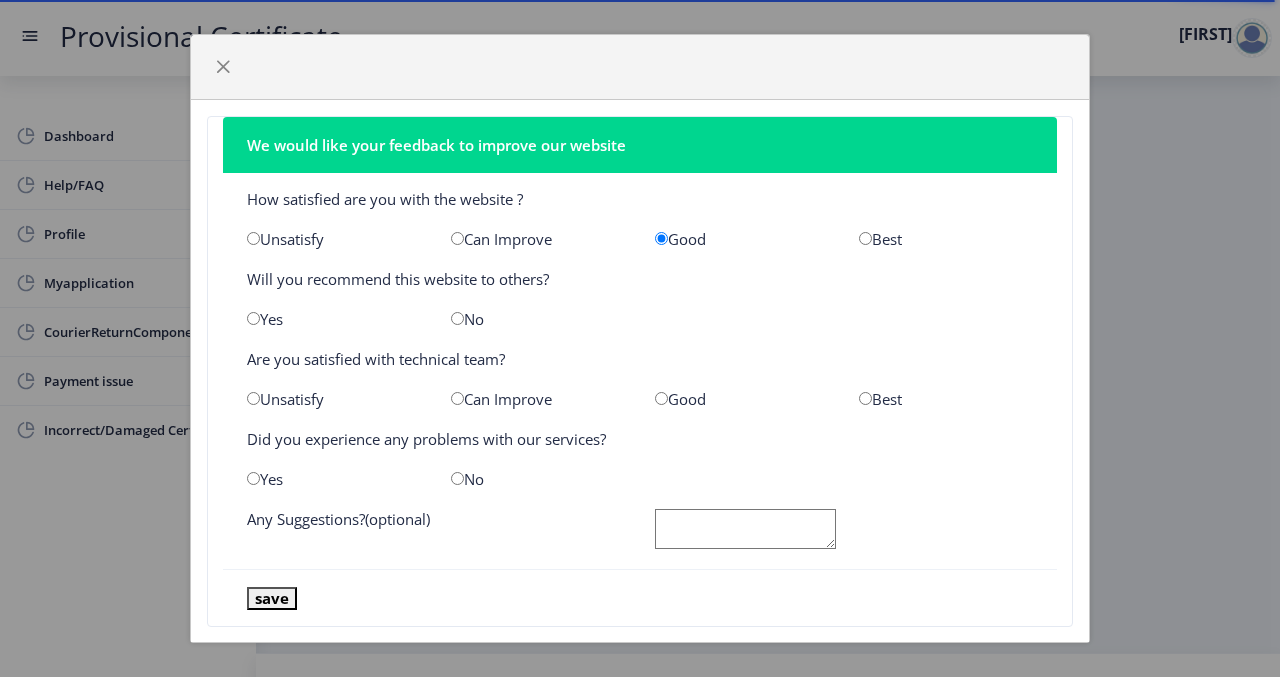 click at bounding box center [253, 318] 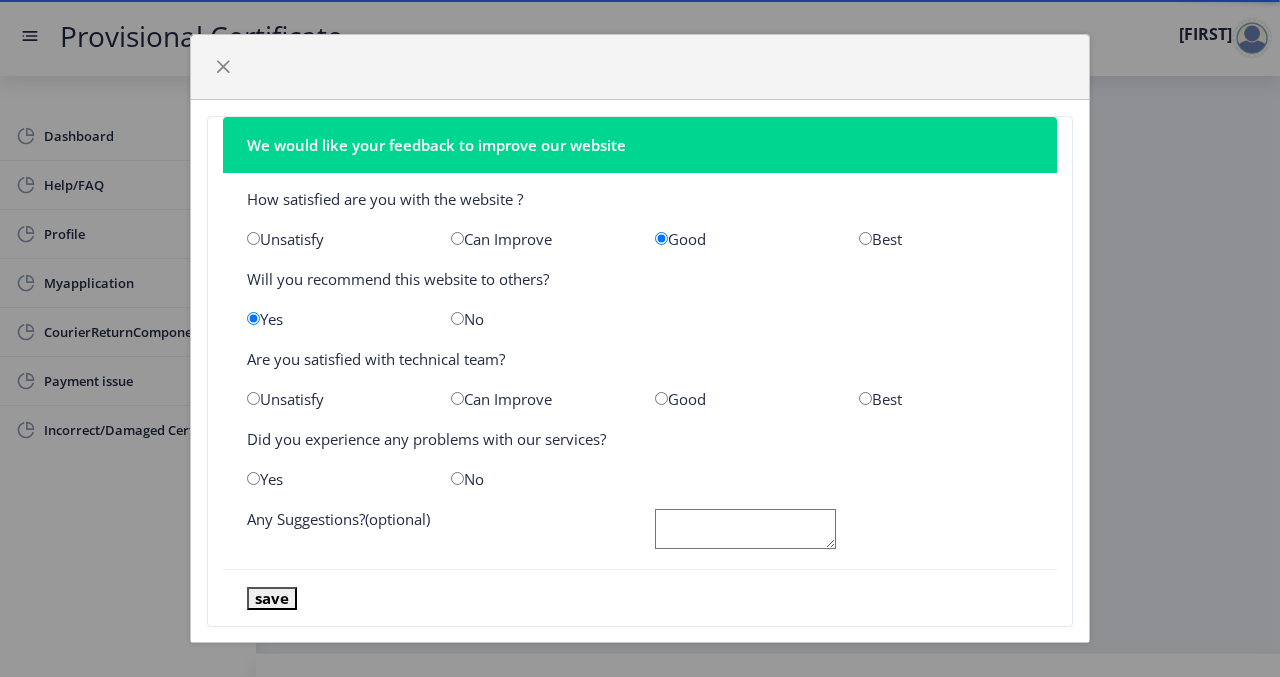 click on "Good" 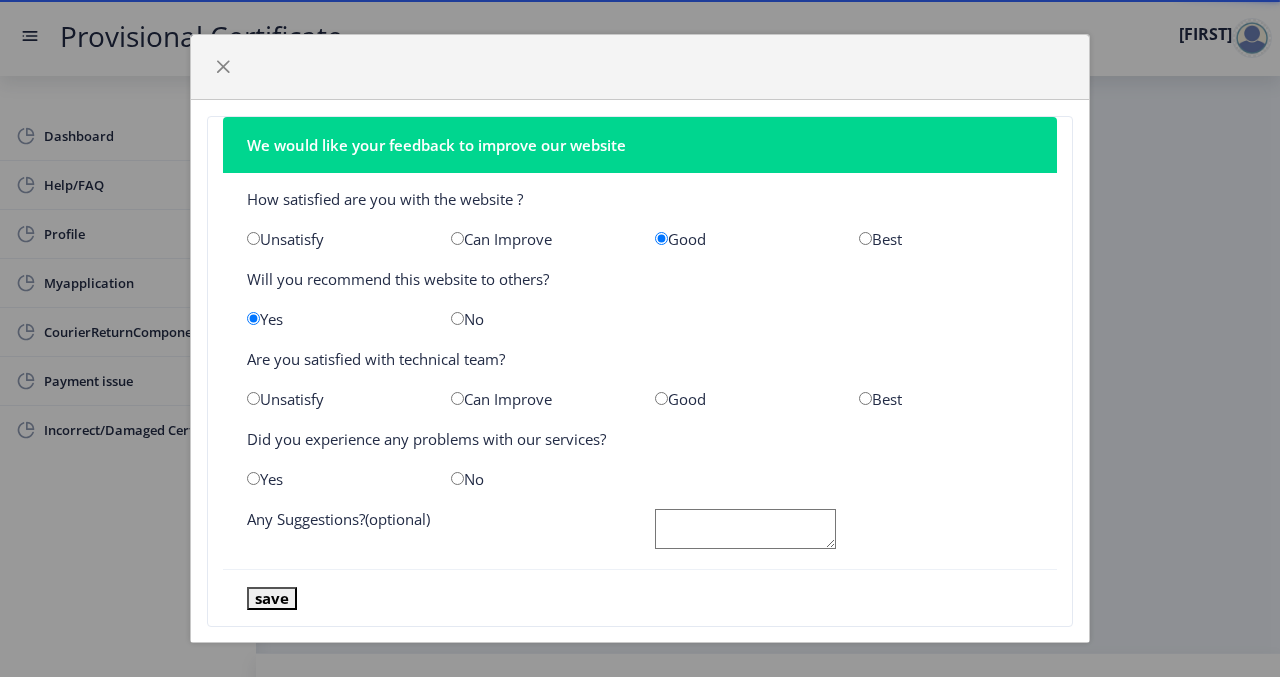 click at bounding box center [661, 398] 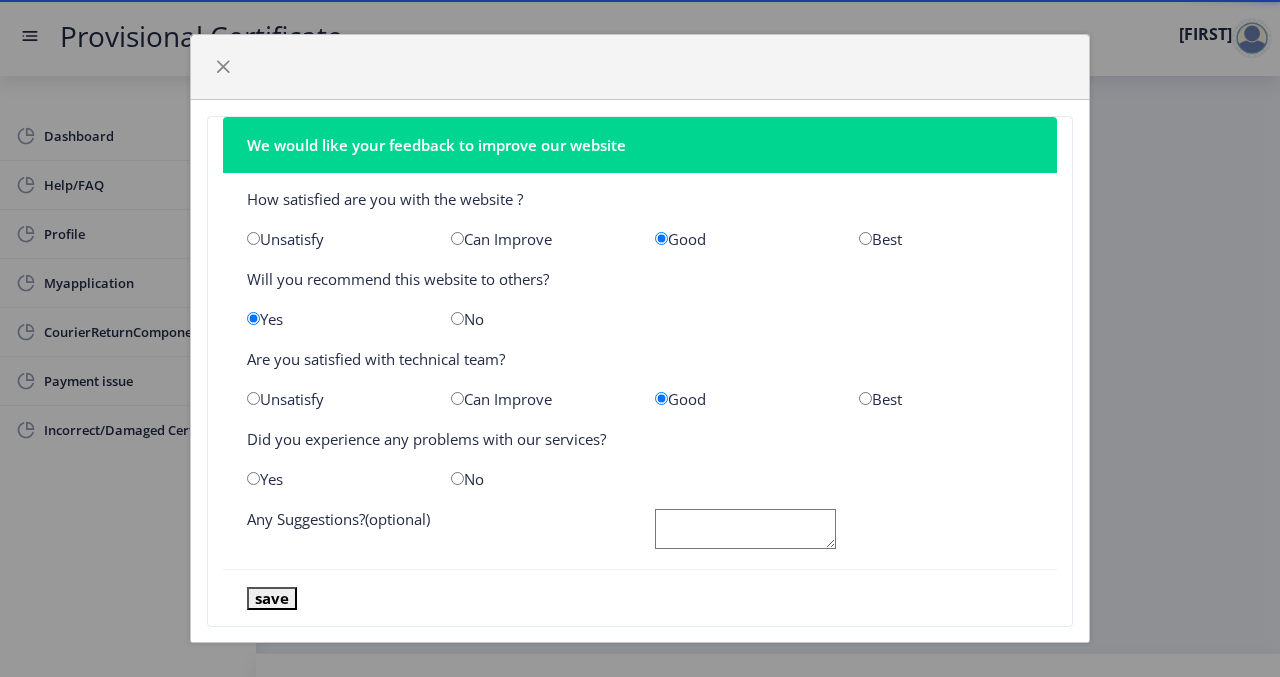 click at bounding box center [457, 478] 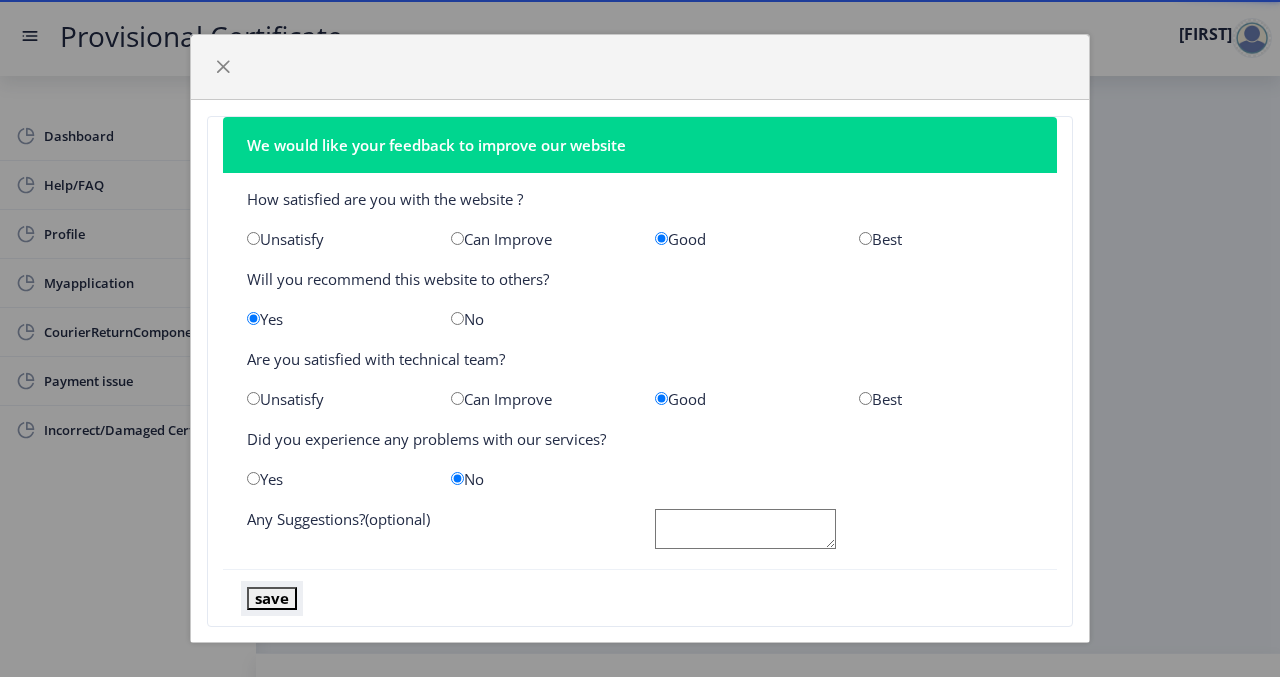 click on "save" 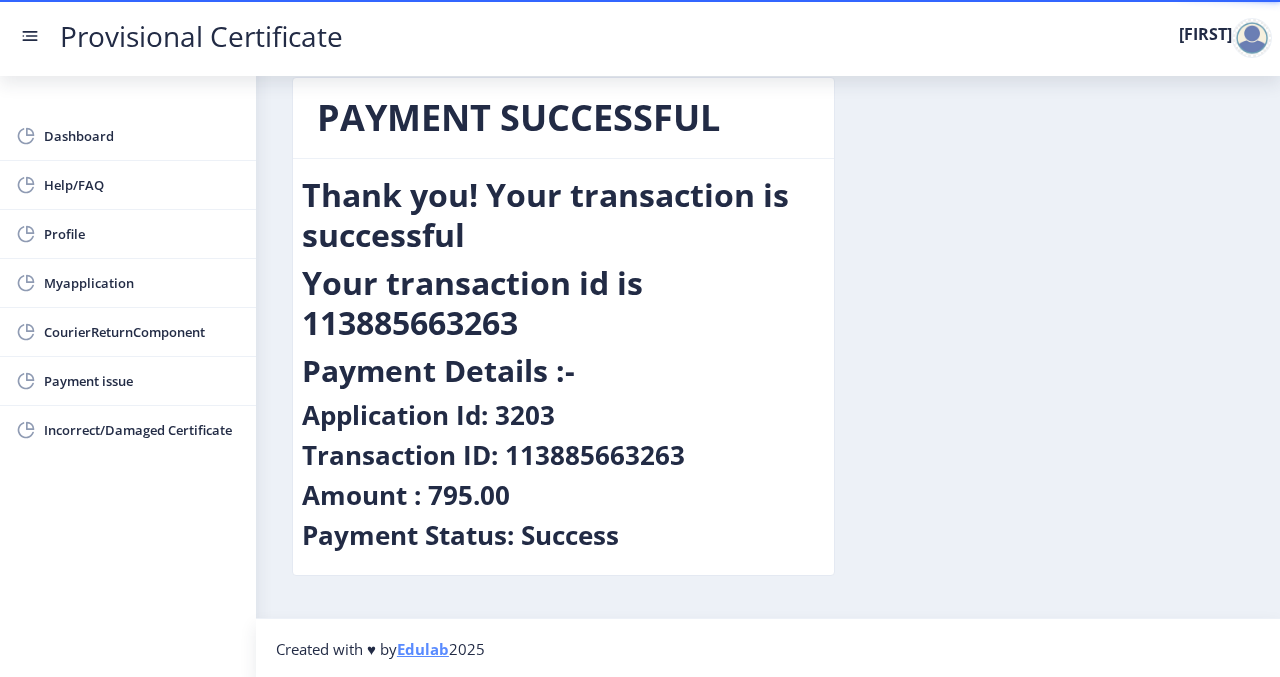 scroll, scrollTop: 0, scrollLeft: 0, axis: both 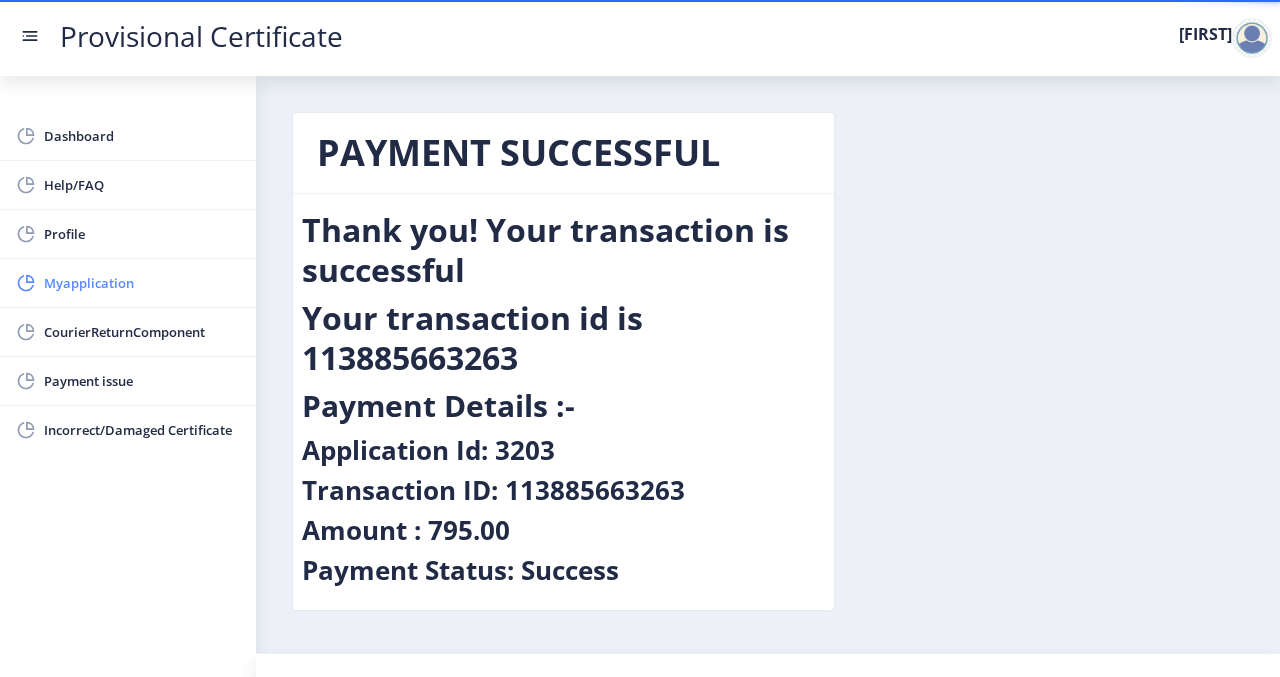 click on "Myapplication" 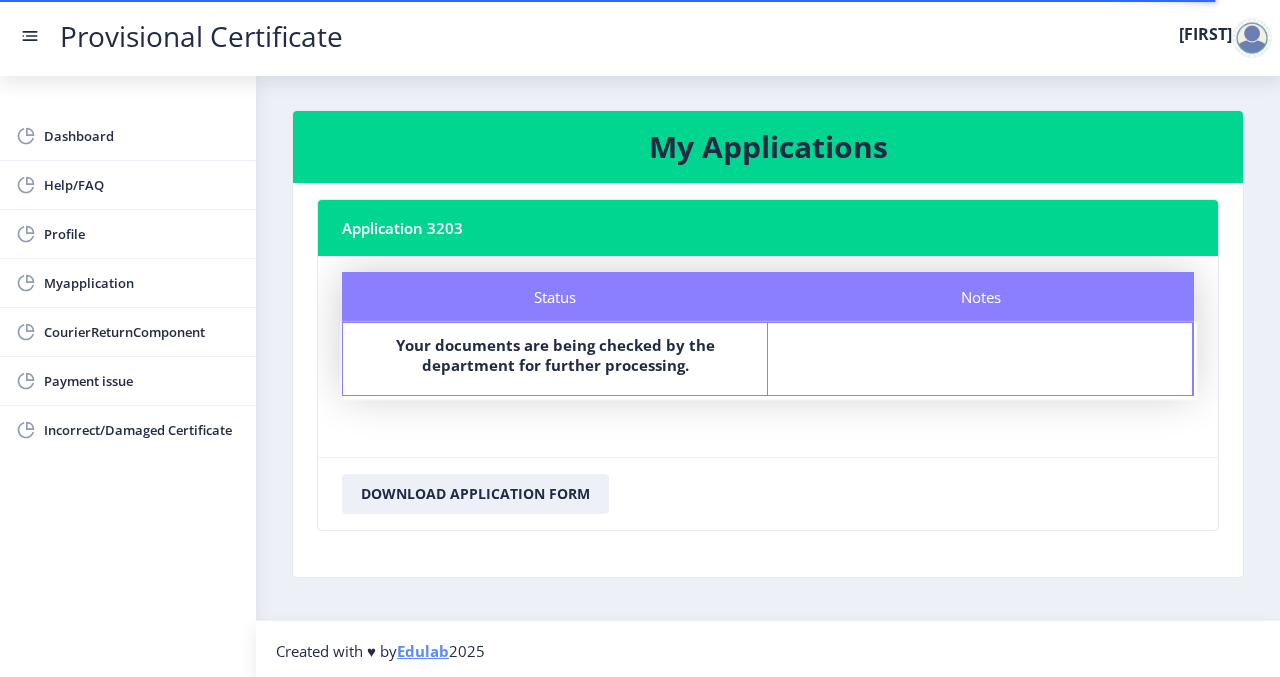 scroll, scrollTop: 0, scrollLeft: 0, axis: both 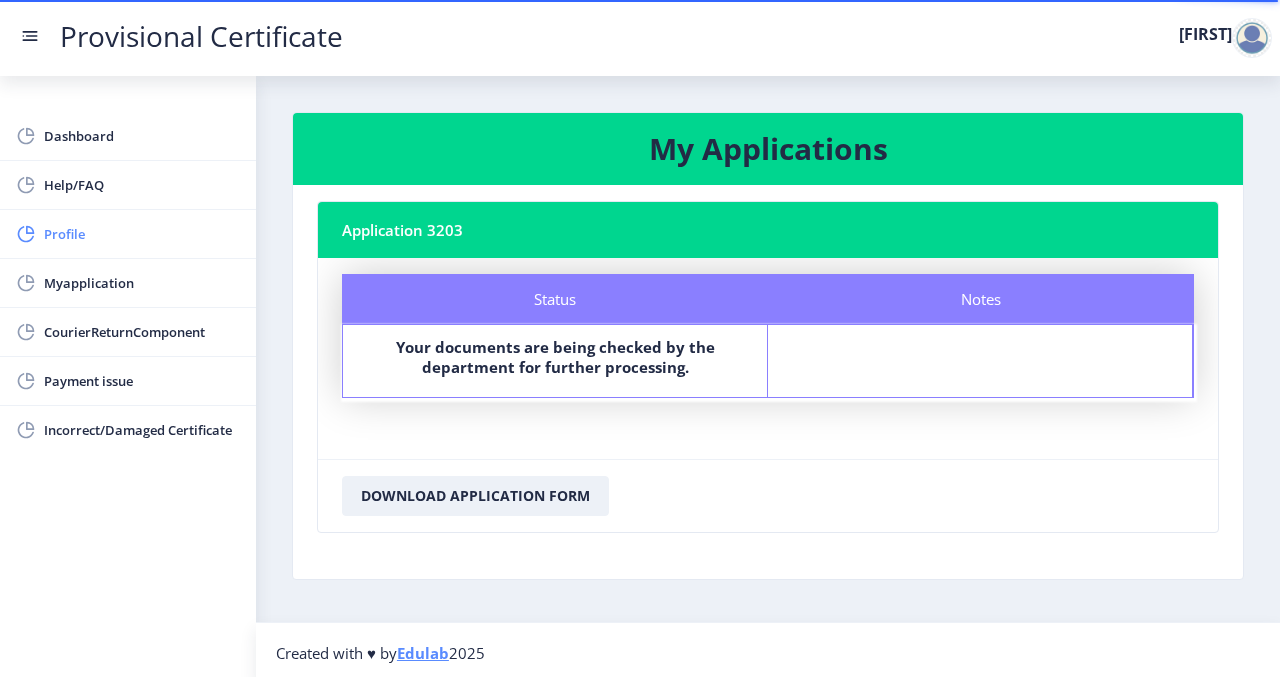 click on "Profile" 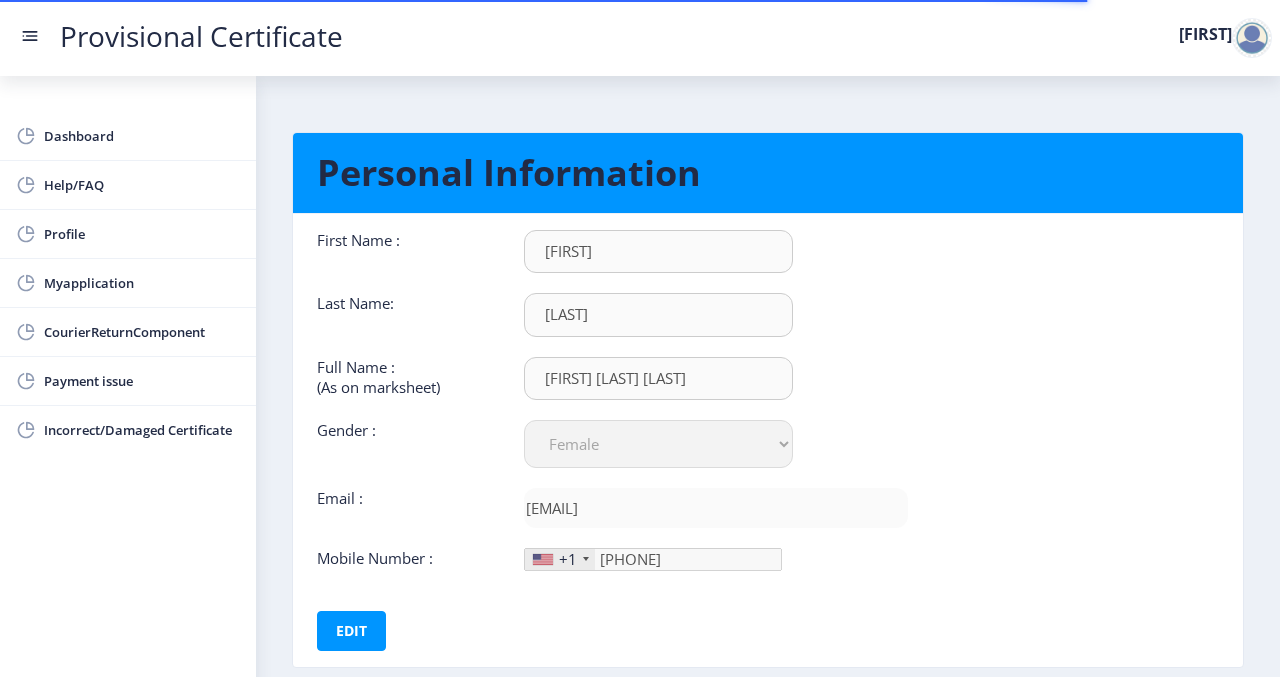 scroll, scrollTop: 109, scrollLeft: 0, axis: vertical 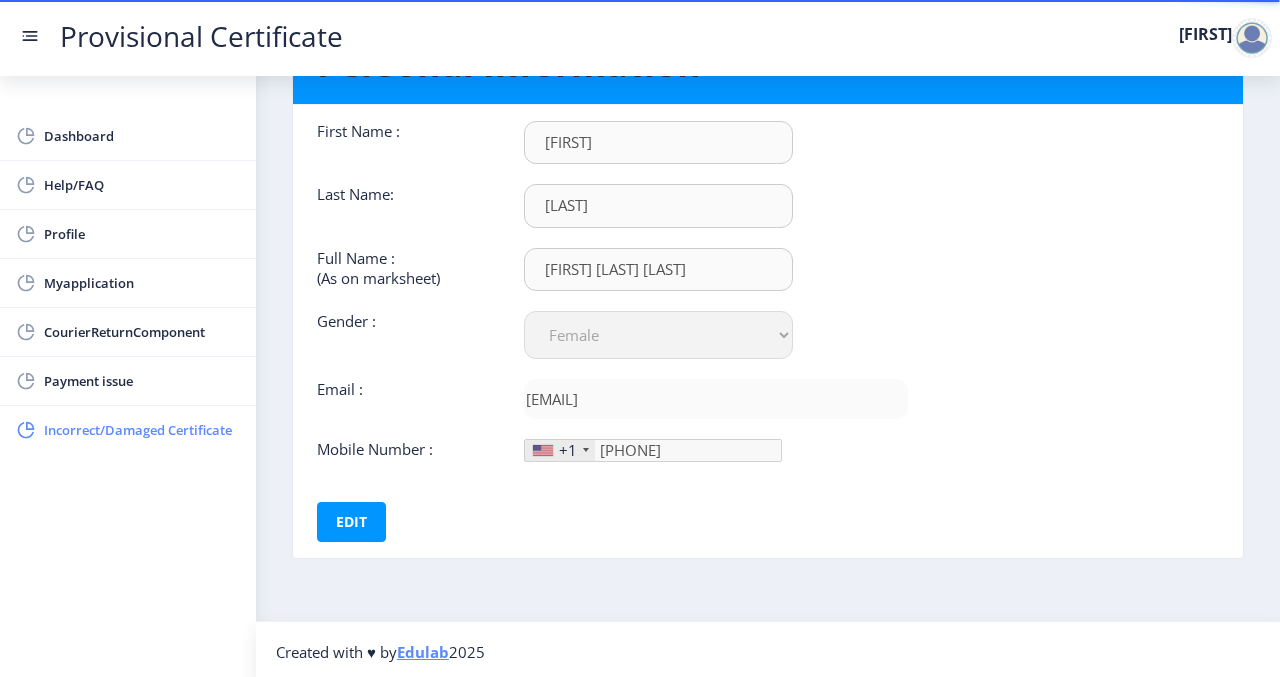click on "Incorrect/Damaged Certificate" 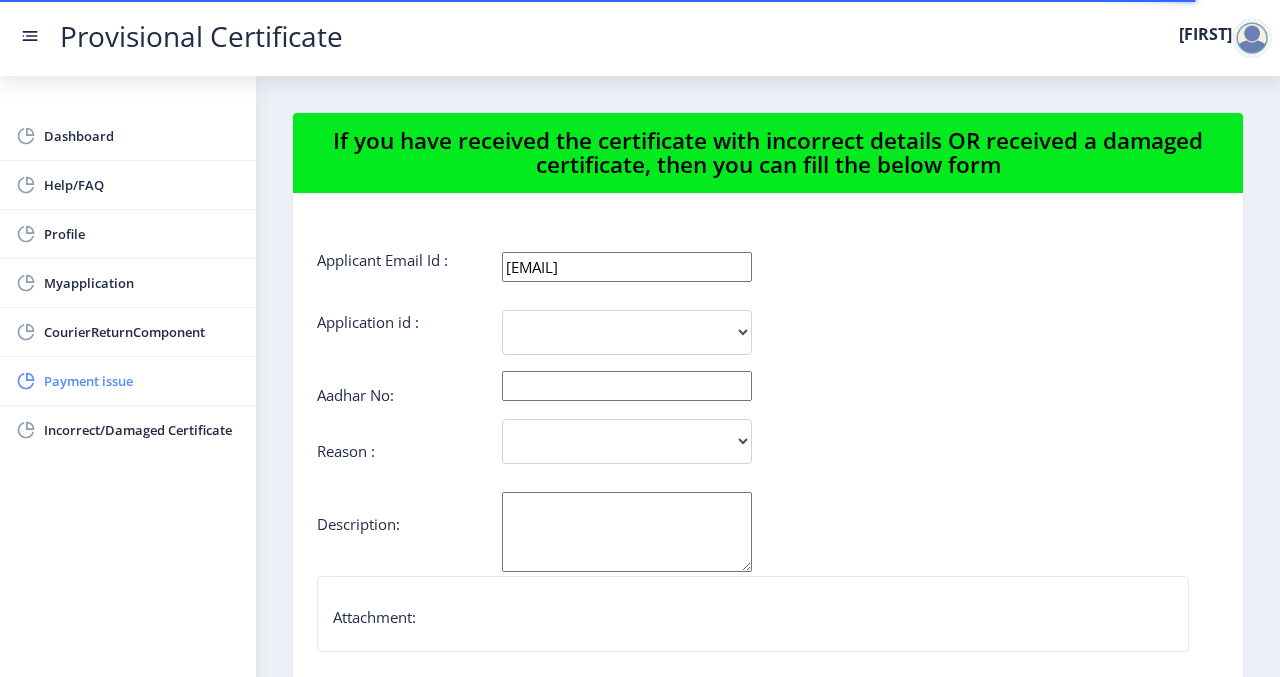 click on "Payment issue" 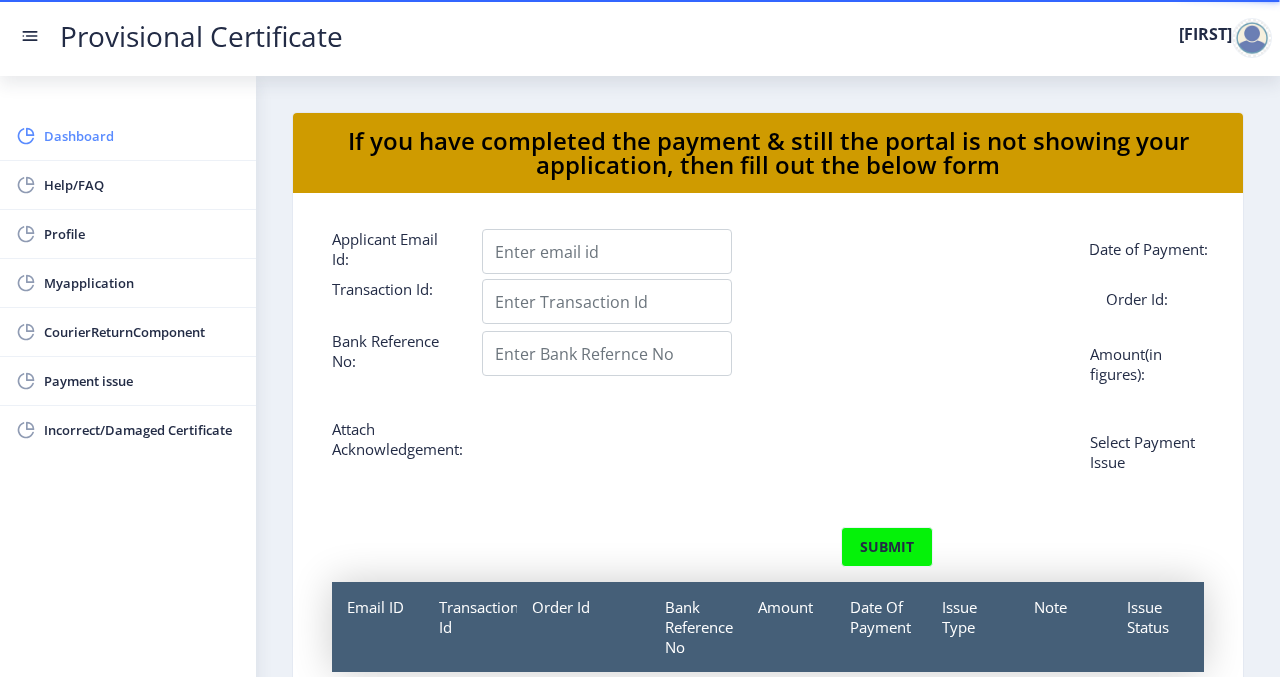 click on "Dashboard" 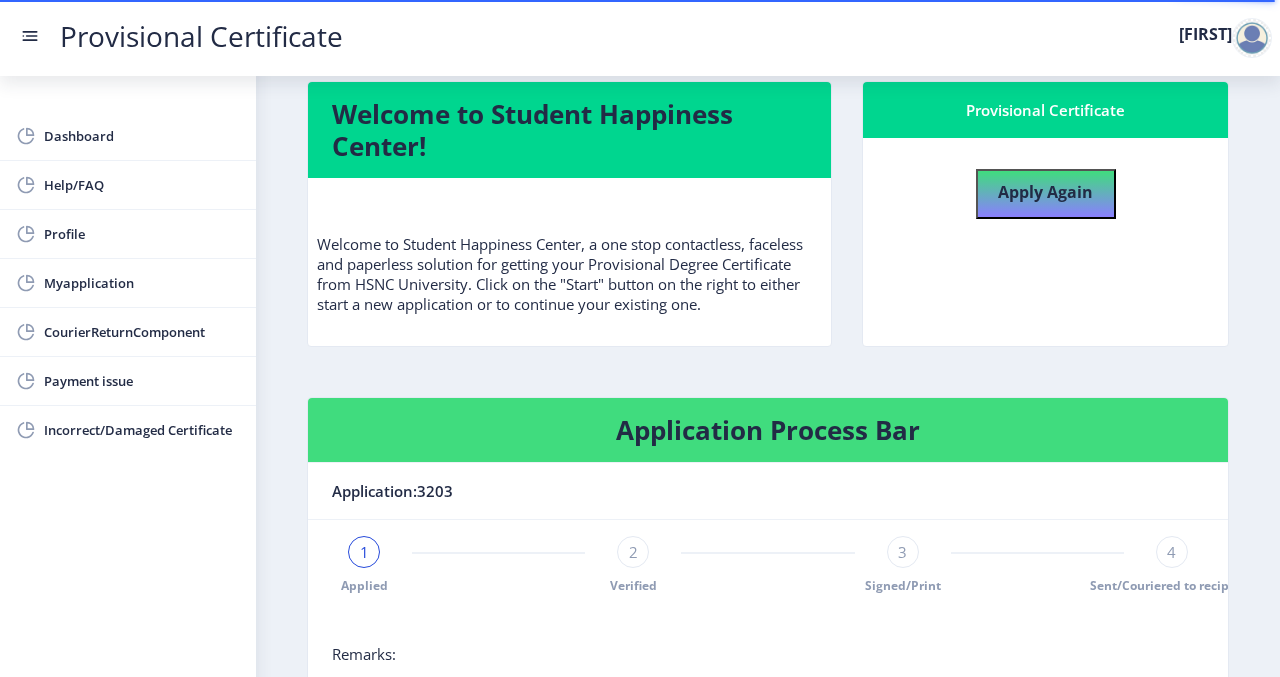 scroll, scrollTop: 0, scrollLeft: 0, axis: both 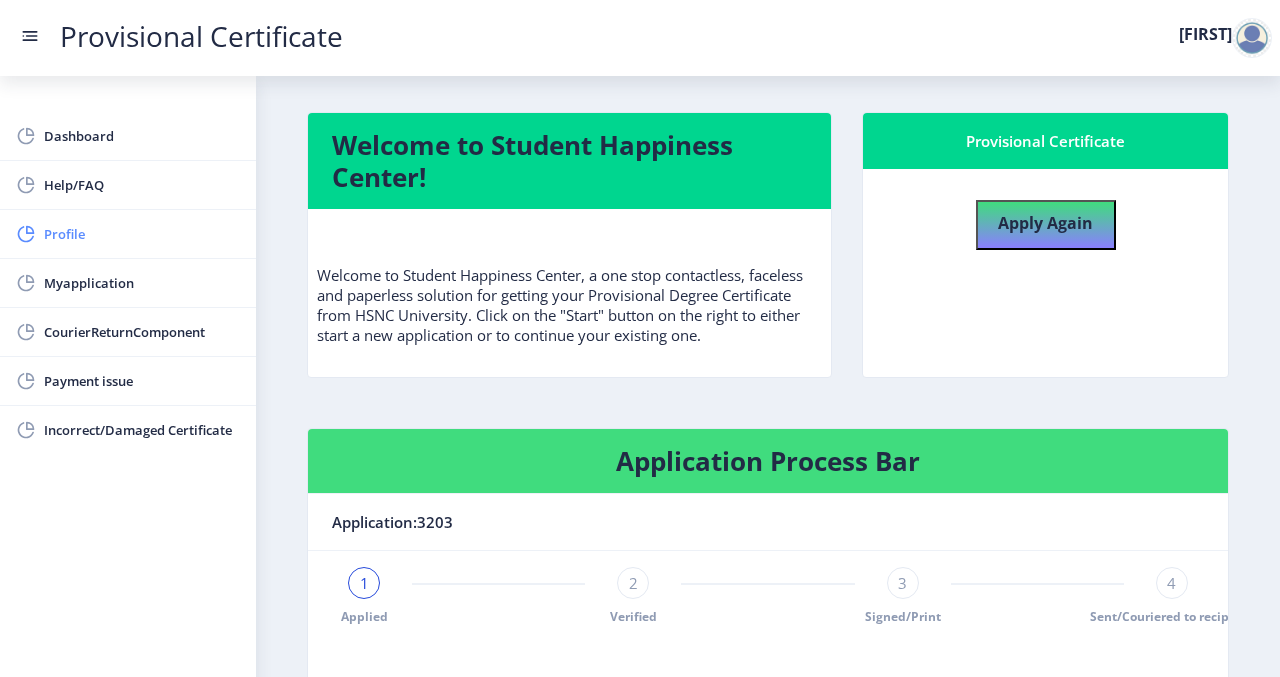 click on "Profile" 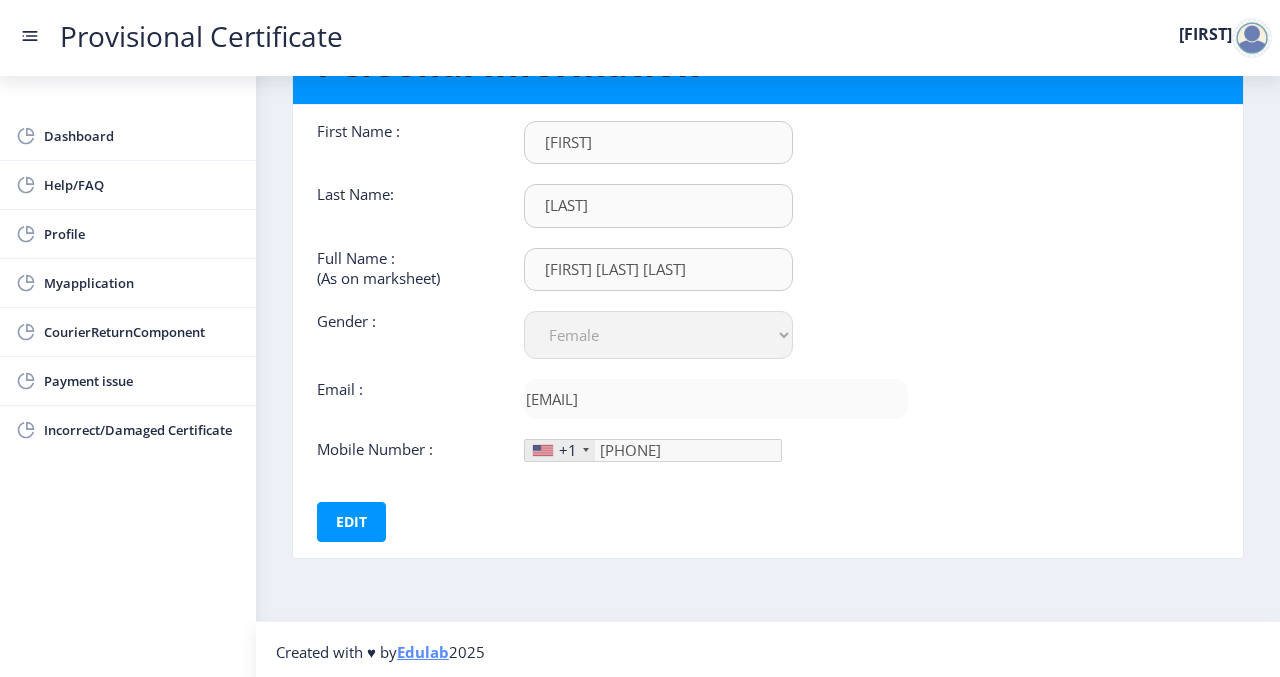 scroll, scrollTop: 0, scrollLeft: 0, axis: both 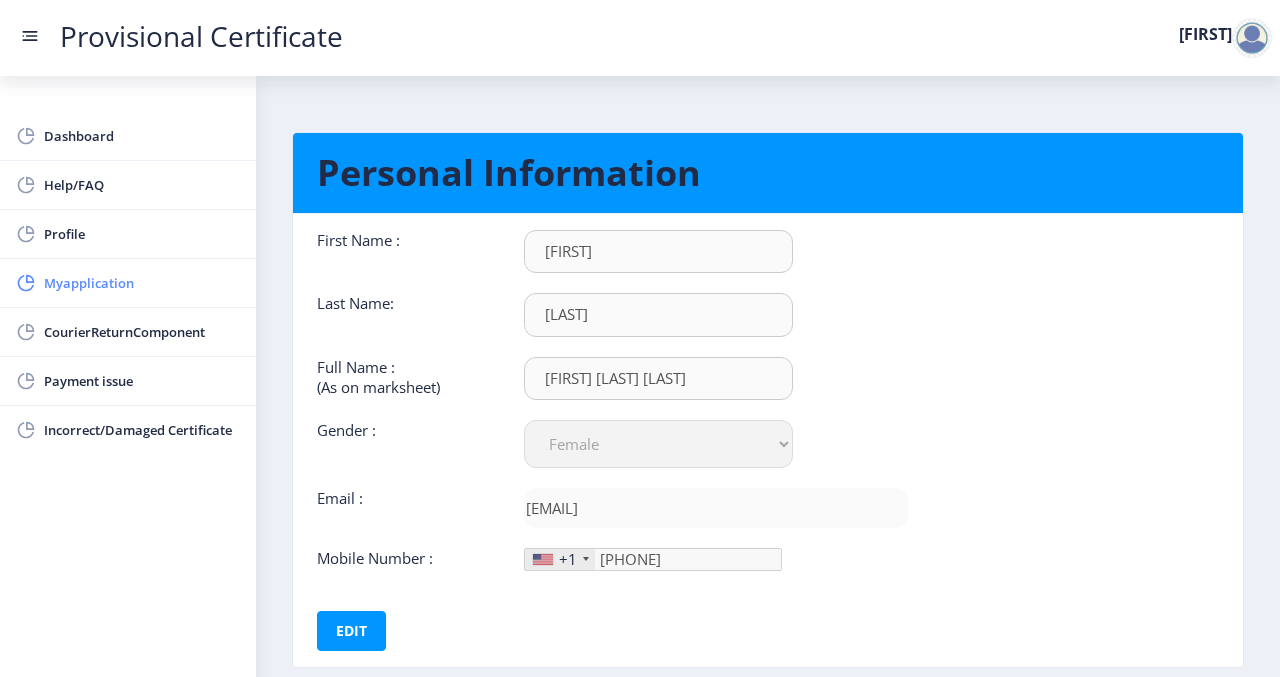 click on "Myapplication" 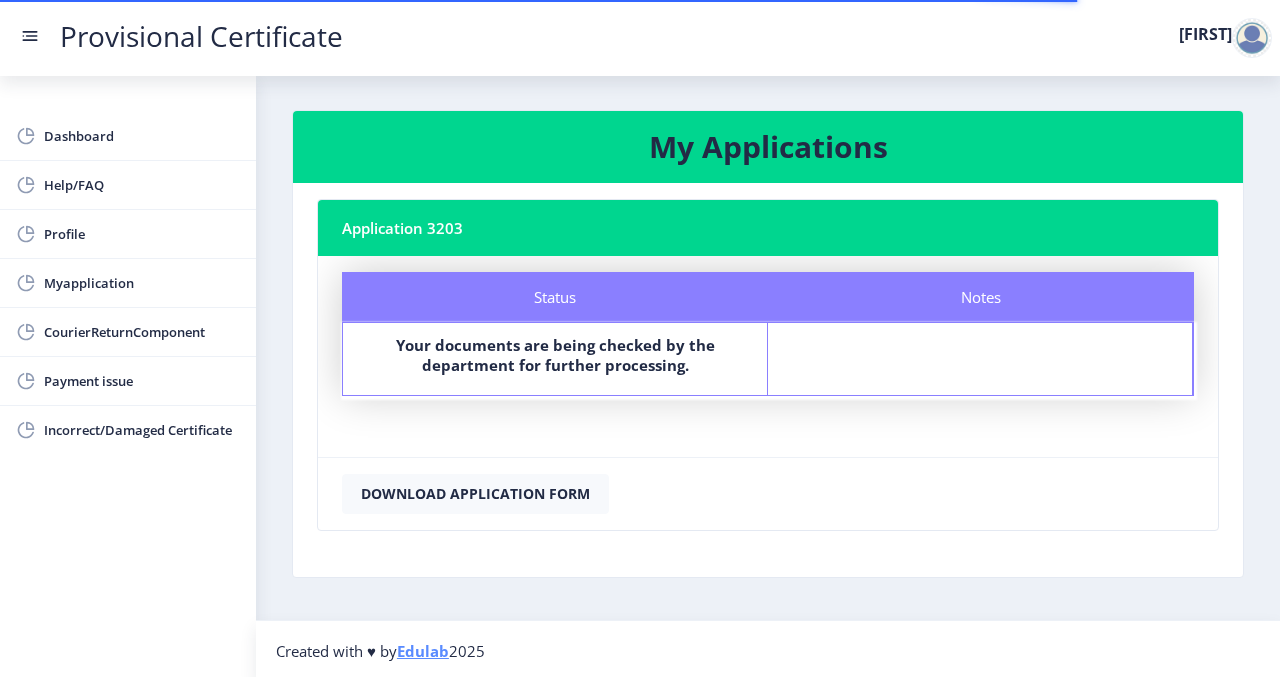 scroll, scrollTop: 0, scrollLeft: 0, axis: both 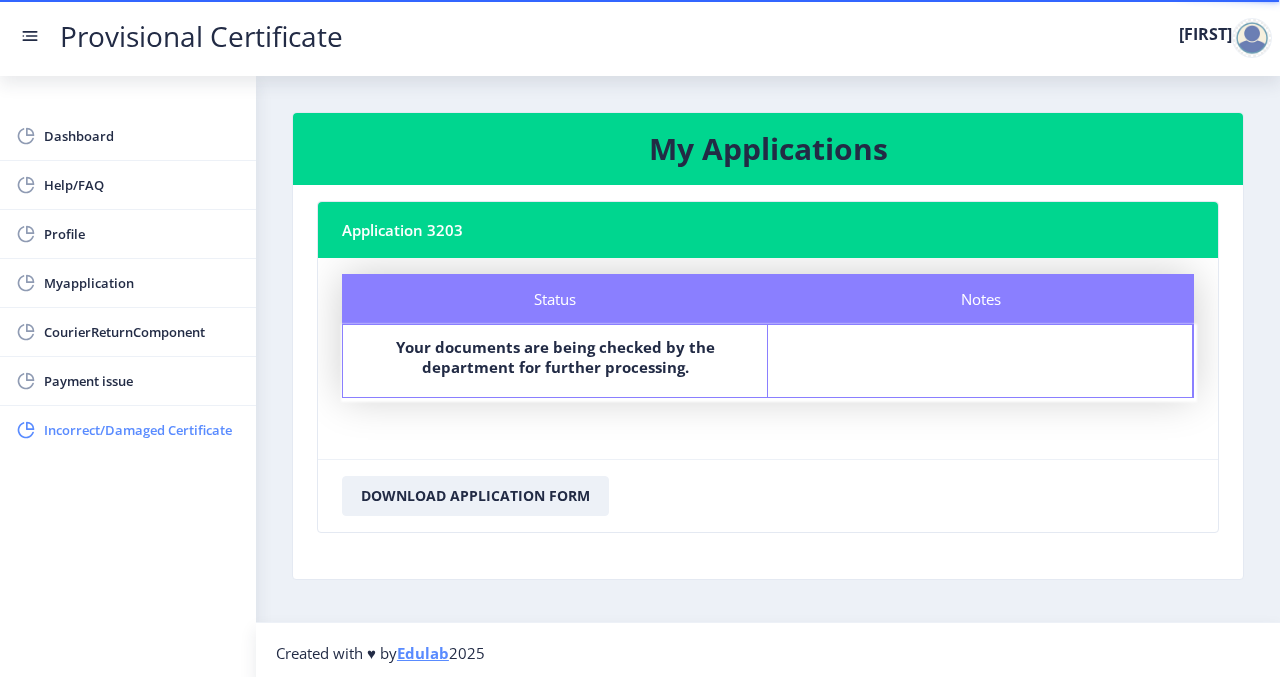 click on "Incorrect/Damaged Certificate" 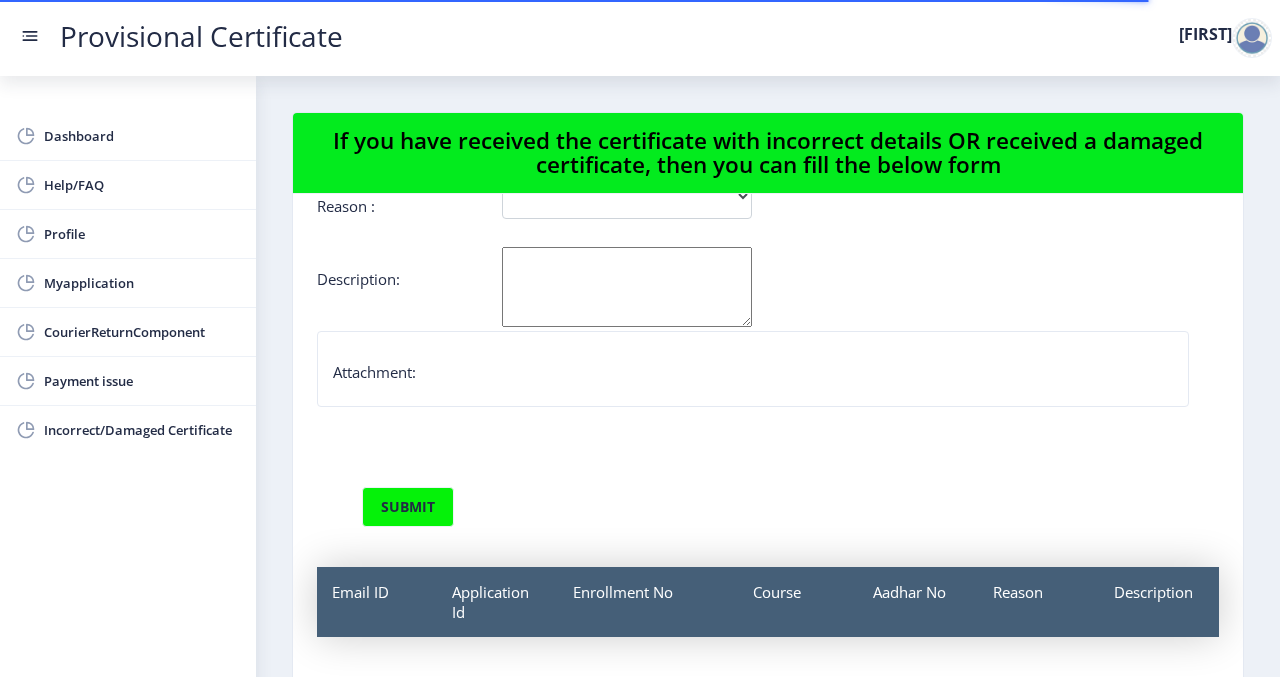 scroll, scrollTop: 0, scrollLeft: 0, axis: both 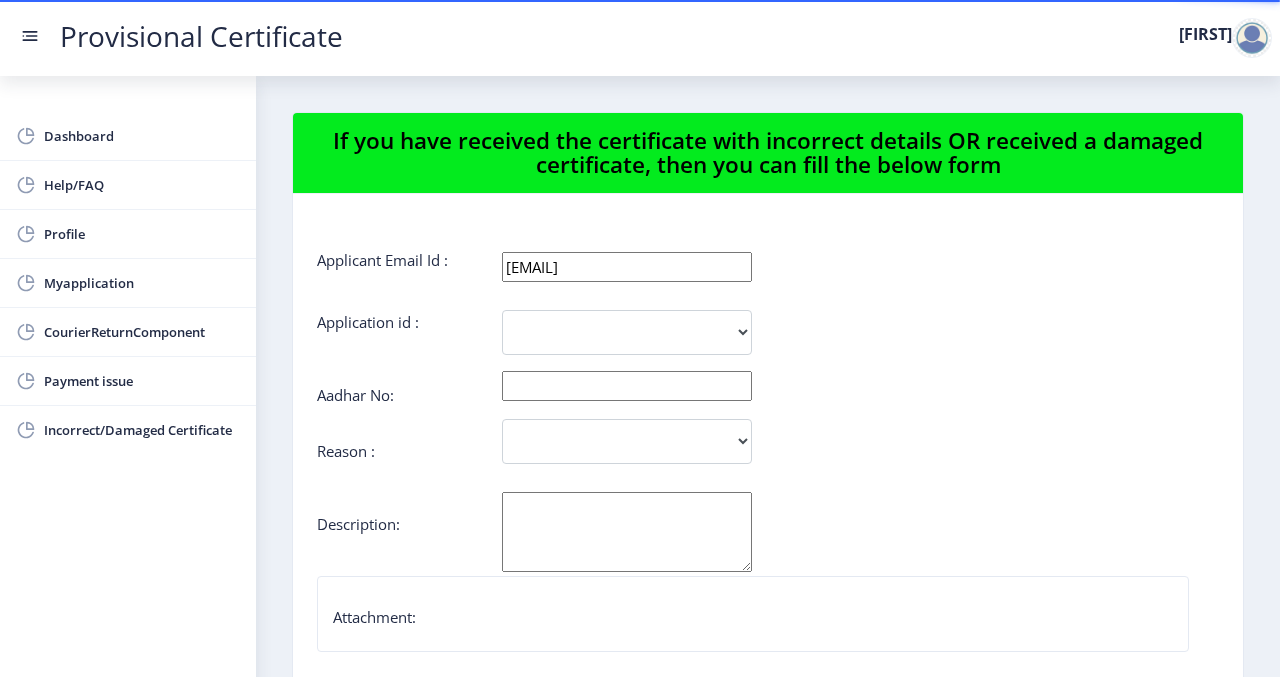 click on "Dashboard Help/FAQ Profile Myapplication CourierReturnComponent Payment issue Incorrect/Damaged Certificate" 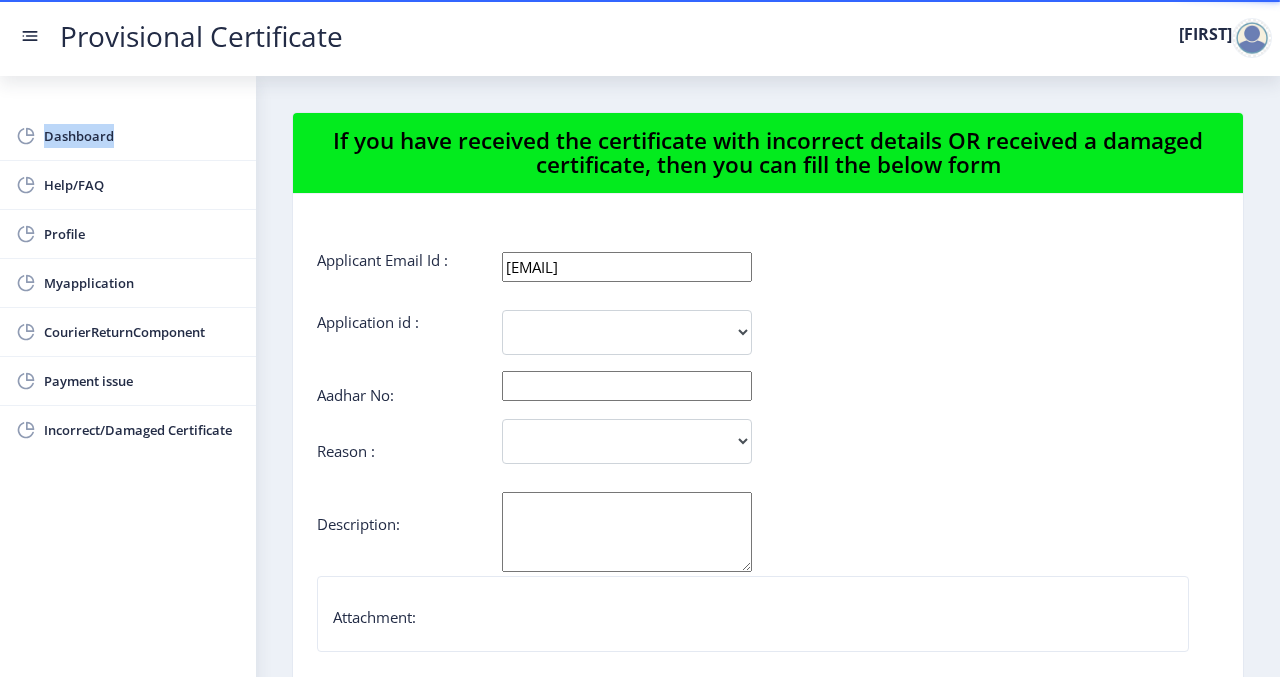 click on "Dashboard Help/FAQ Profile Myapplication CourierReturnComponent Payment issue Incorrect/Damaged Certificate" 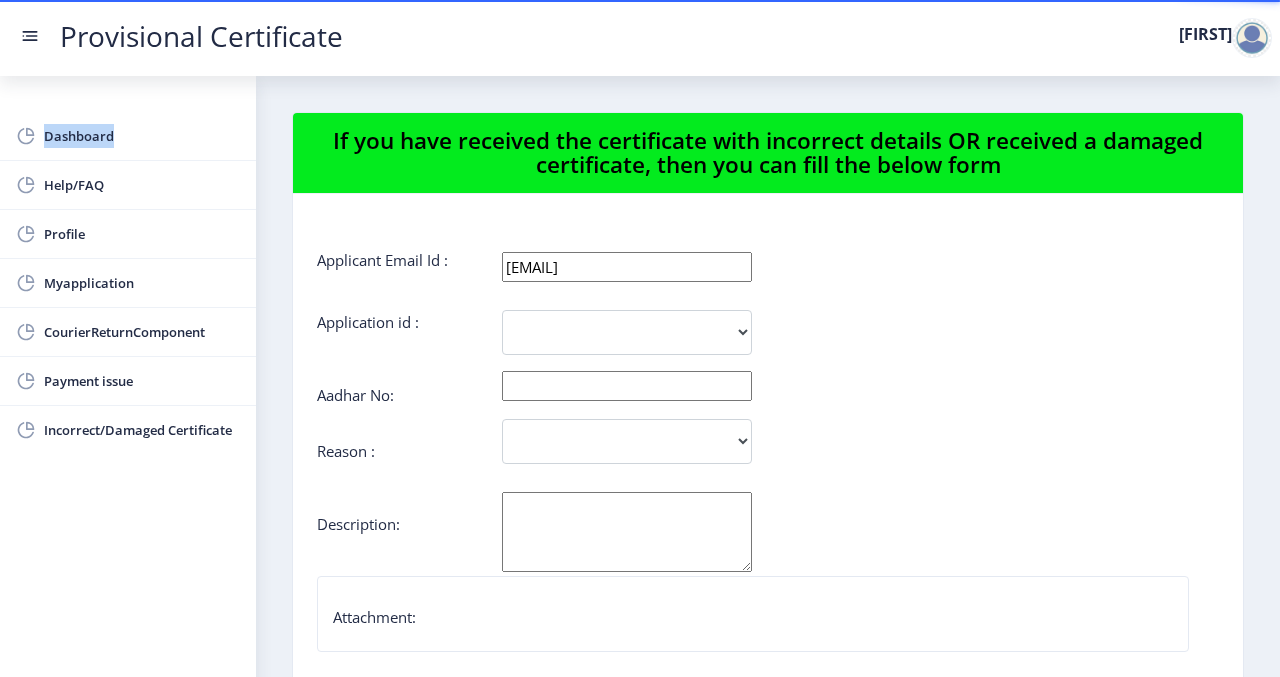 click on "Dashboard Help/FAQ Profile Myapplication CourierReturnComponent Payment issue Incorrect/Damaged Certificate" 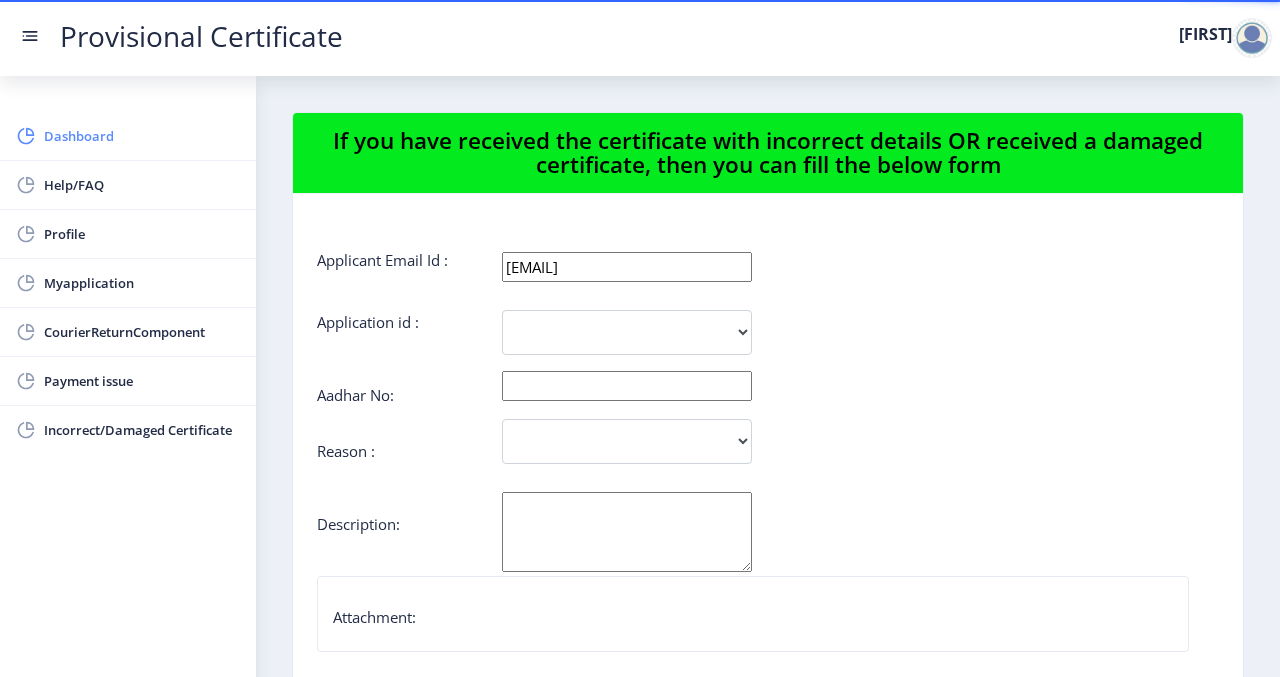 click on "Dashboard" 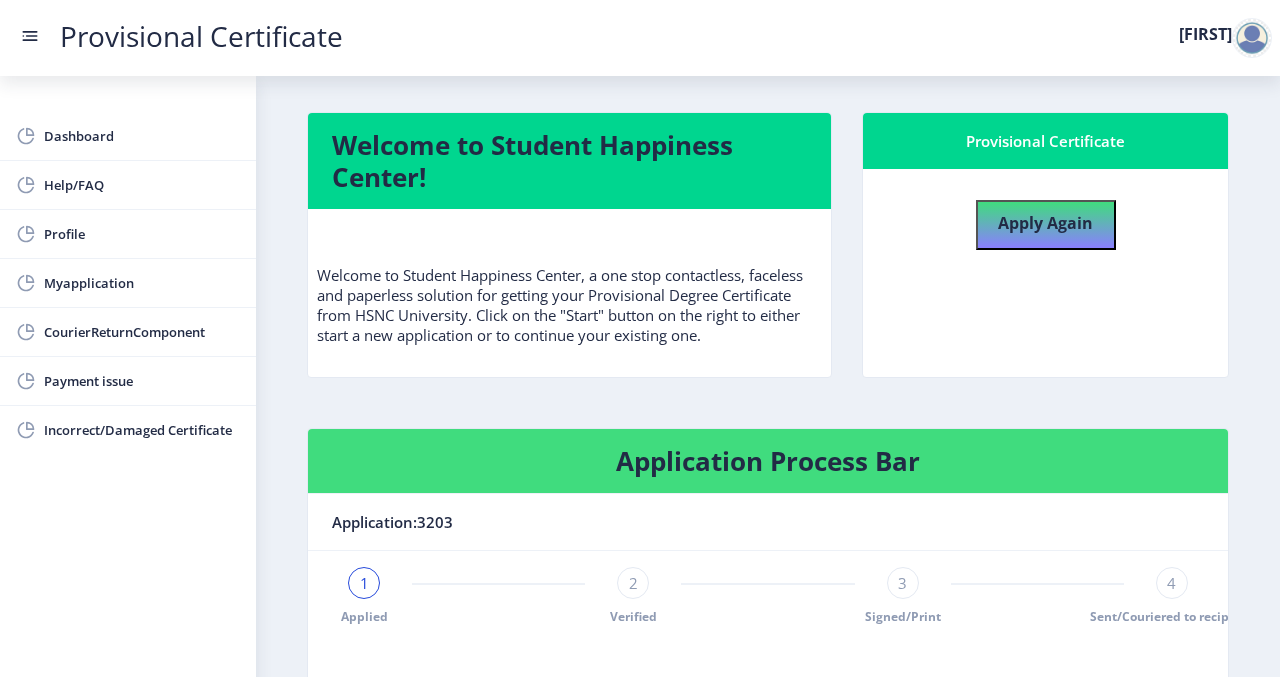 scroll, scrollTop: 267, scrollLeft: 0, axis: vertical 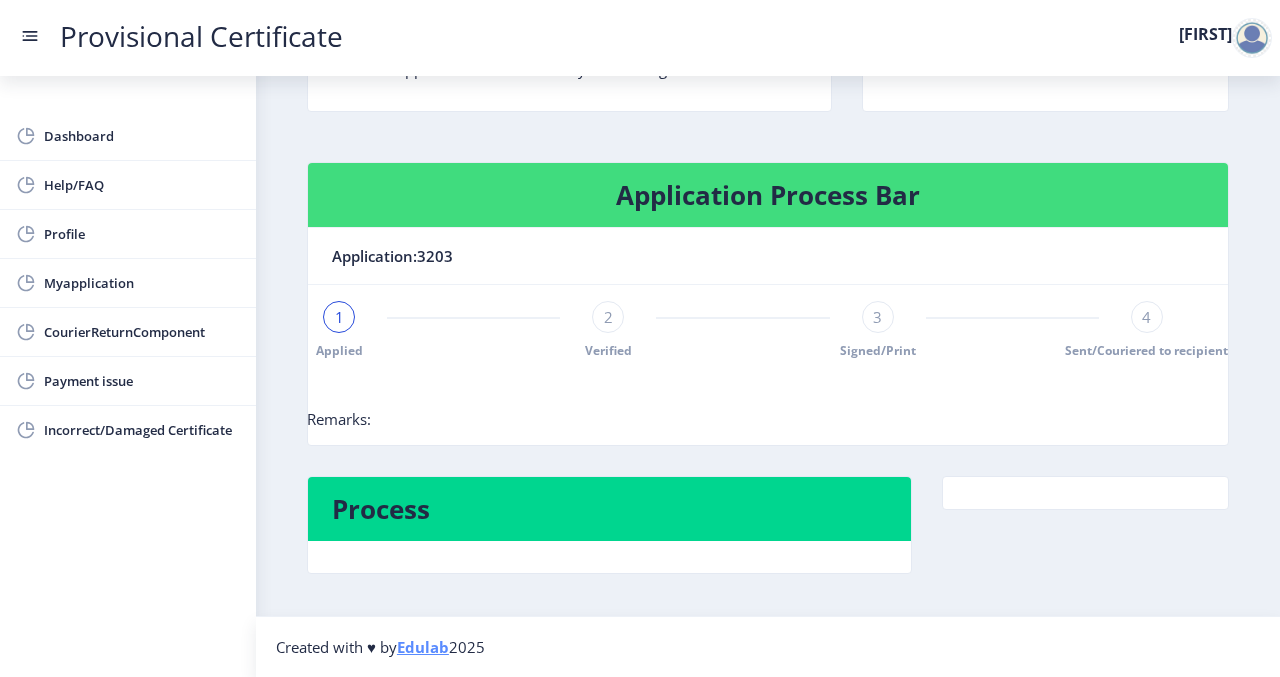 click on "Applied" 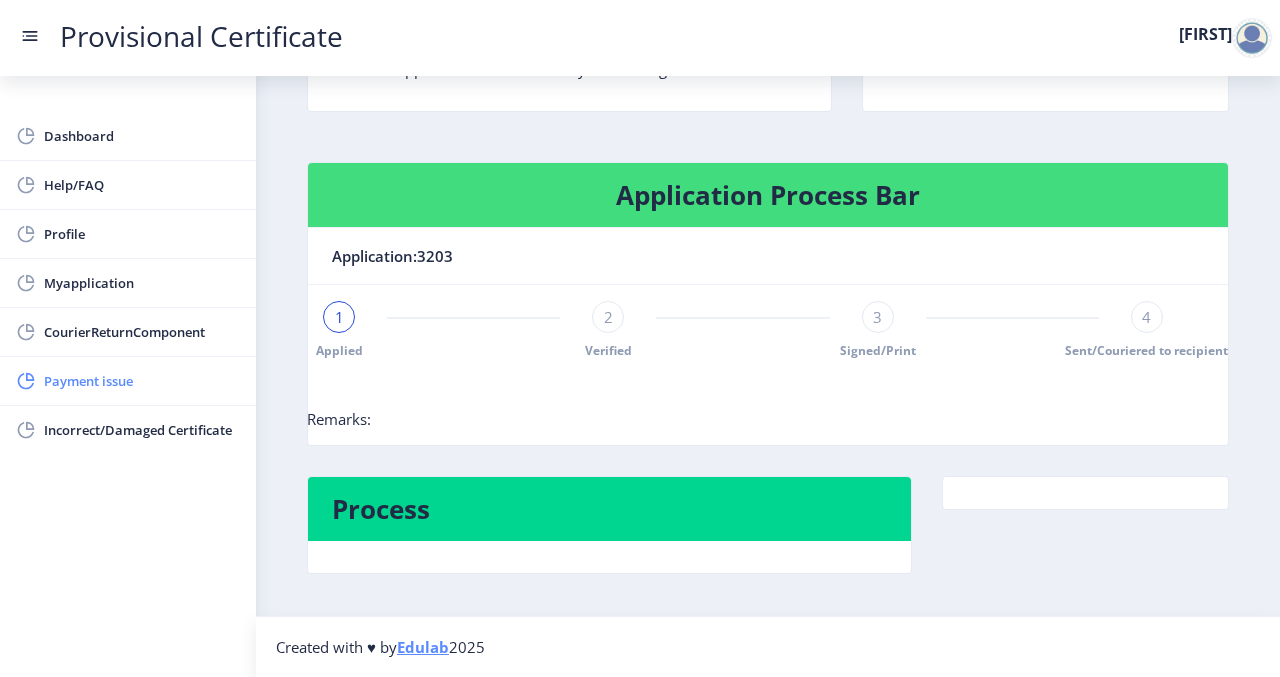 click on "Payment issue" 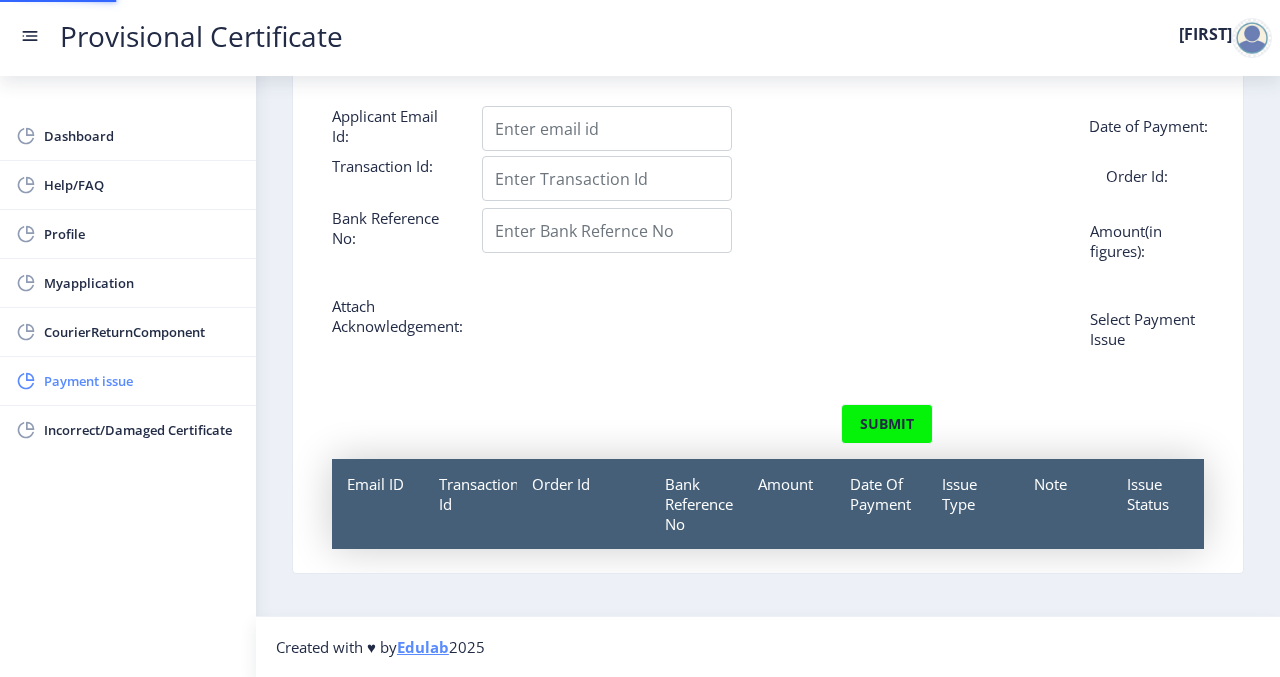 scroll, scrollTop: 0, scrollLeft: 0, axis: both 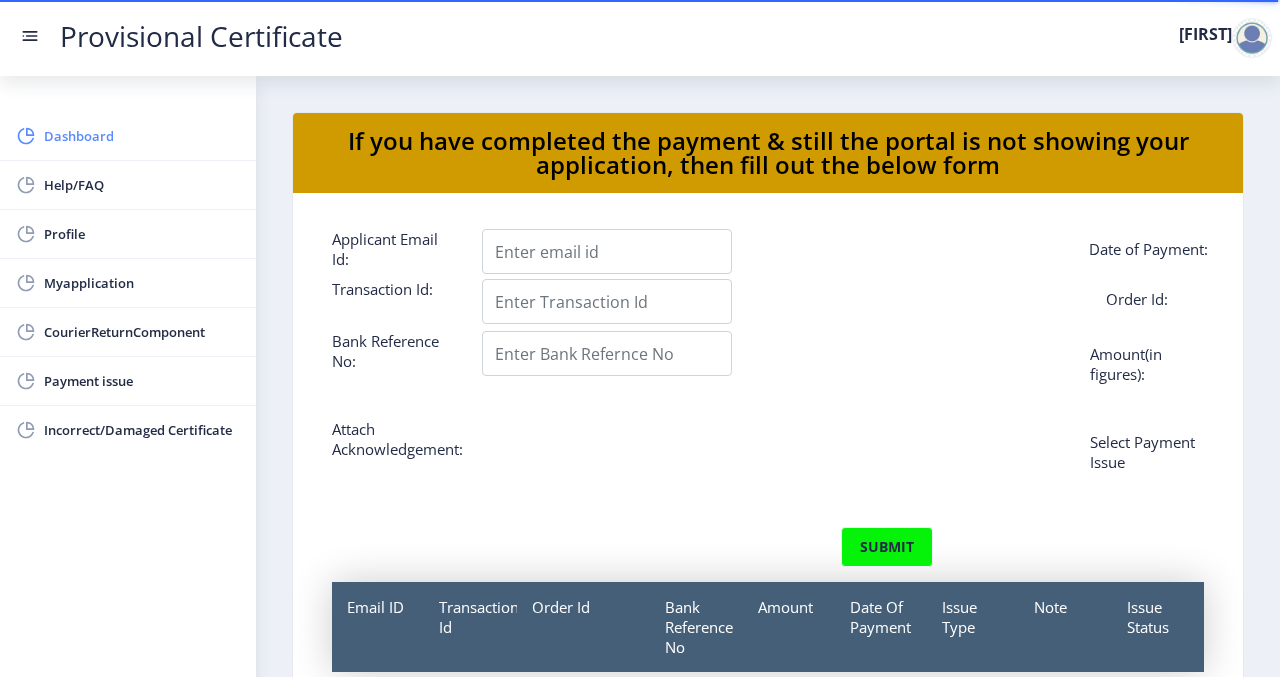 click on "Dashboard" 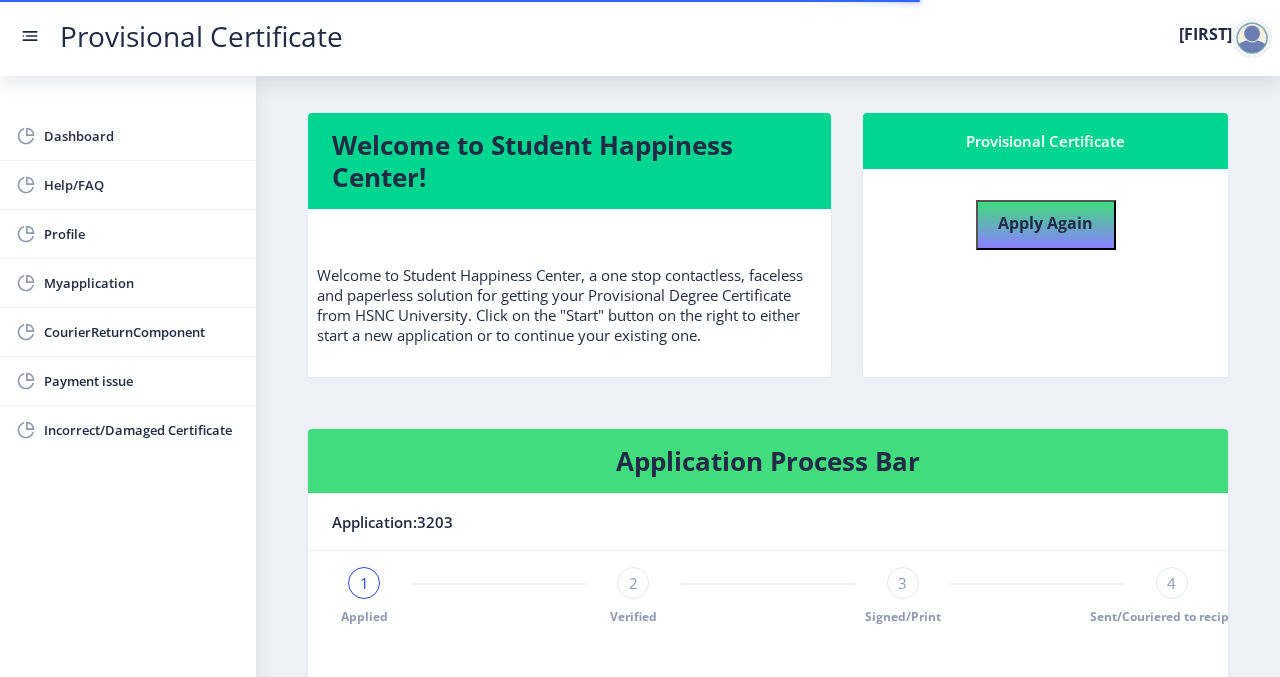 scroll, scrollTop: 267, scrollLeft: 0, axis: vertical 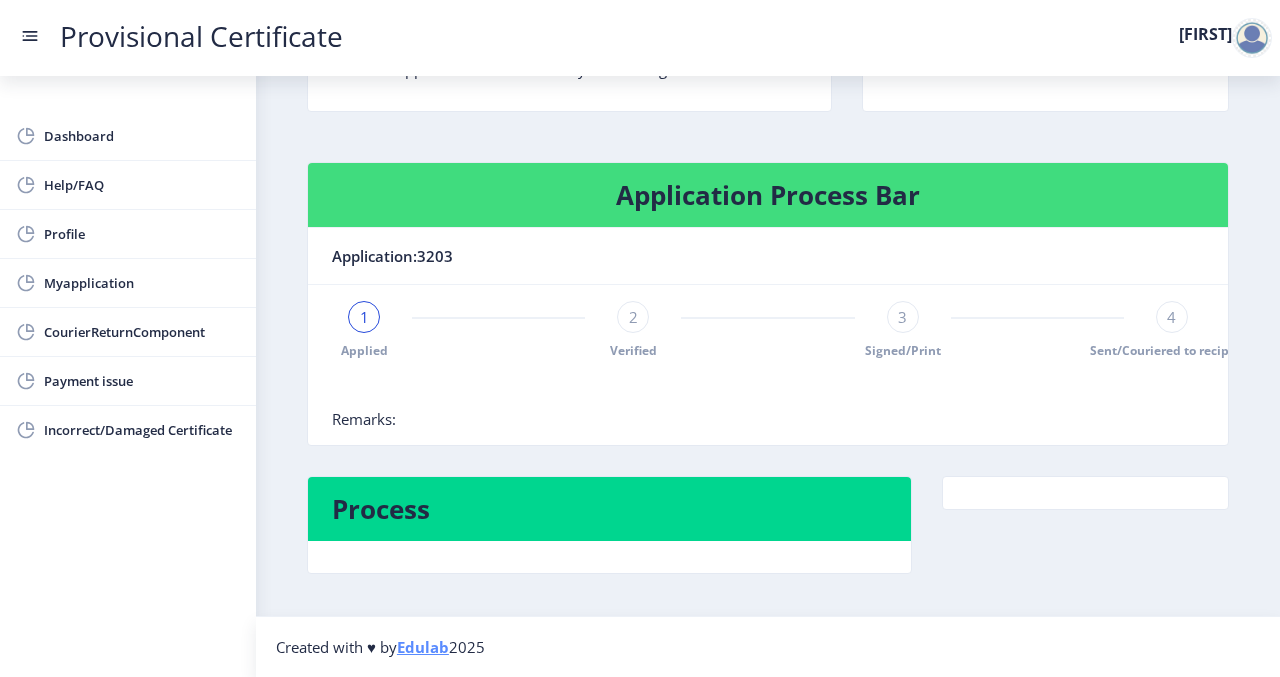 click on "Provisional Certificate" 